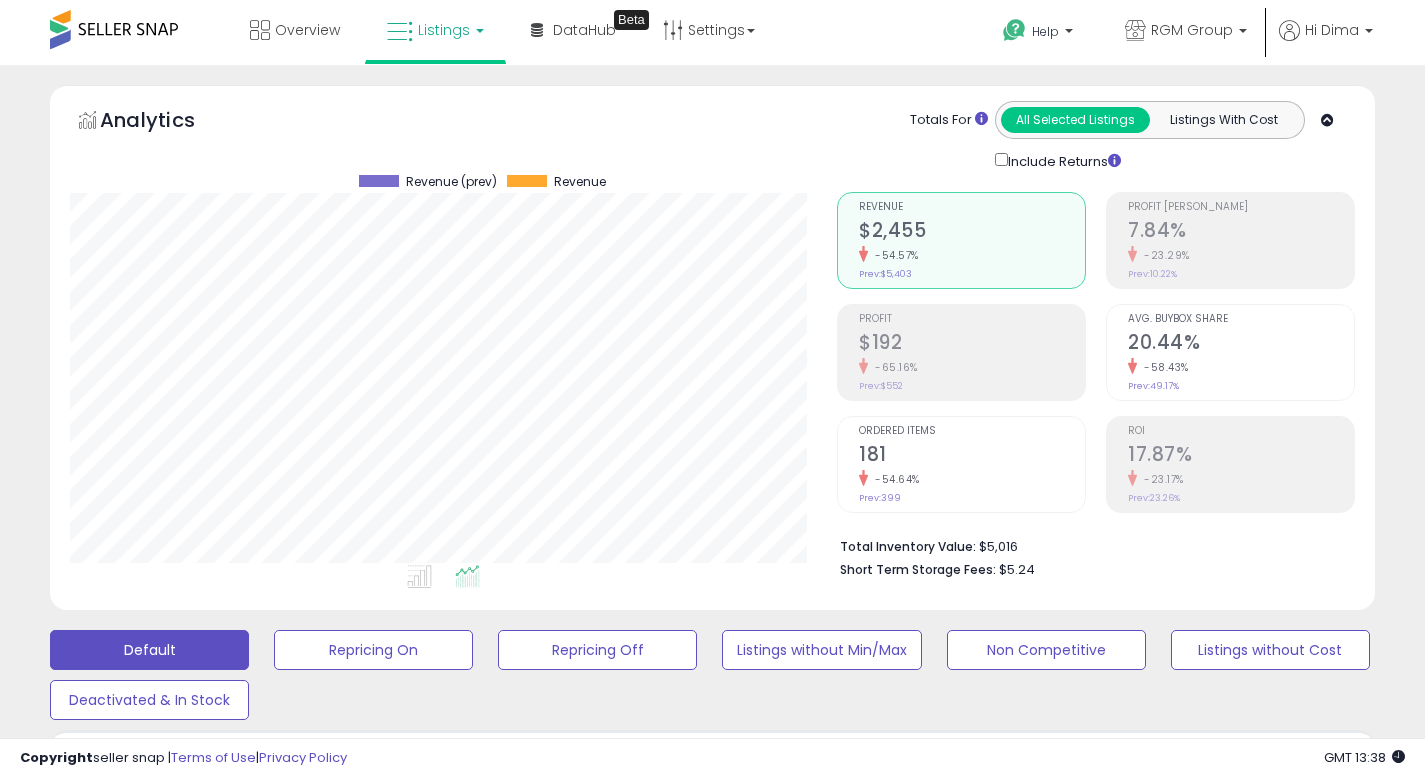 scroll, scrollTop: 550, scrollLeft: 0, axis: vertical 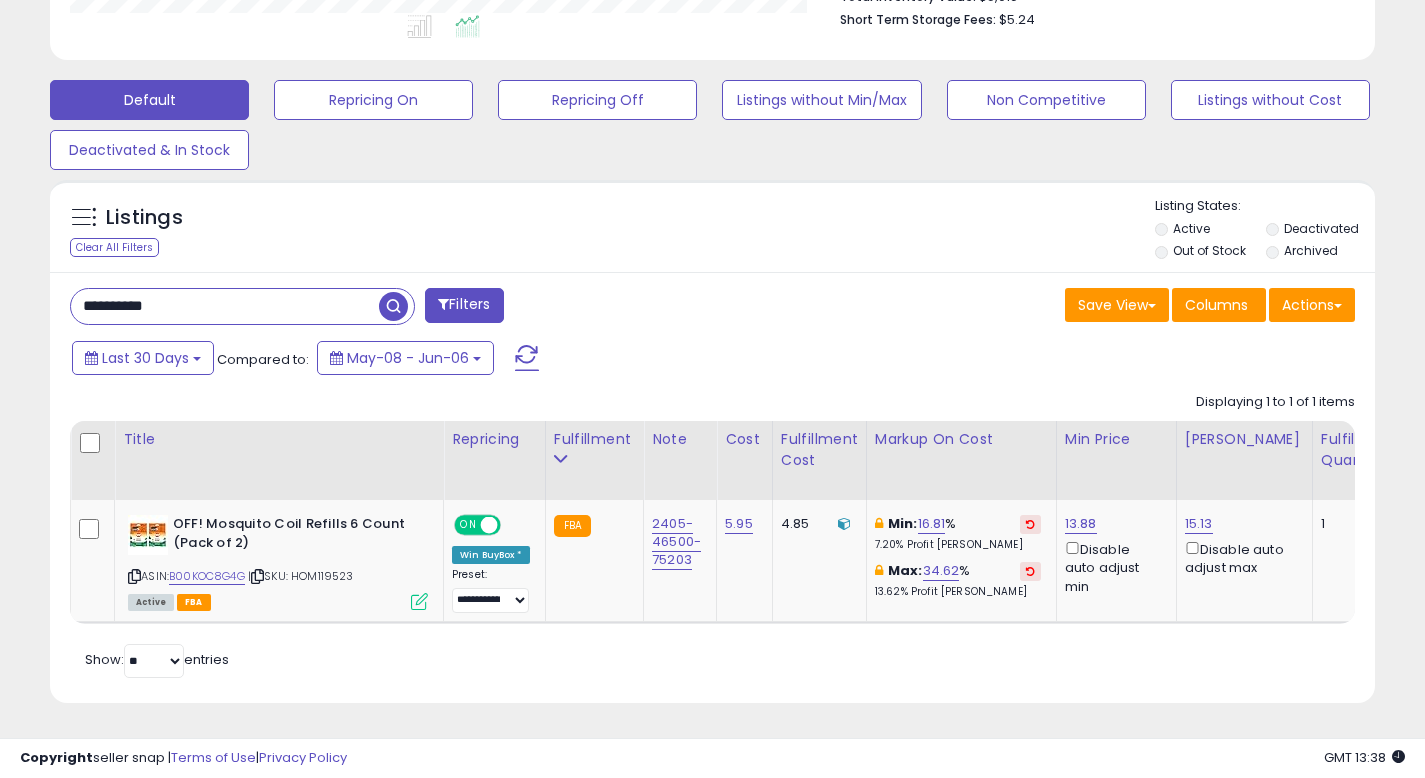 click on "**********" at bounding box center [225, 306] 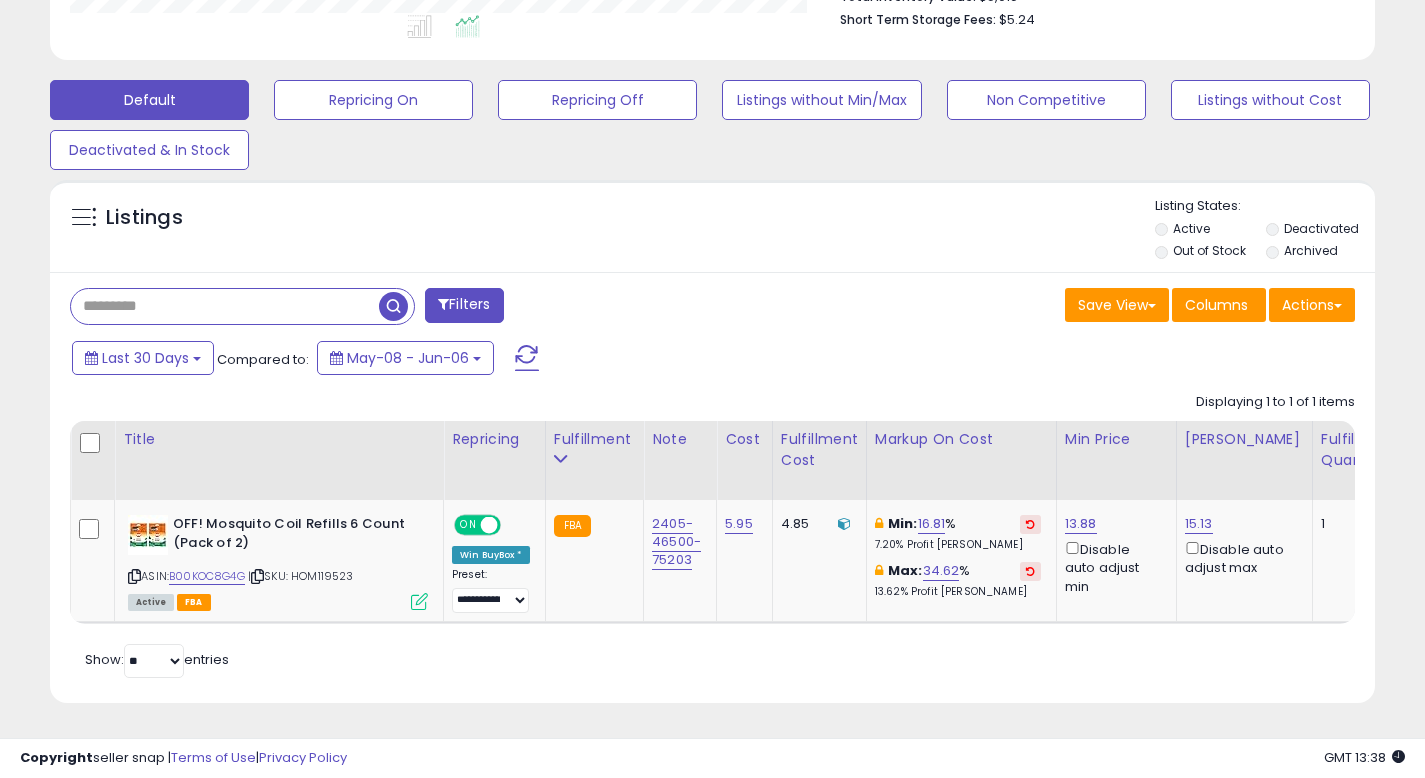 type 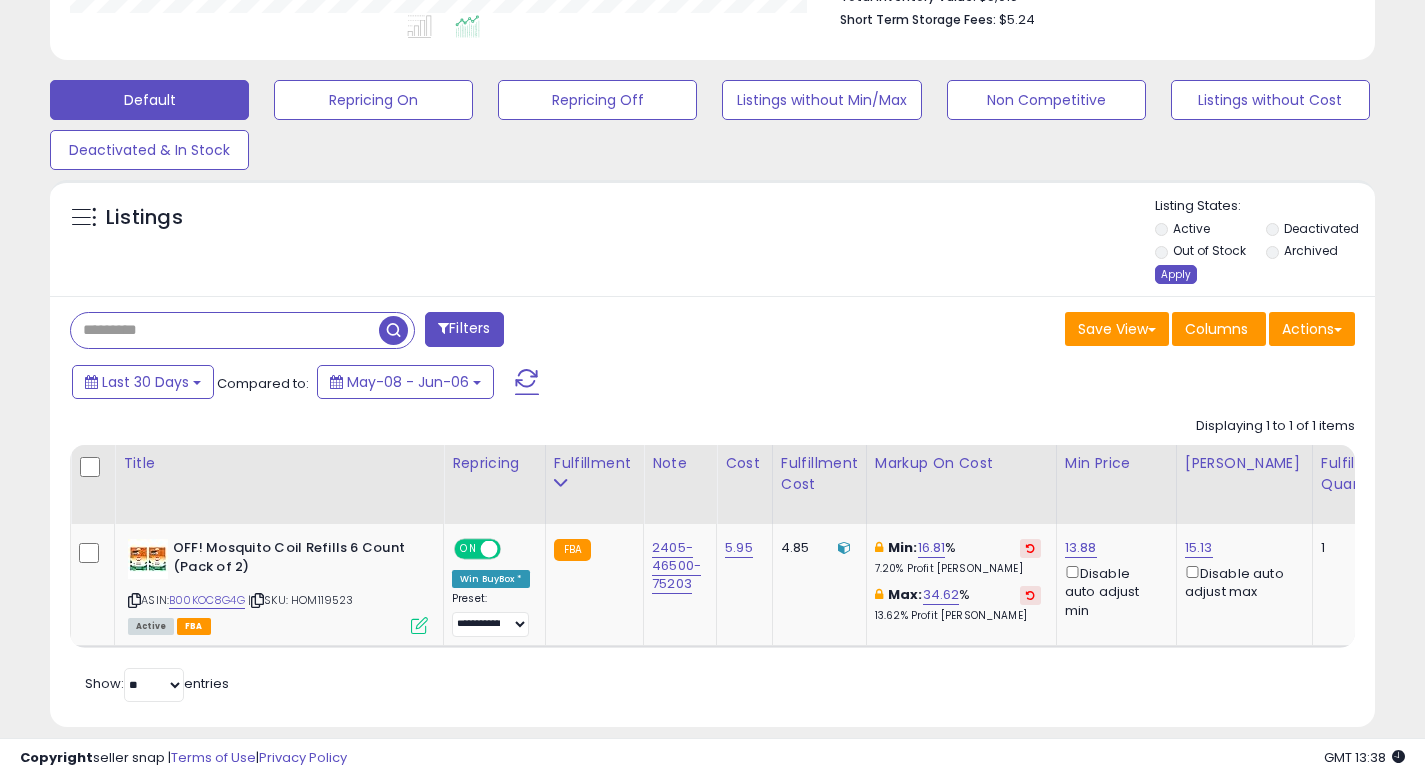 click on "Apply" at bounding box center (1176, 274) 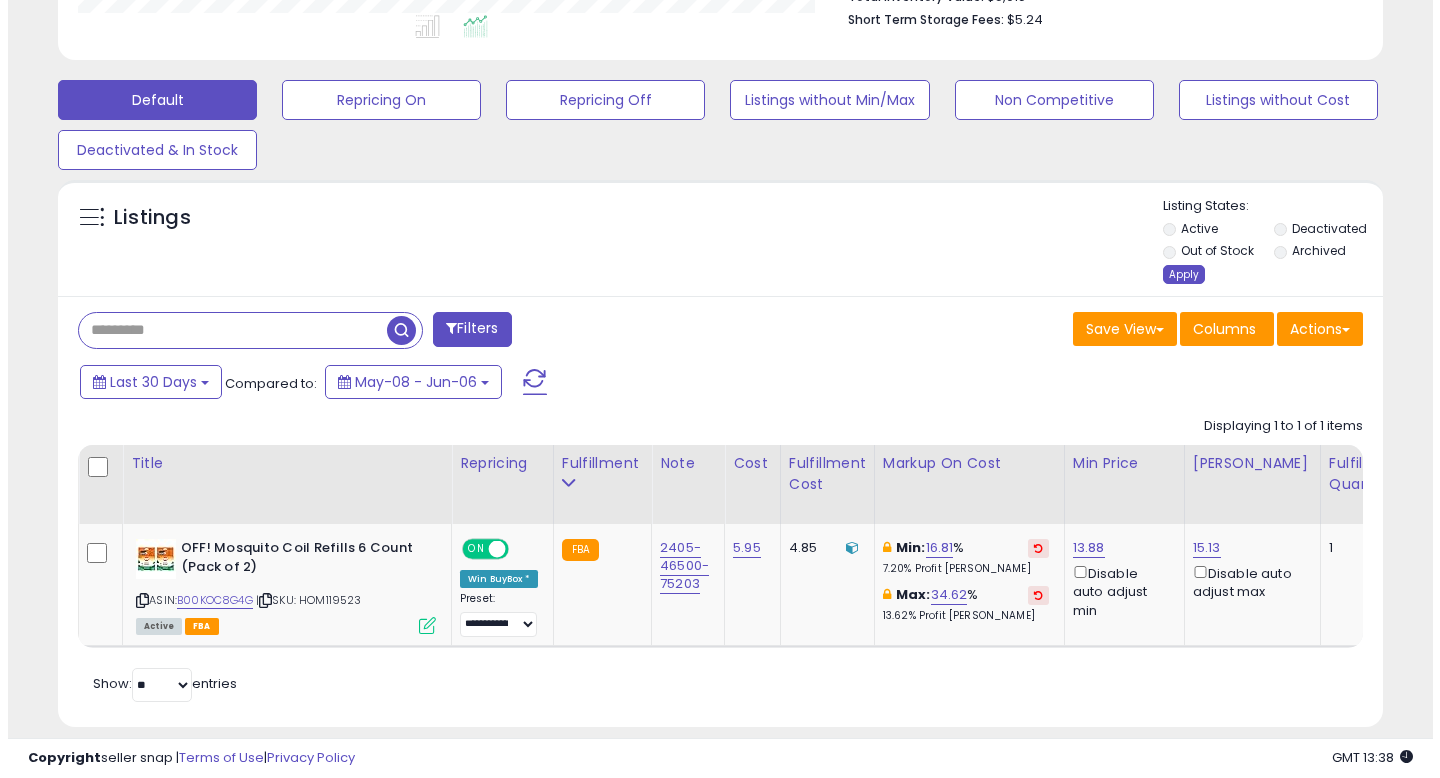 scroll, scrollTop: 442, scrollLeft: 0, axis: vertical 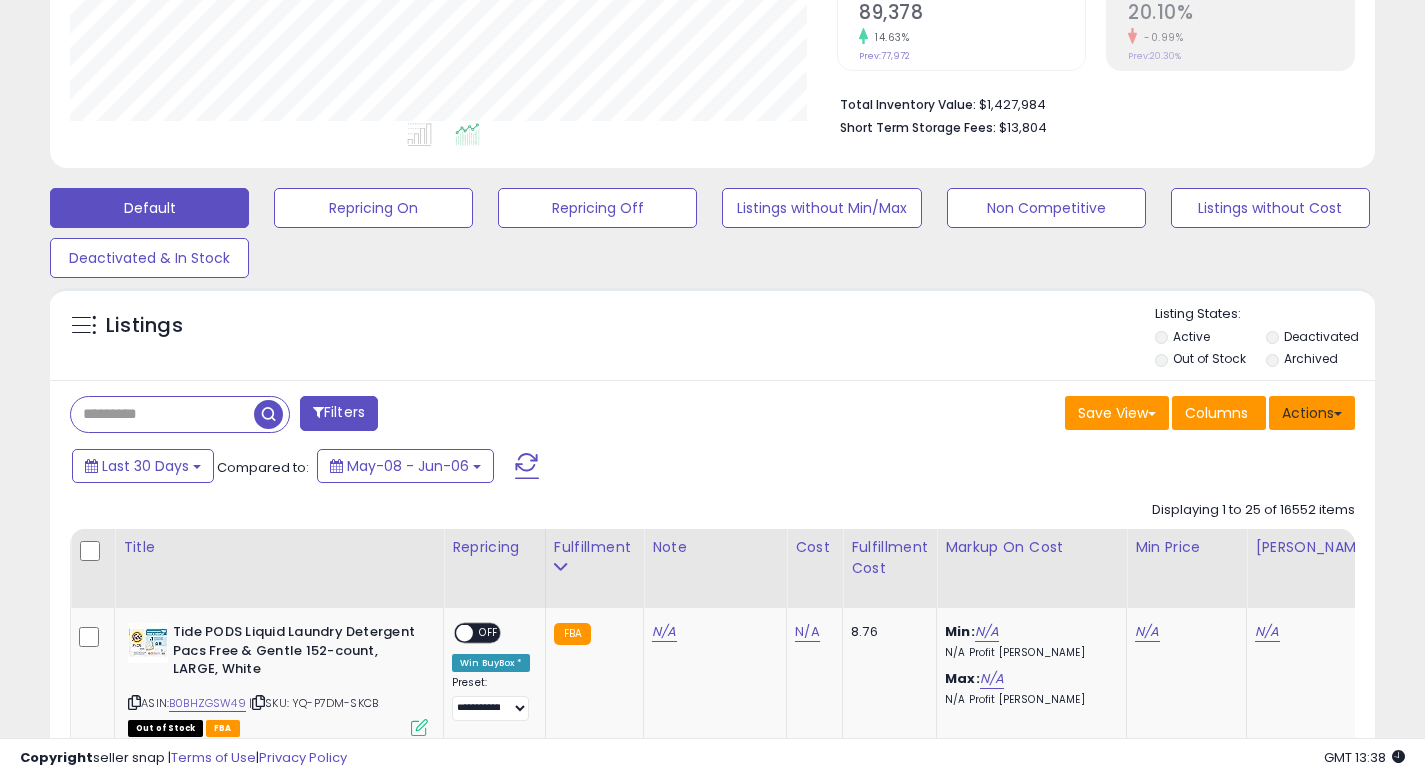click on "Actions" at bounding box center [1312, 413] 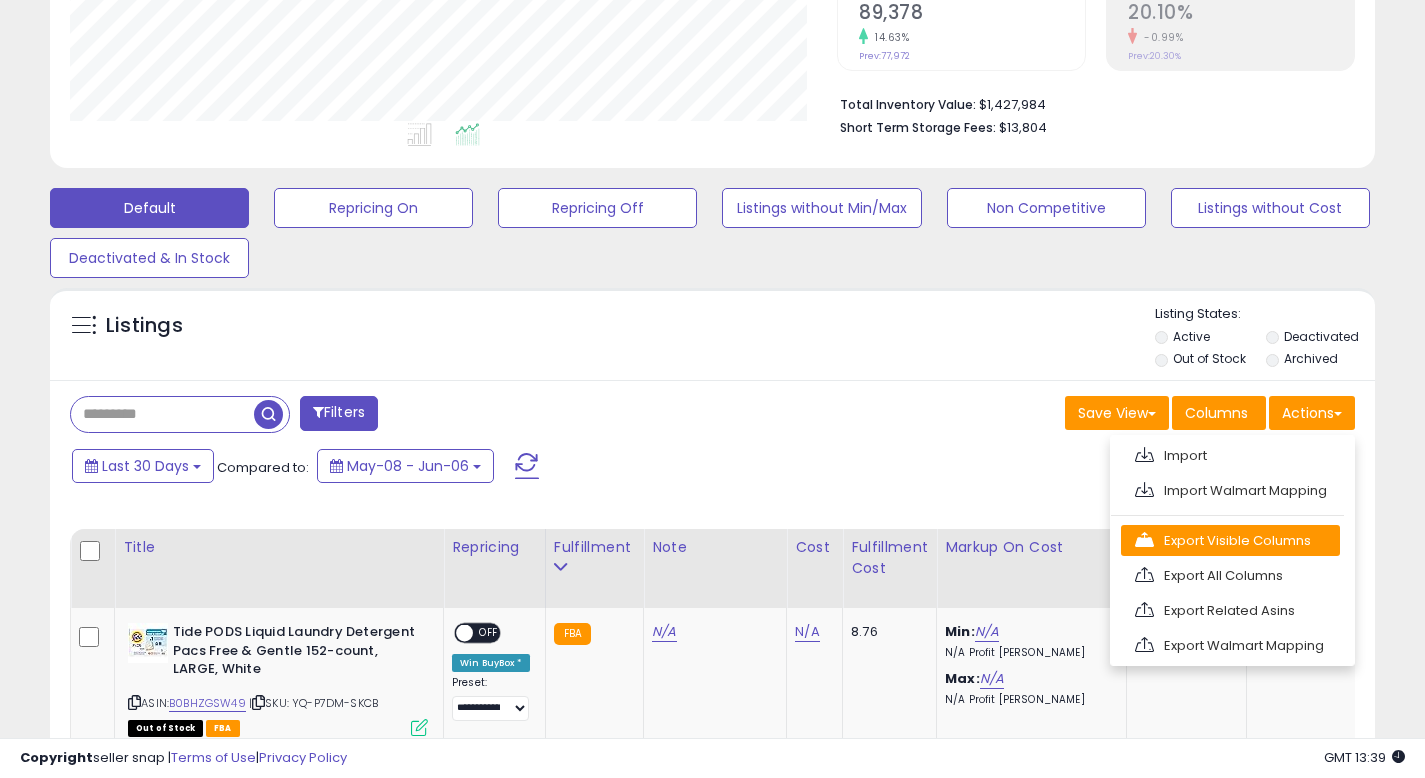 click on "Export Visible Columns" at bounding box center [1230, 540] 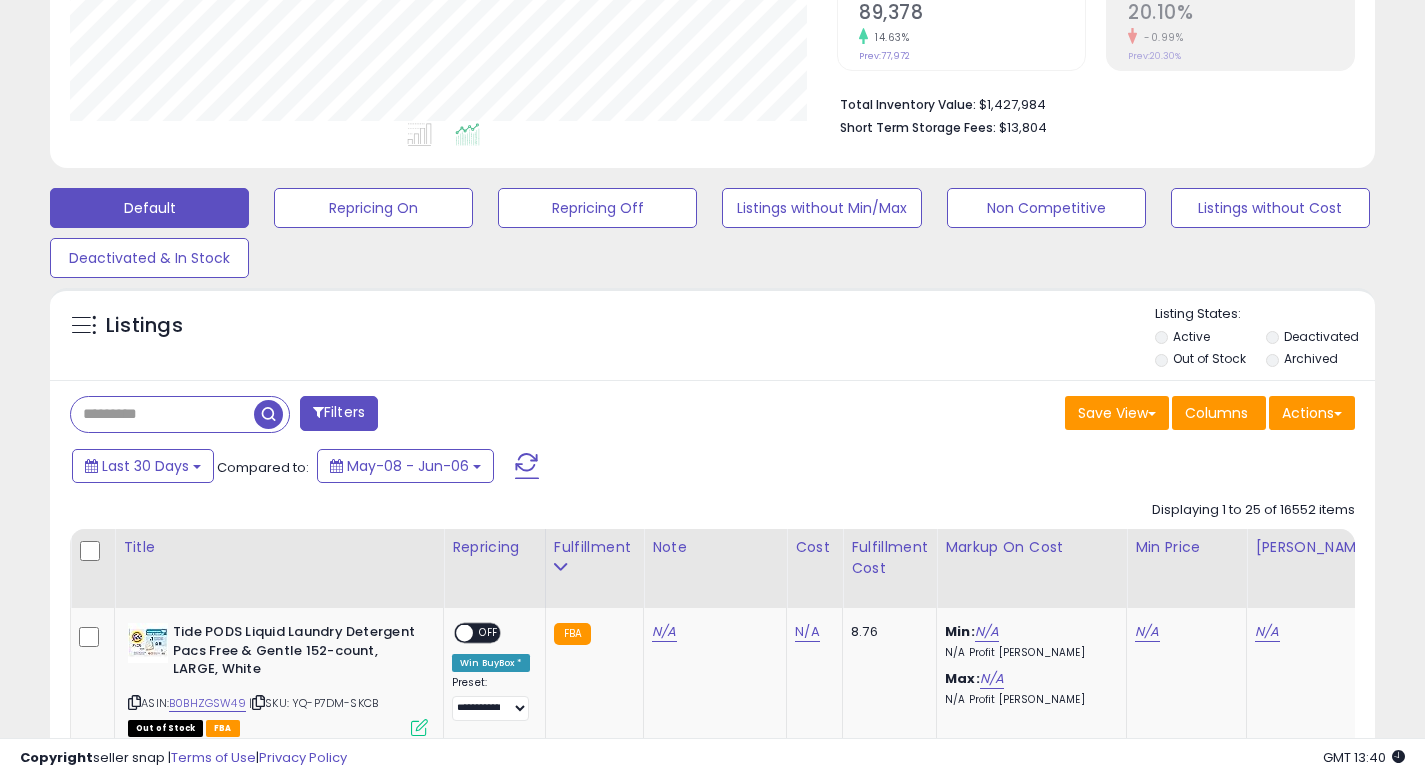 click on "Listings" at bounding box center (712, 339) 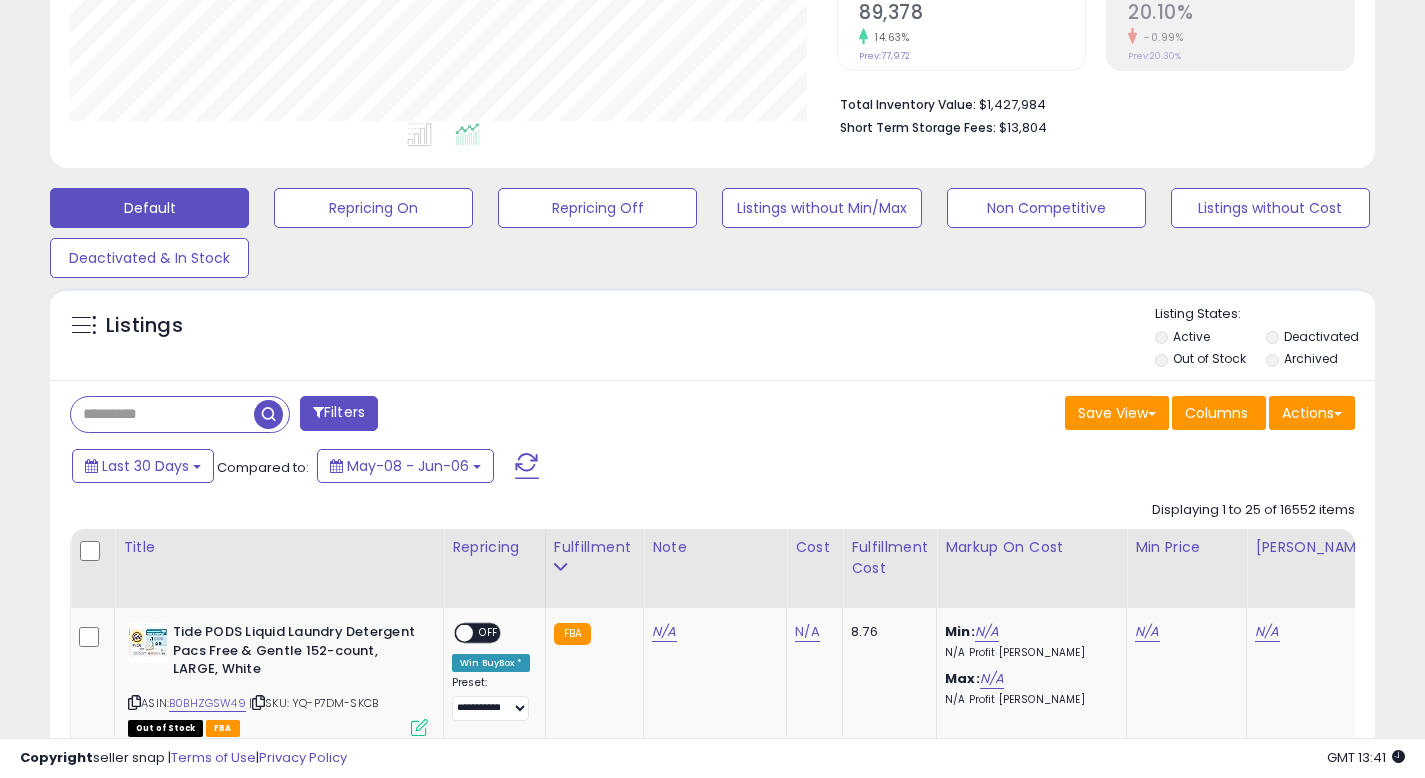 click on "Listings
Active" at bounding box center [712, 334] 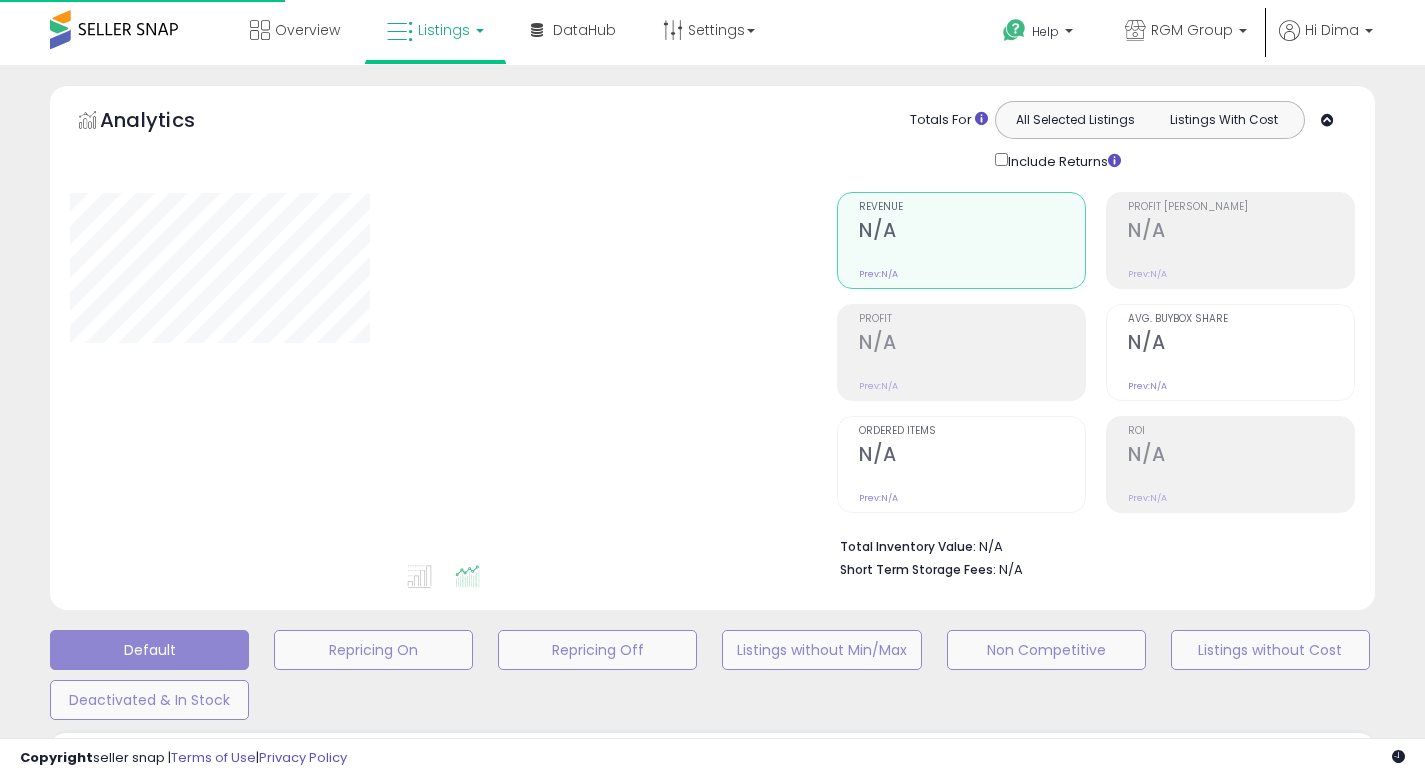 scroll, scrollTop: 442, scrollLeft: 0, axis: vertical 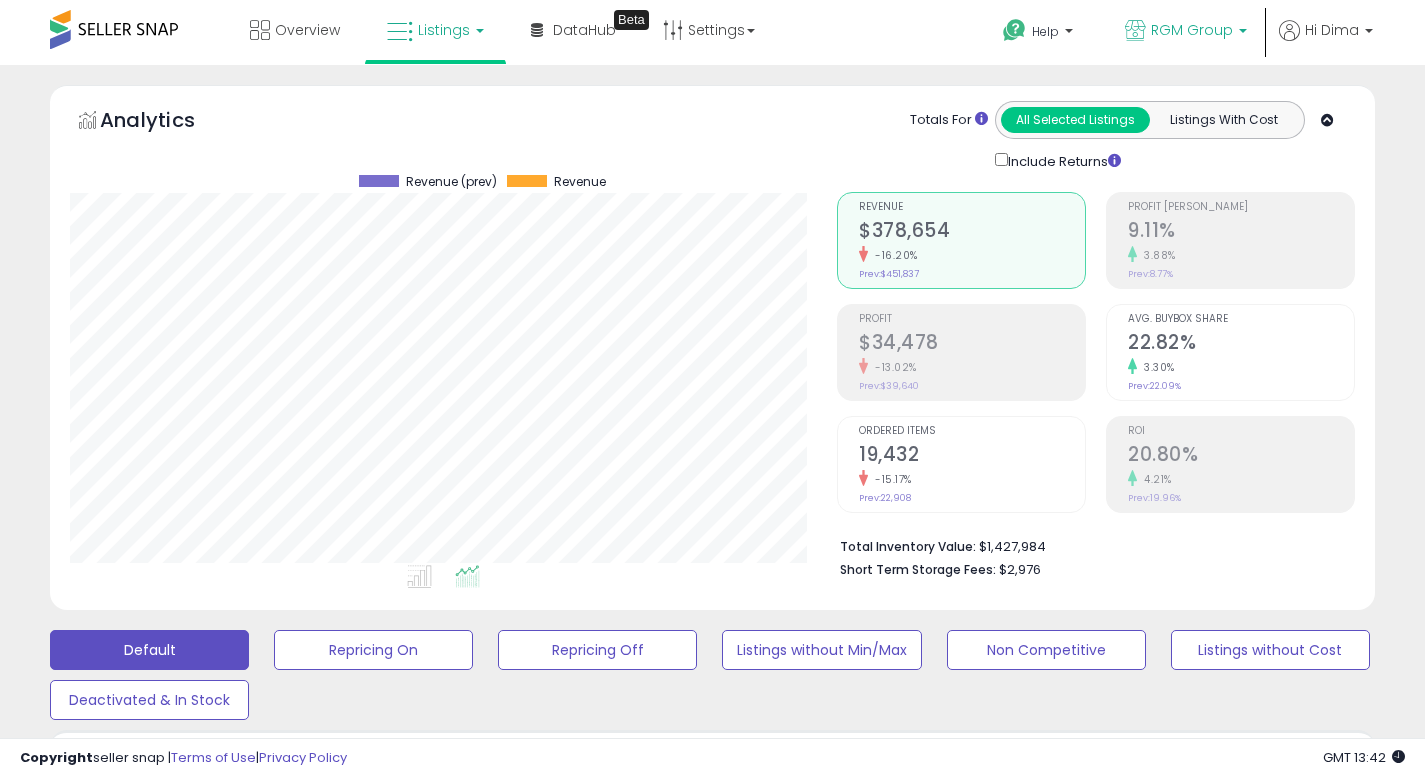 click on "RGM Group" at bounding box center (1192, 30) 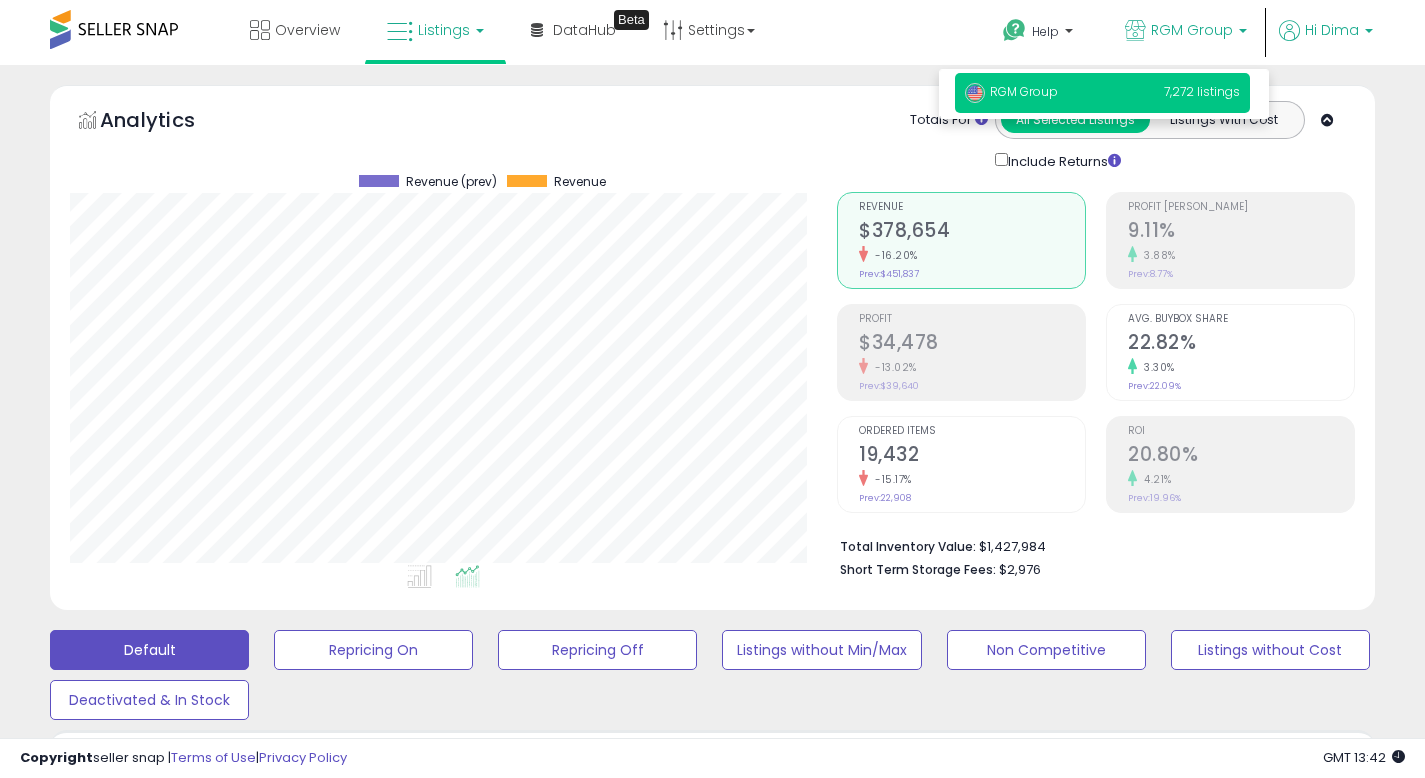 click on "Hi Dima" at bounding box center [1332, 30] 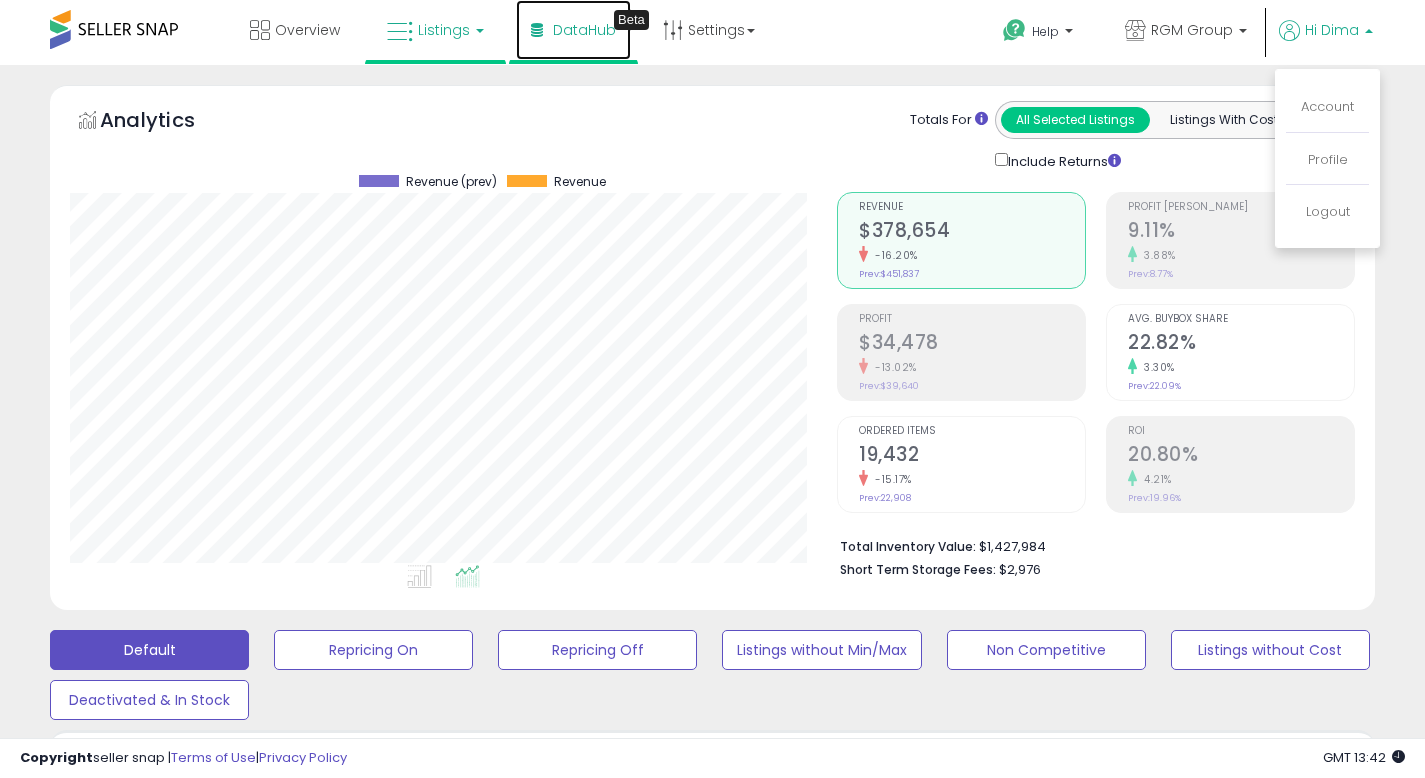 click on "DataHub" at bounding box center (584, 30) 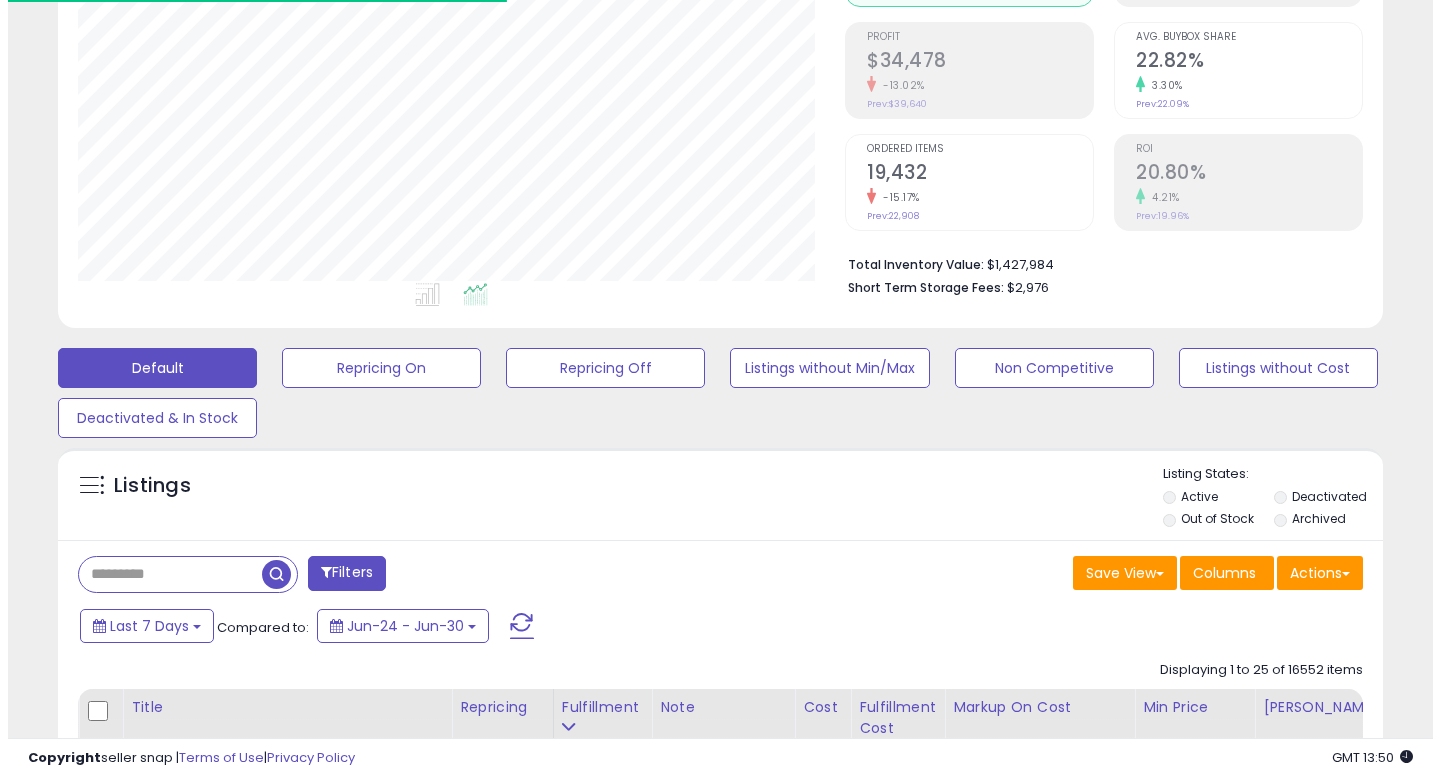 scroll, scrollTop: 454, scrollLeft: 0, axis: vertical 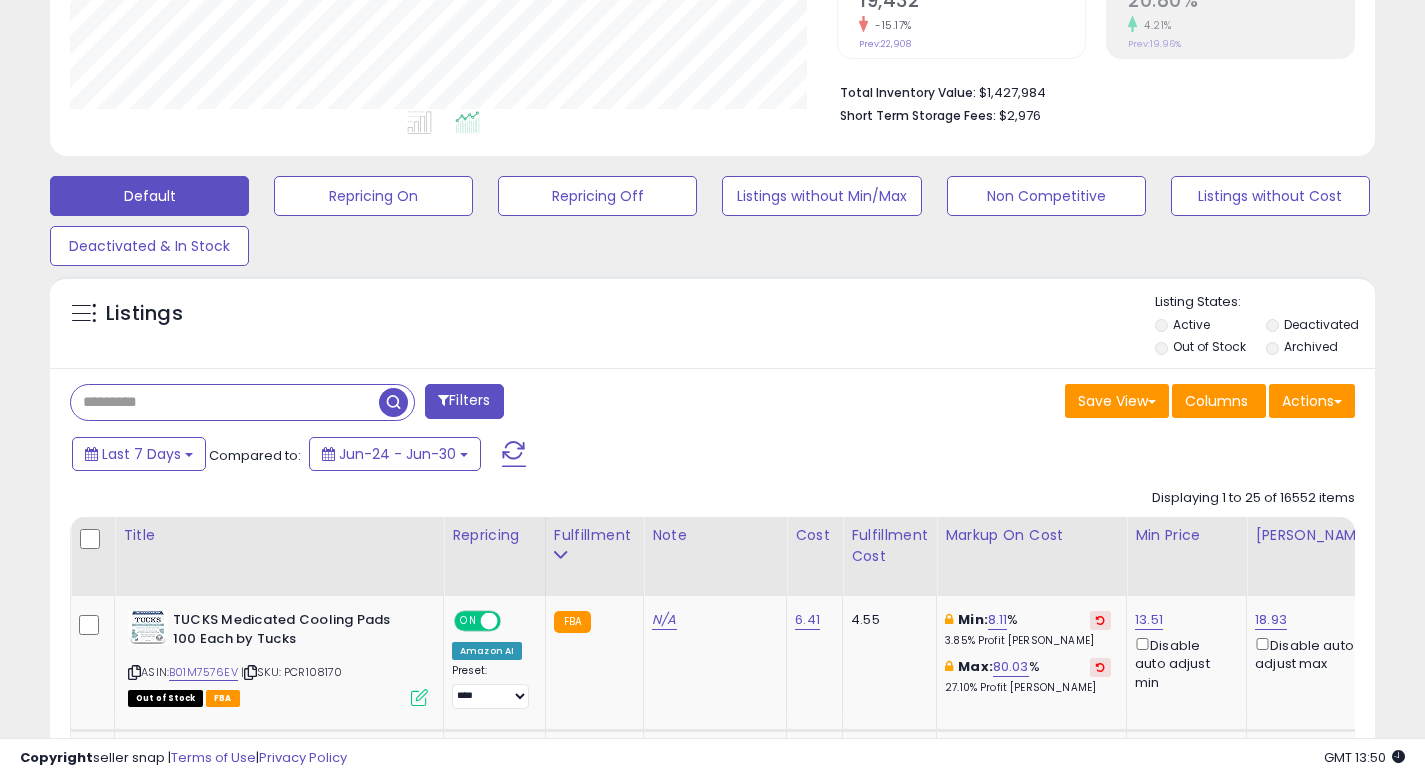 click at bounding box center [225, 402] 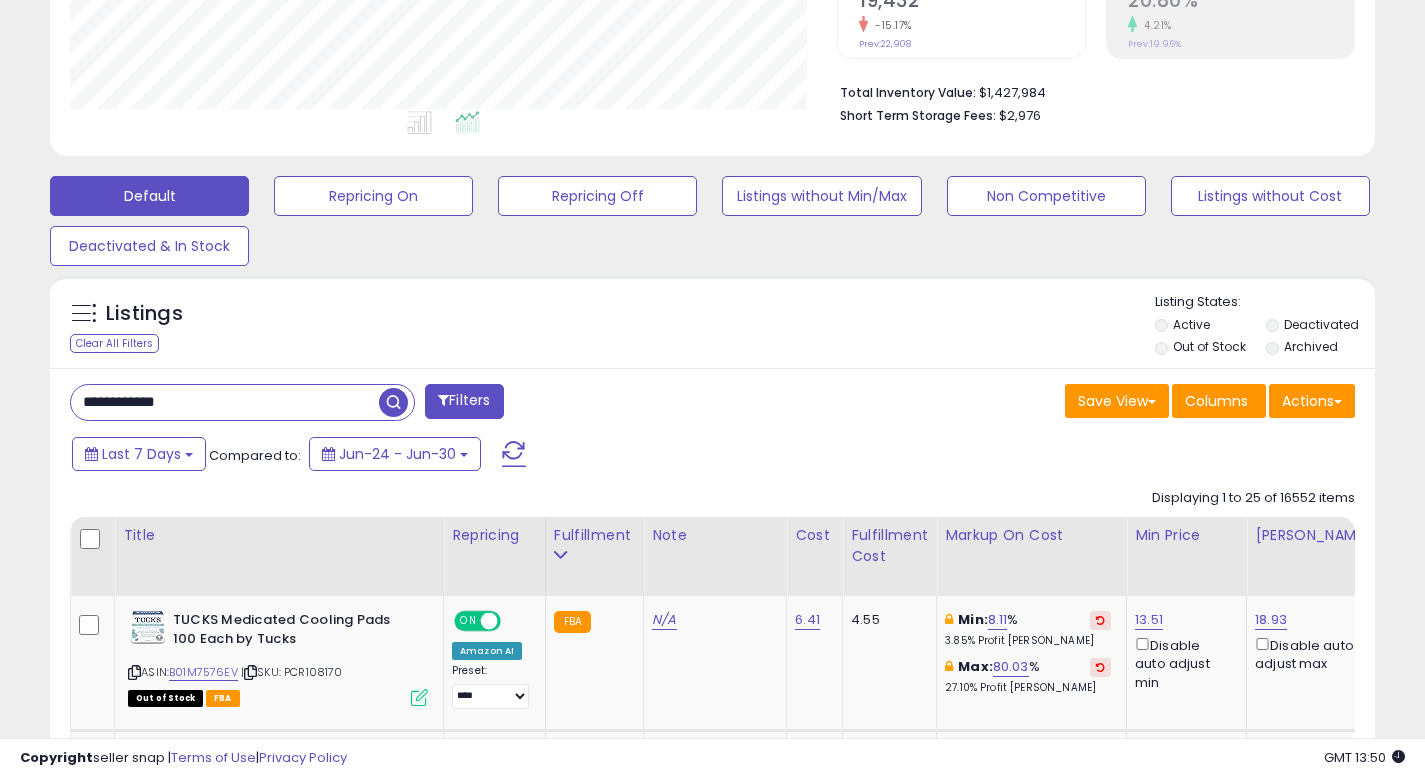type on "**********" 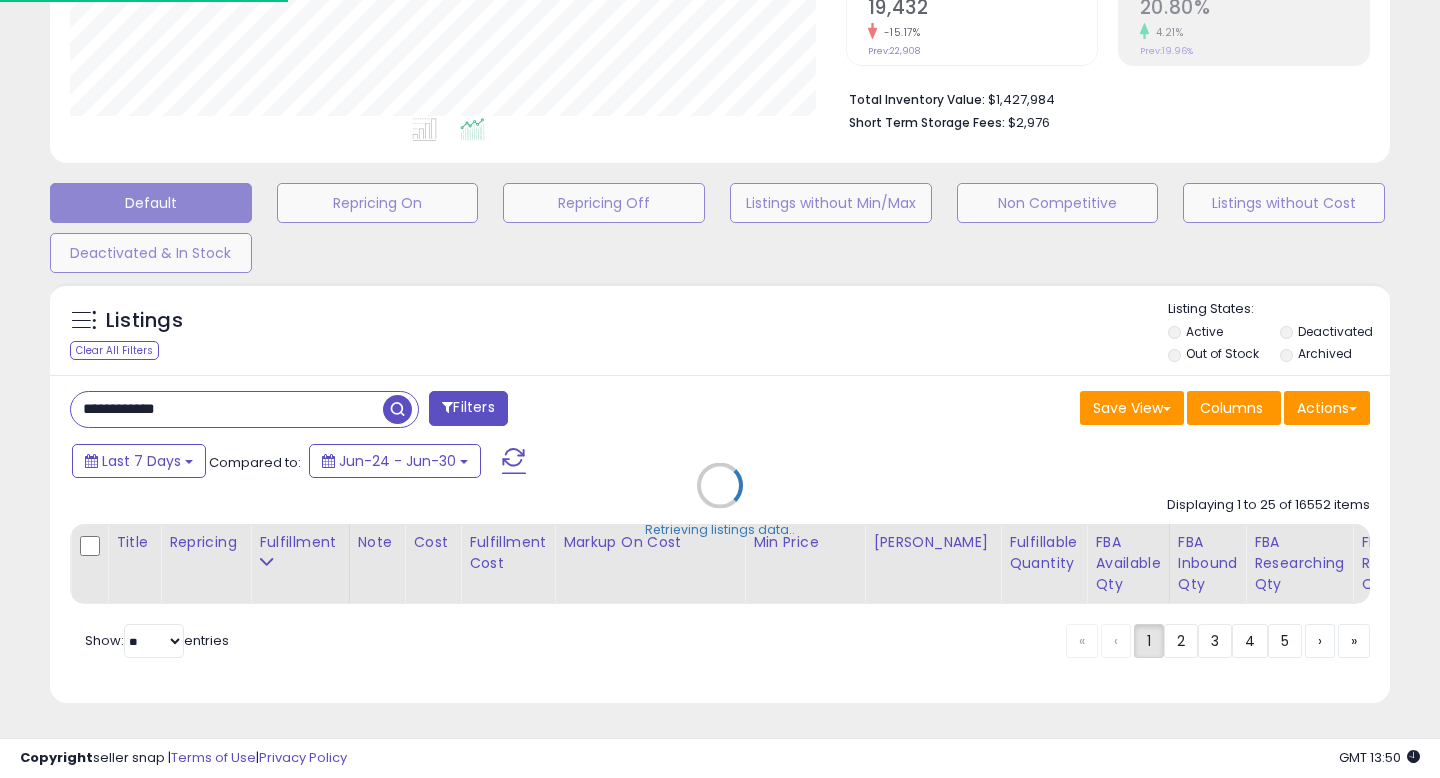 scroll, scrollTop: 999590, scrollLeft: 999224, axis: both 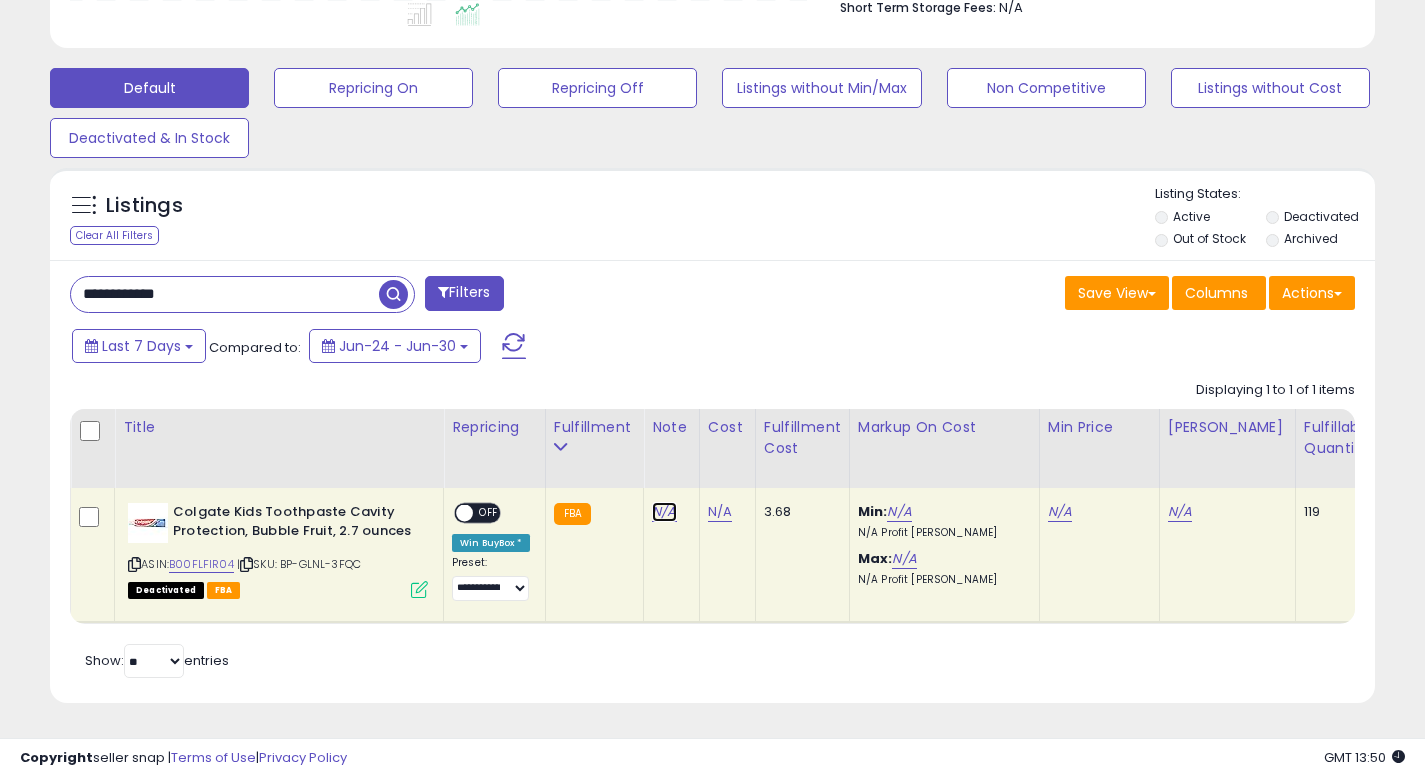 click on "N/A" at bounding box center (664, 512) 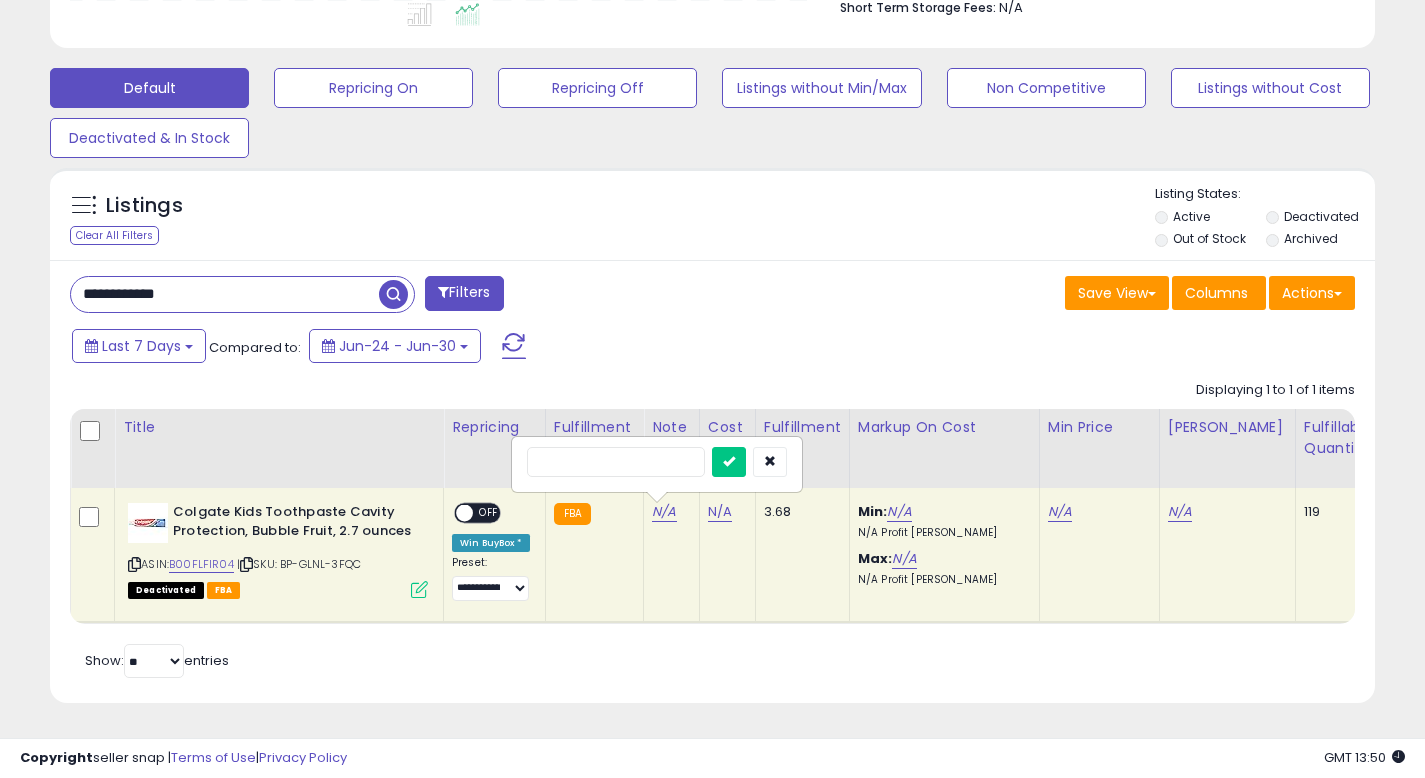 type on "**********" 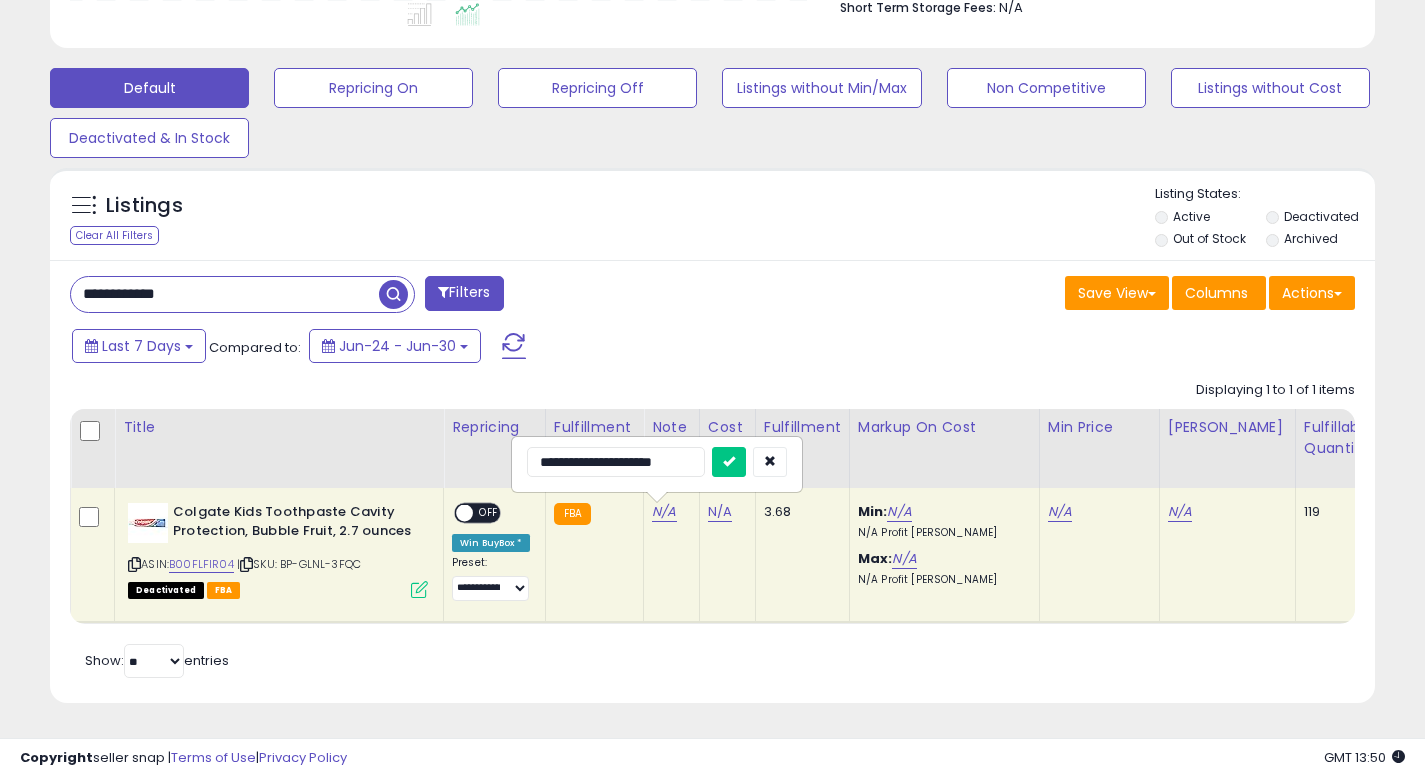 scroll, scrollTop: 0, scrollLeft: 12, axis: horizontal 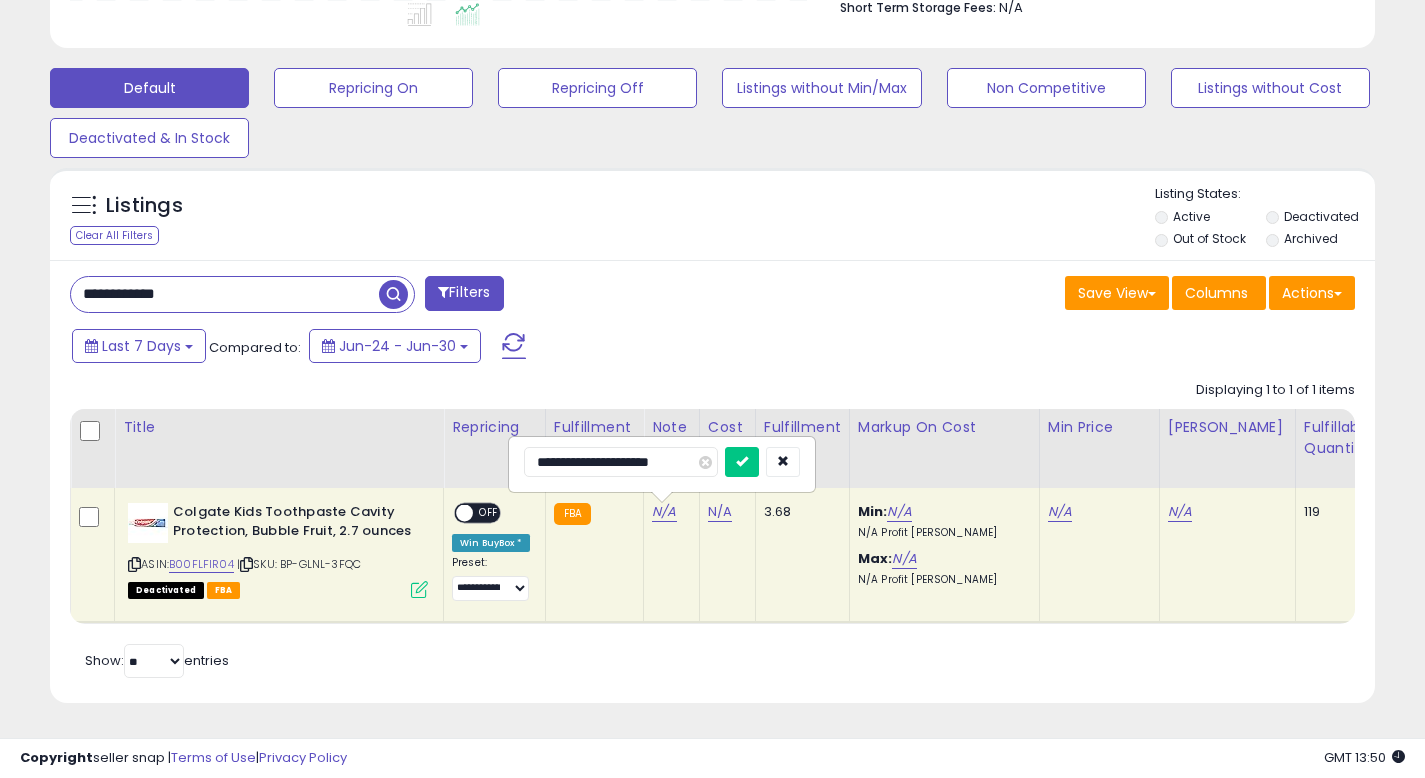 click at bounding box center (742, 462) 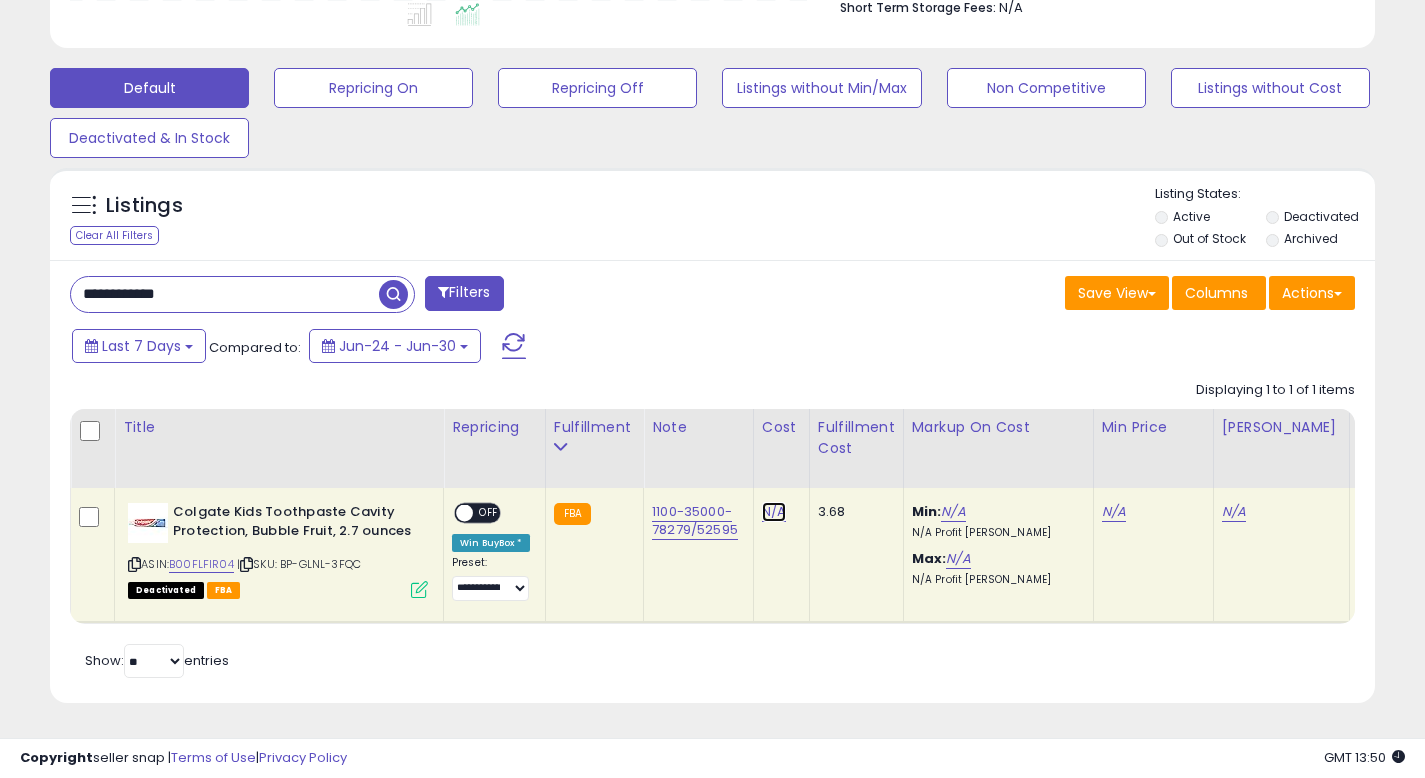 drag, startPoint x: 668, startPoint y: 475, endPoint x: 777, endPoint y: 503, distance: 112.53888 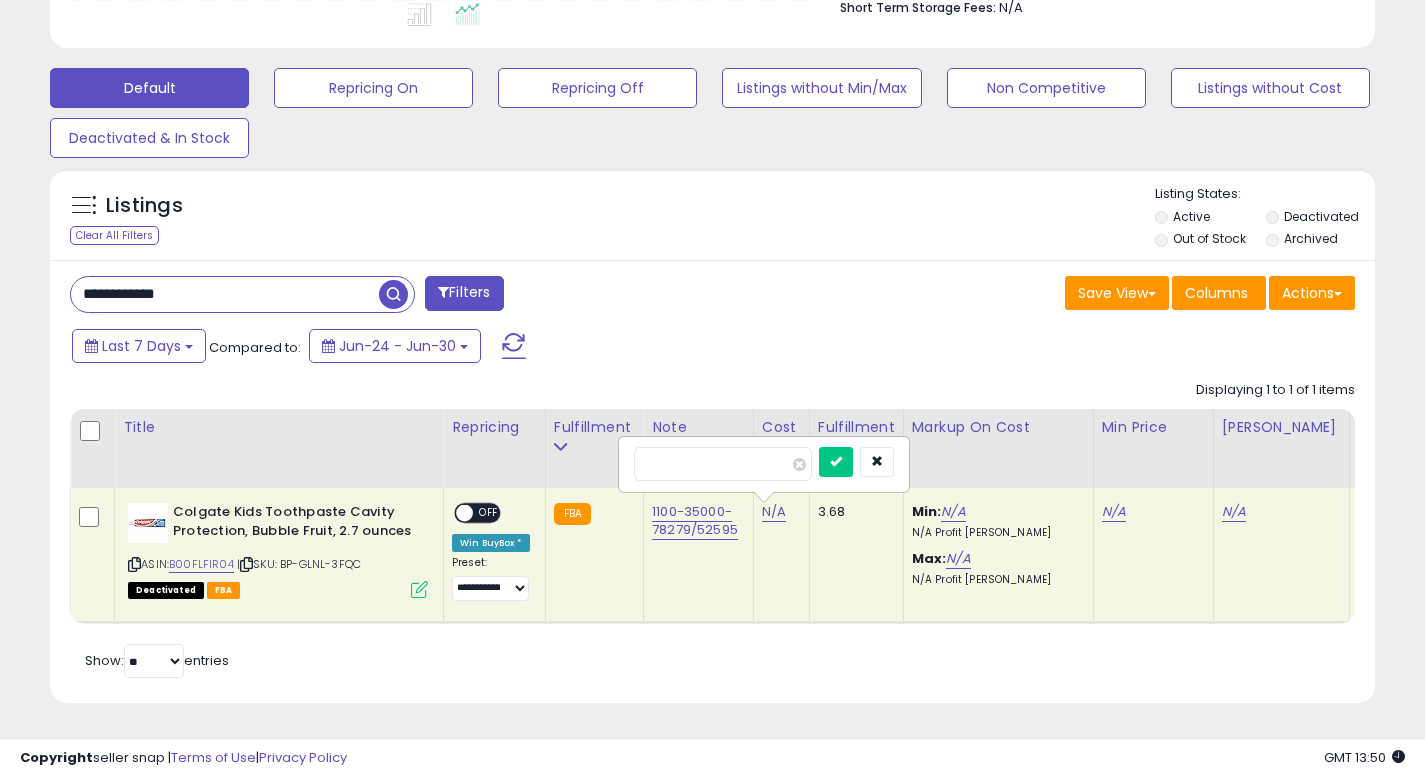 type on "****" 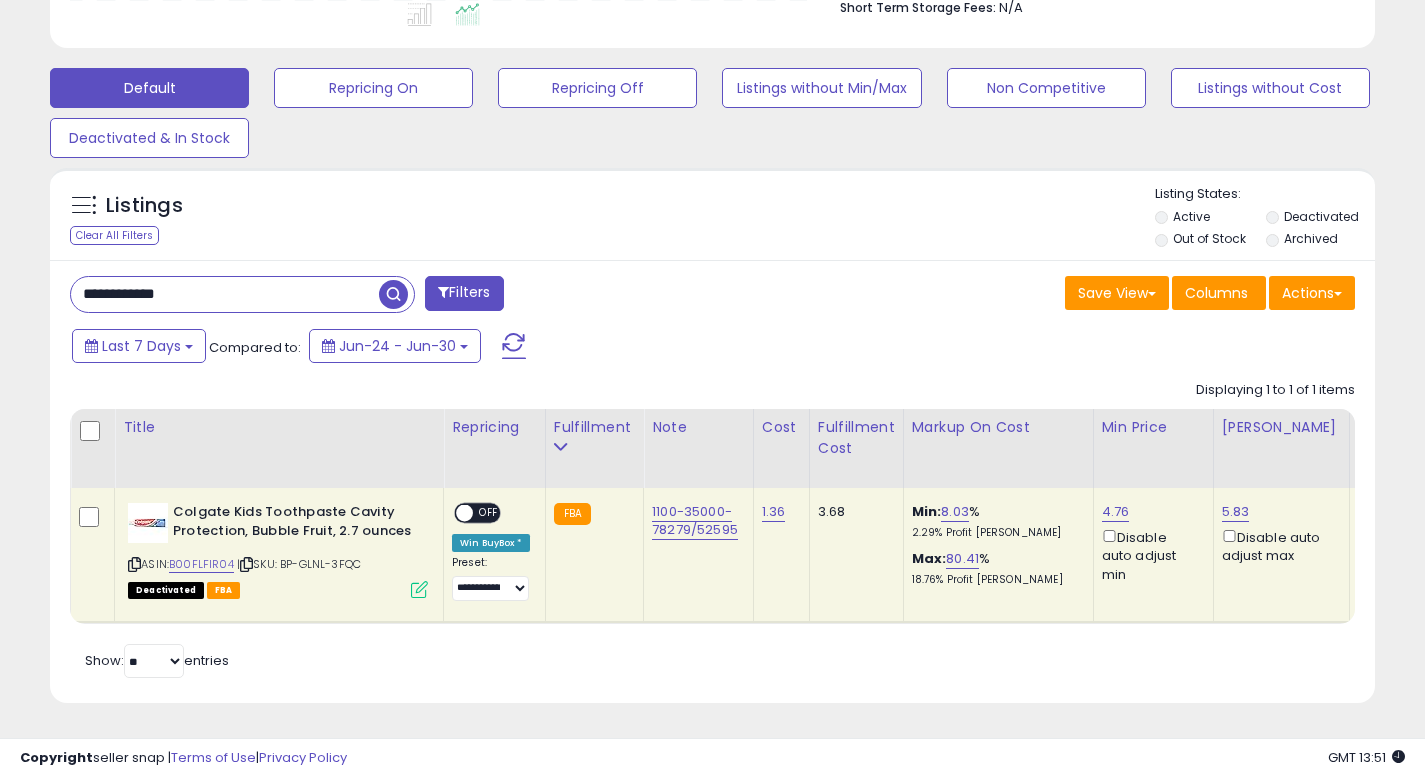 scroll, scrollTop: 0, scrollLeft: 561, axis: horizontal 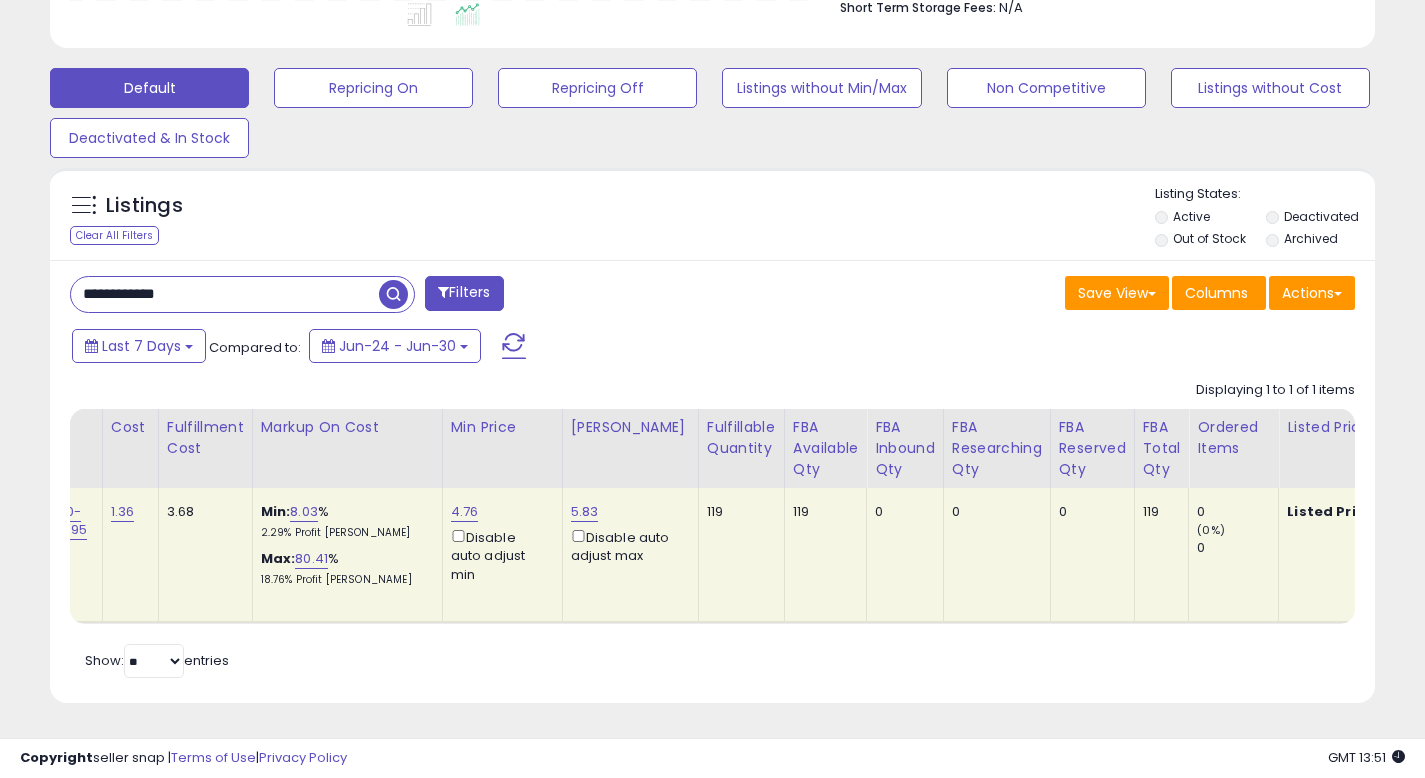 click on "5.83  Disable auto adjust max" at bounding box center (627, 534) 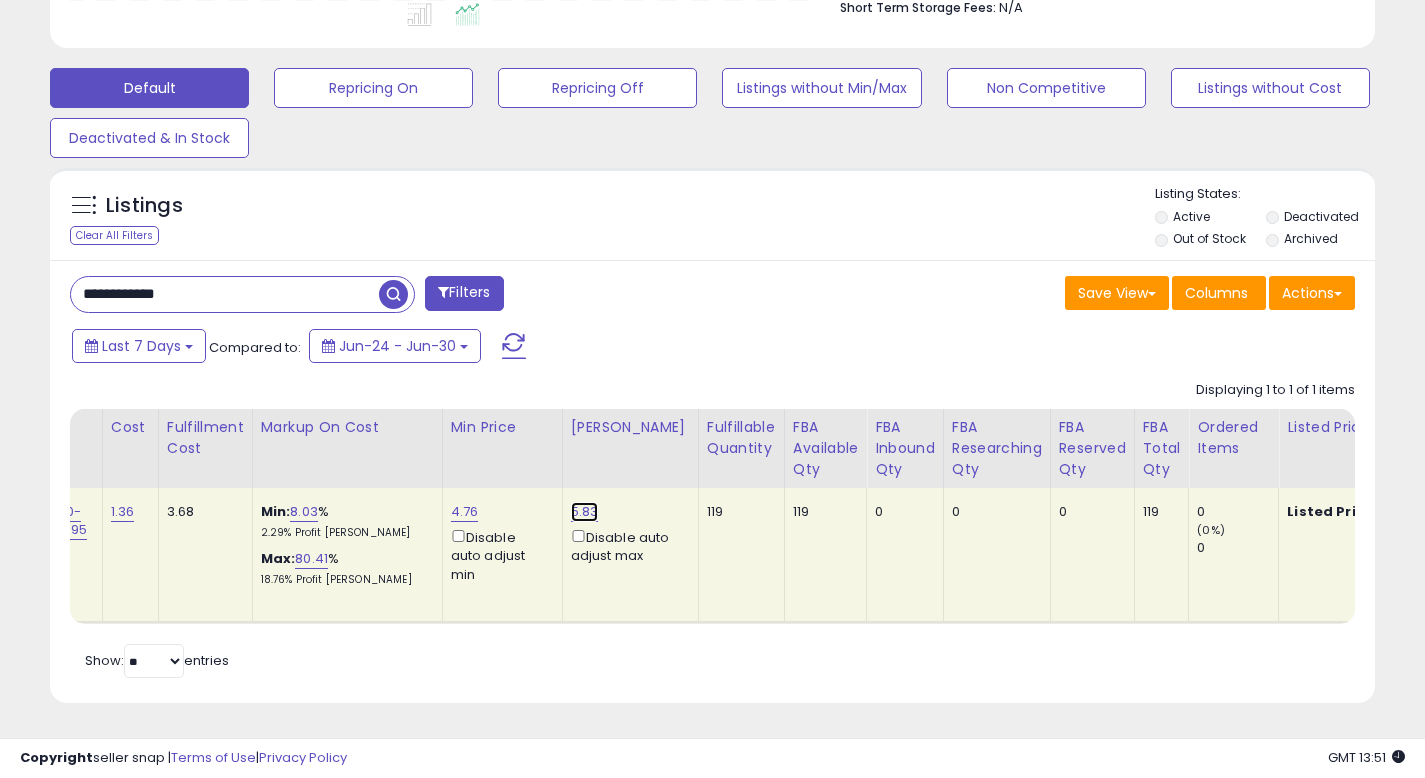 click on "5.83" at bounding box center (585, 512) 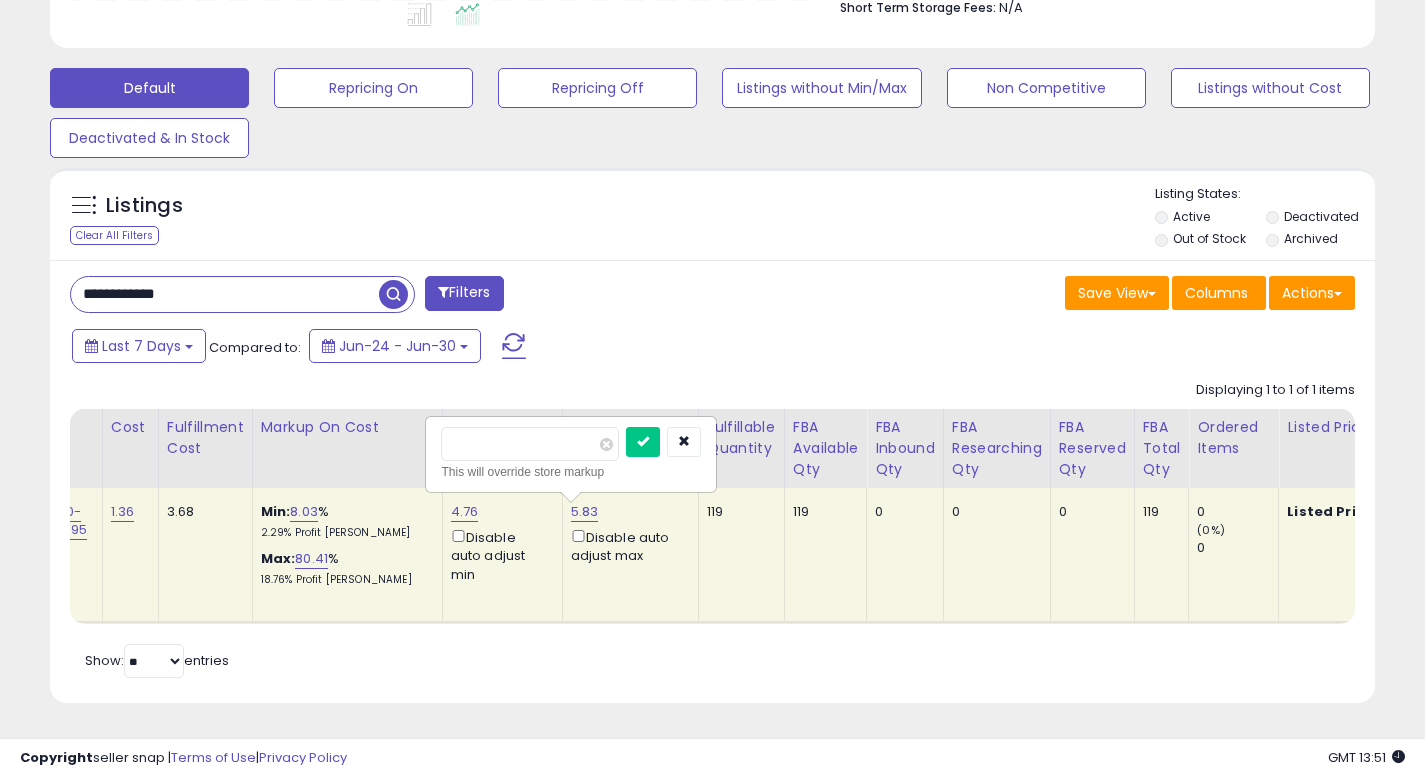 type on "****" 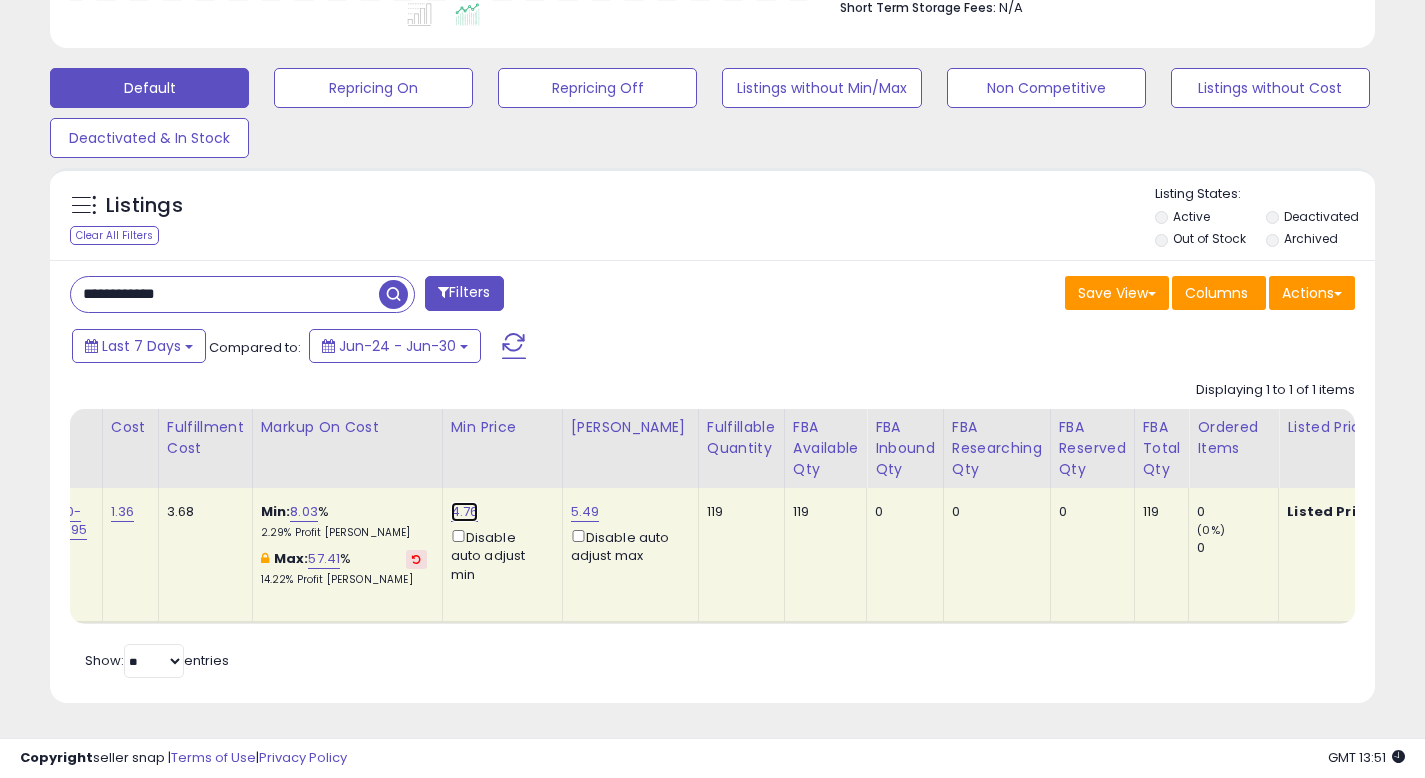 click on "4.76" at bounding box center [465, 512] 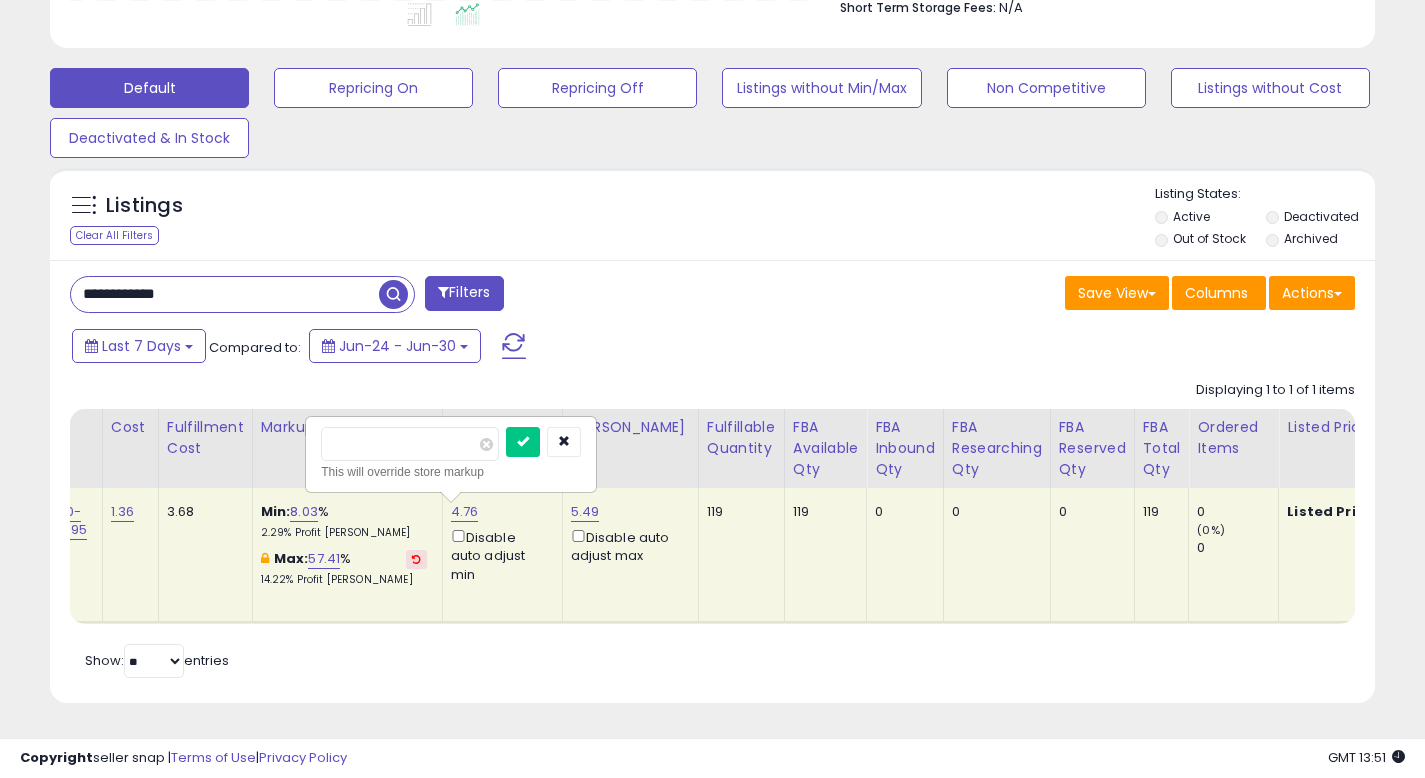 type on "****" 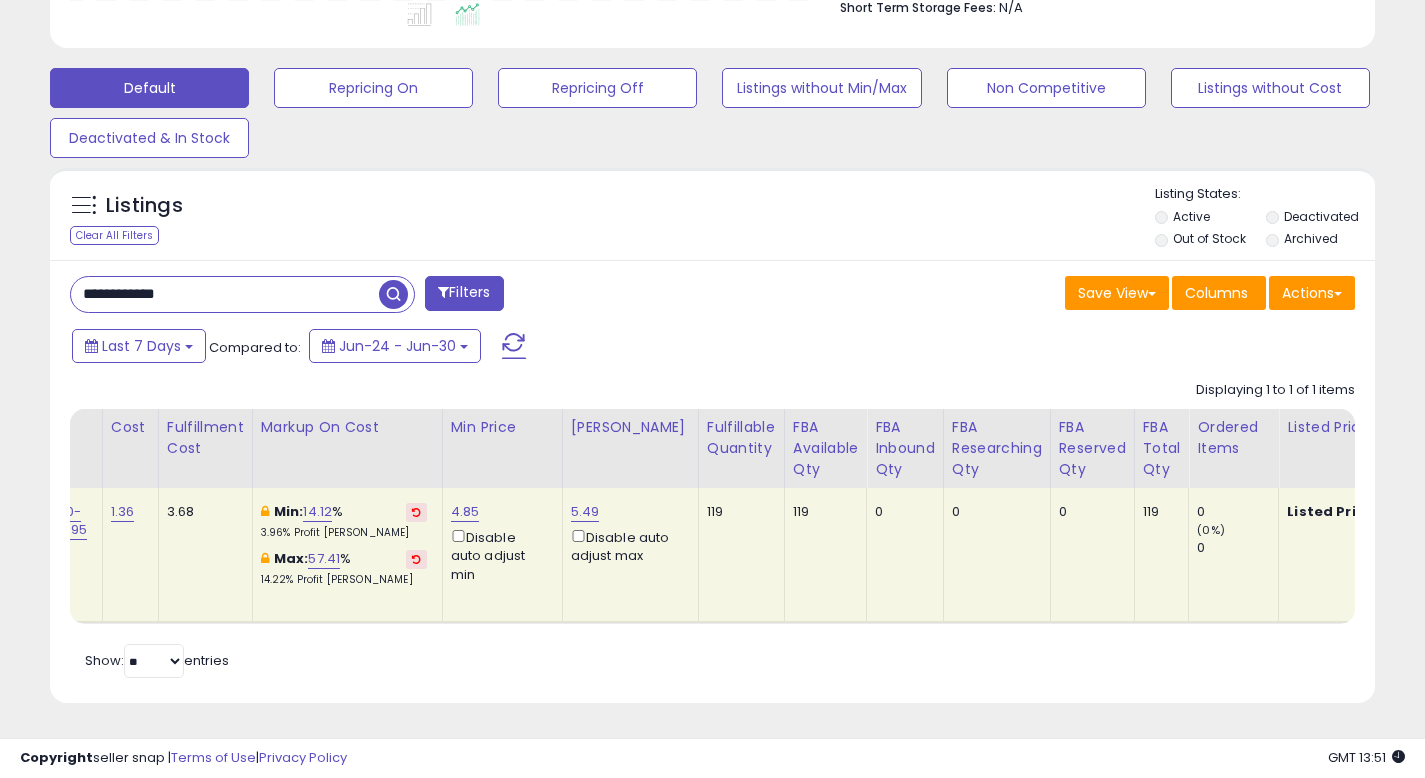 scroll, scrollTop: 0, scrollLeft: 776, axis: horizontal 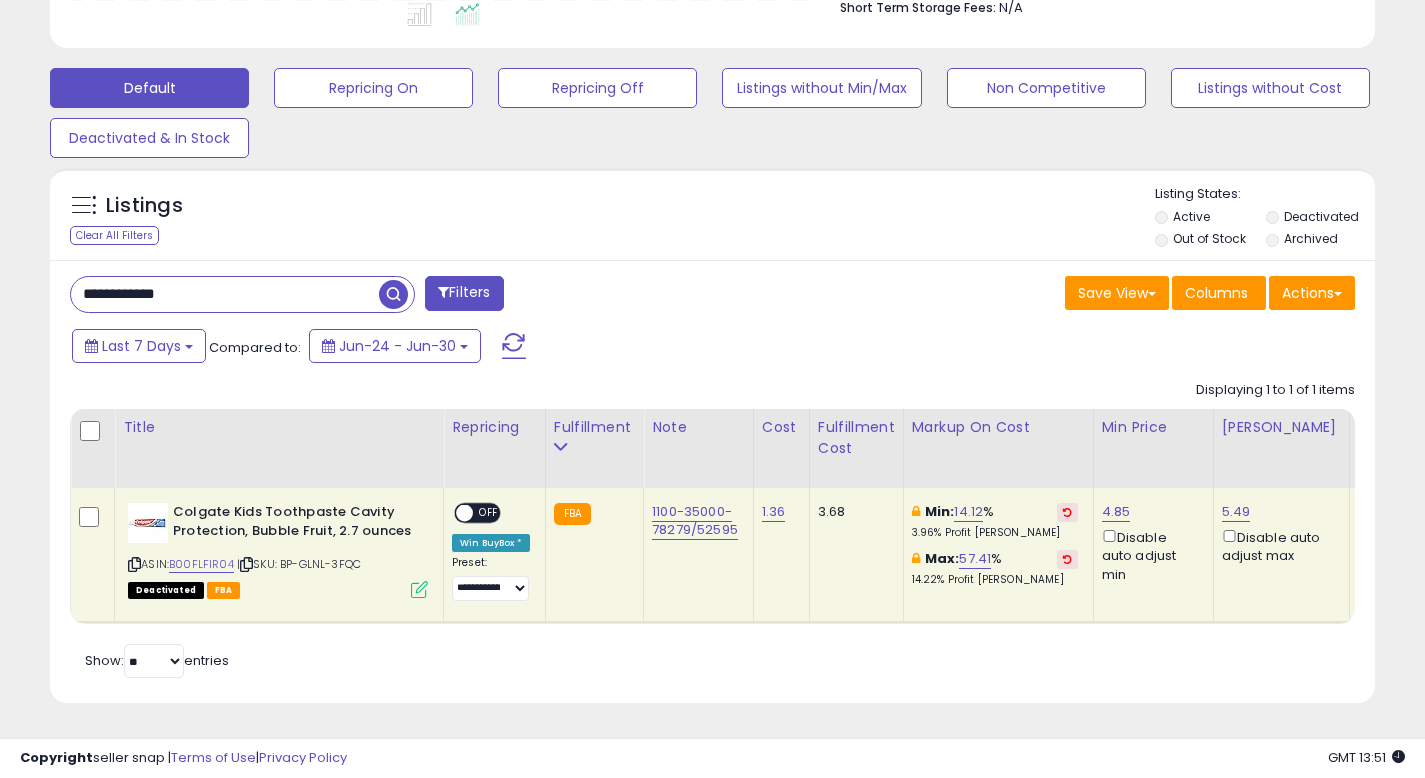 click on "ON   OFF" at bounding box center [477, 513] 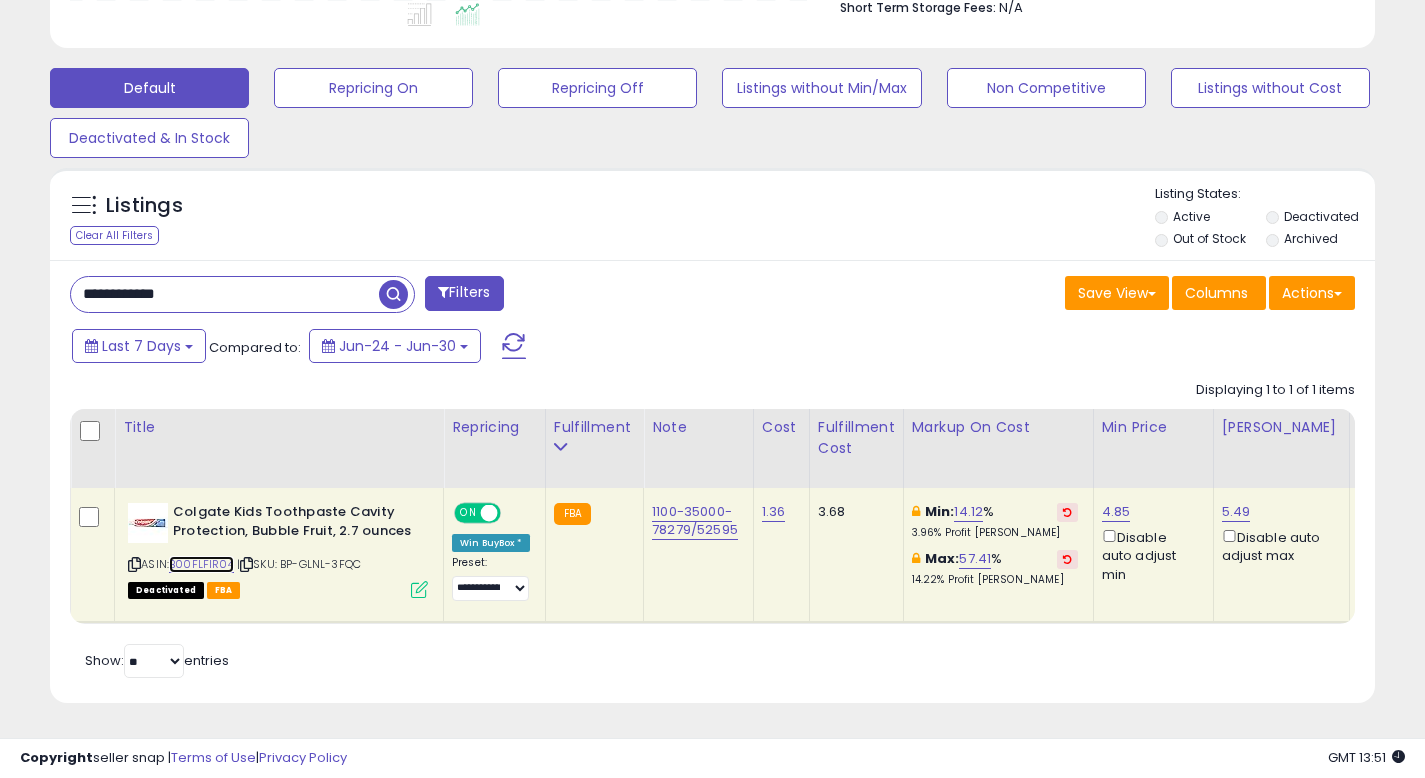 click on "B00FLFIR04" at bounding box center (201, 564) 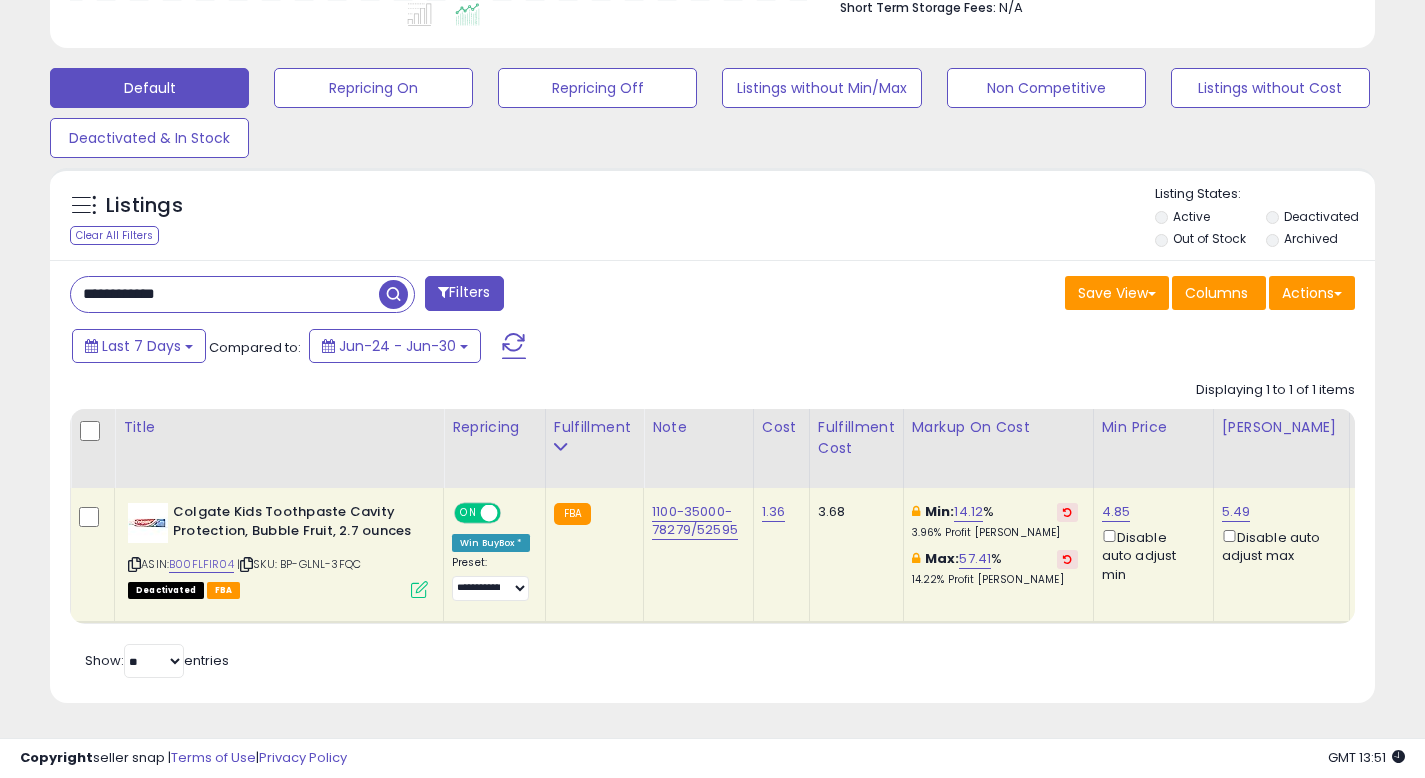click at bounding box center (246, 564) 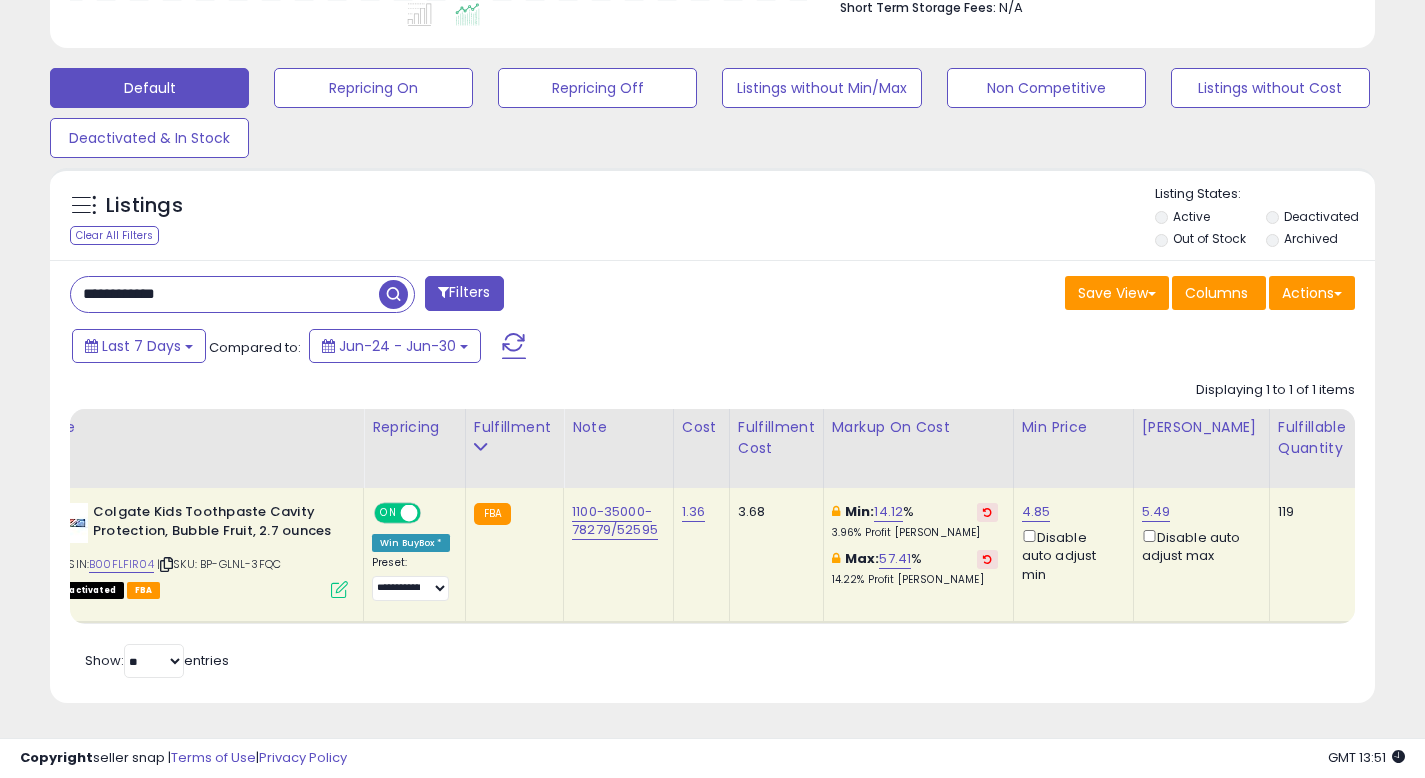 scroll, scrollTop: 0, scrollLeft: 243, axis: horizontal 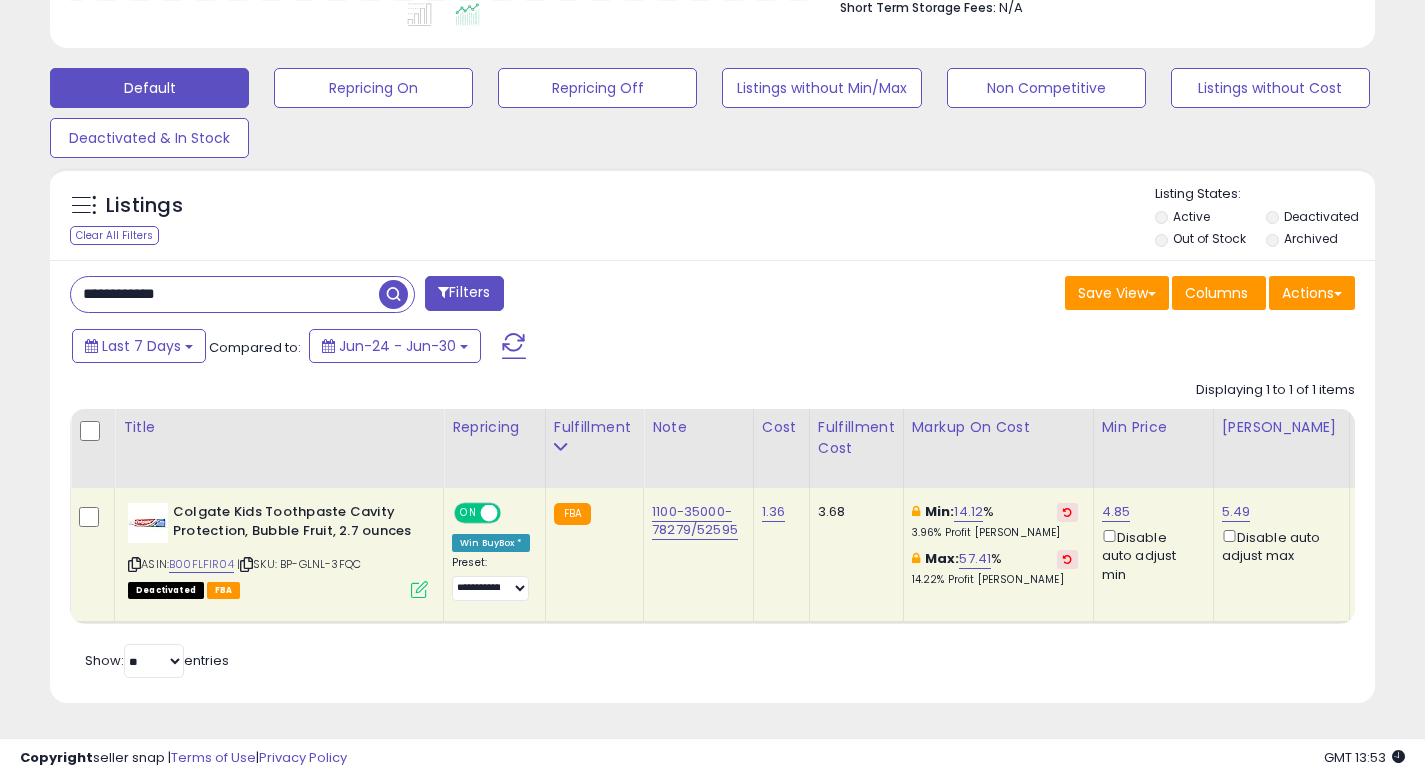 click on "**********" at bounding box center (225, 294) 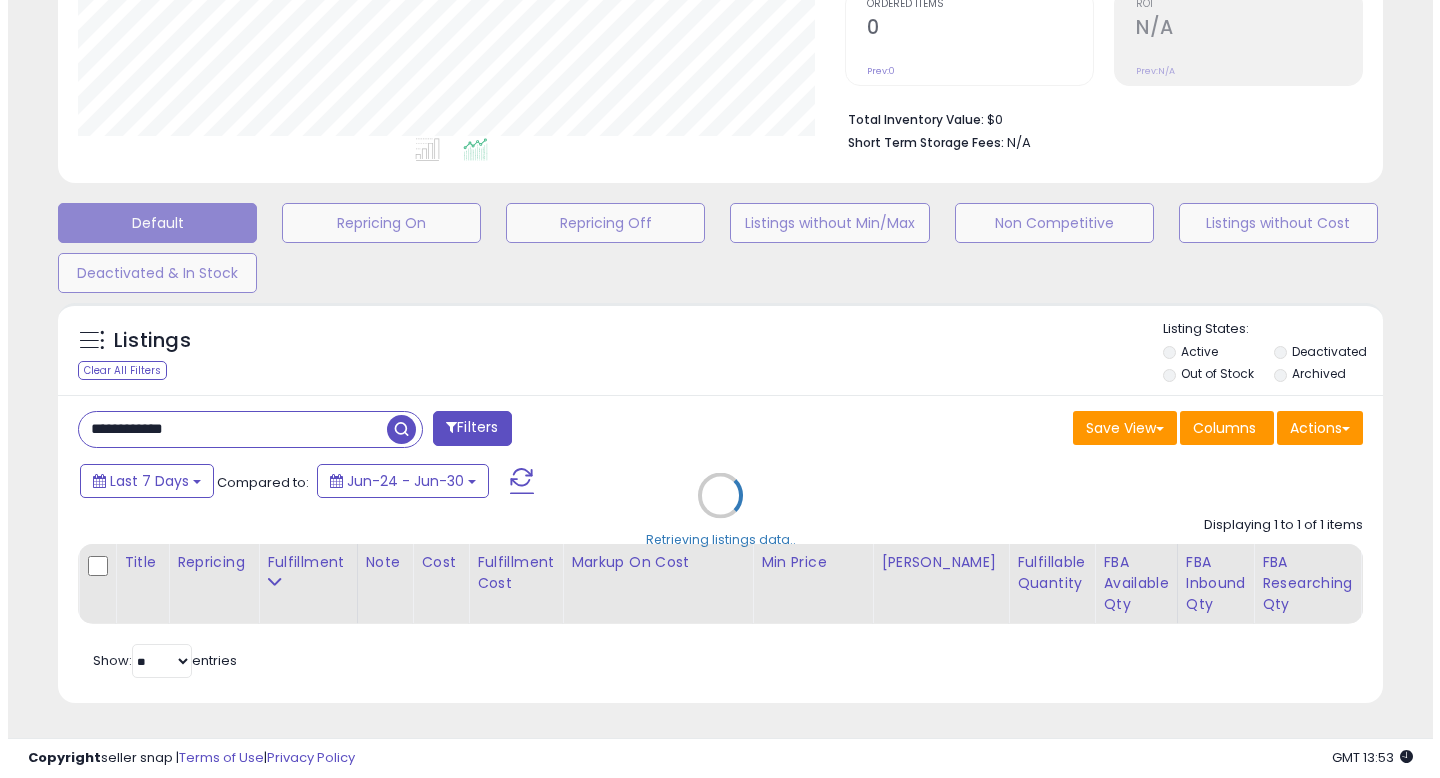 scroll, scrollTop: 442, scrollLeft: 0, axis: vertical 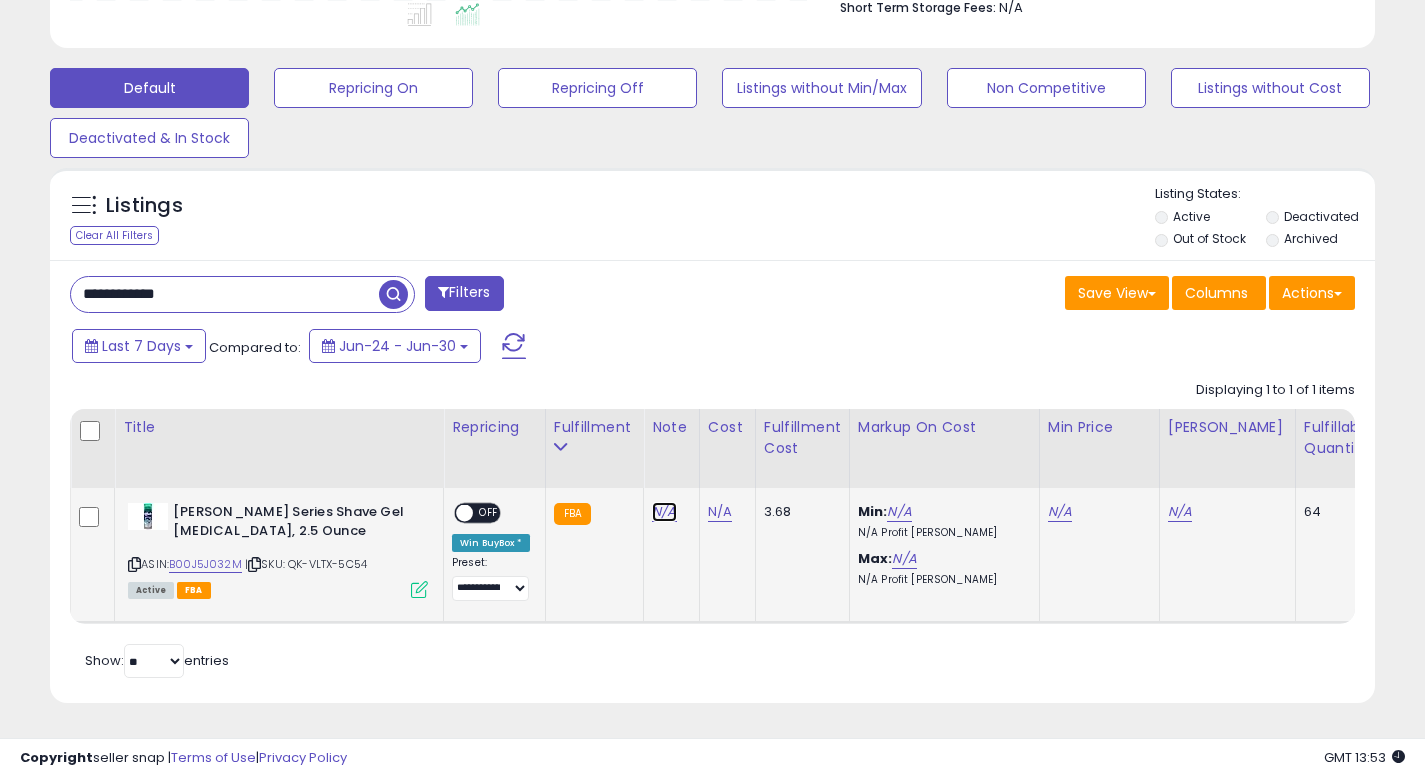 click on "N/A" at bounding box center (664, 512) 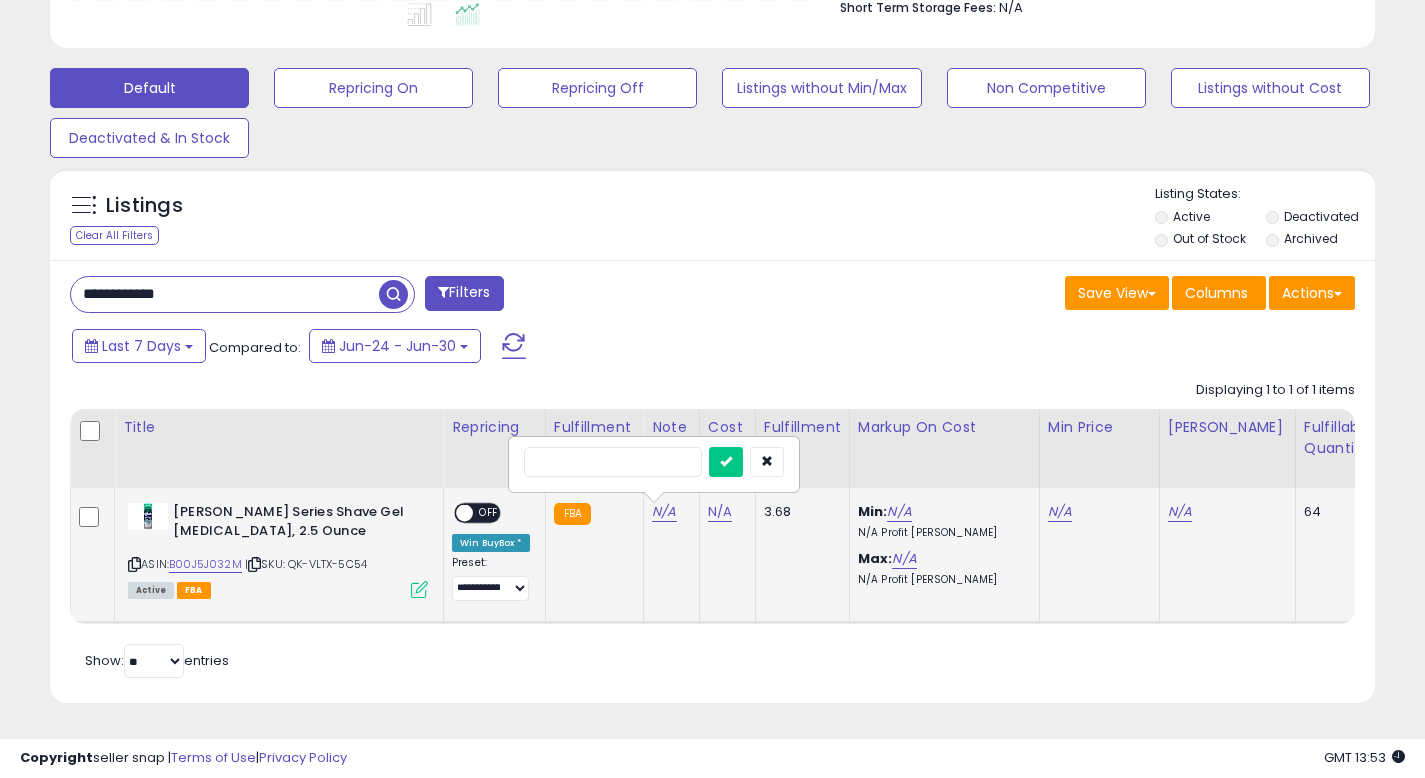 type on "**********" 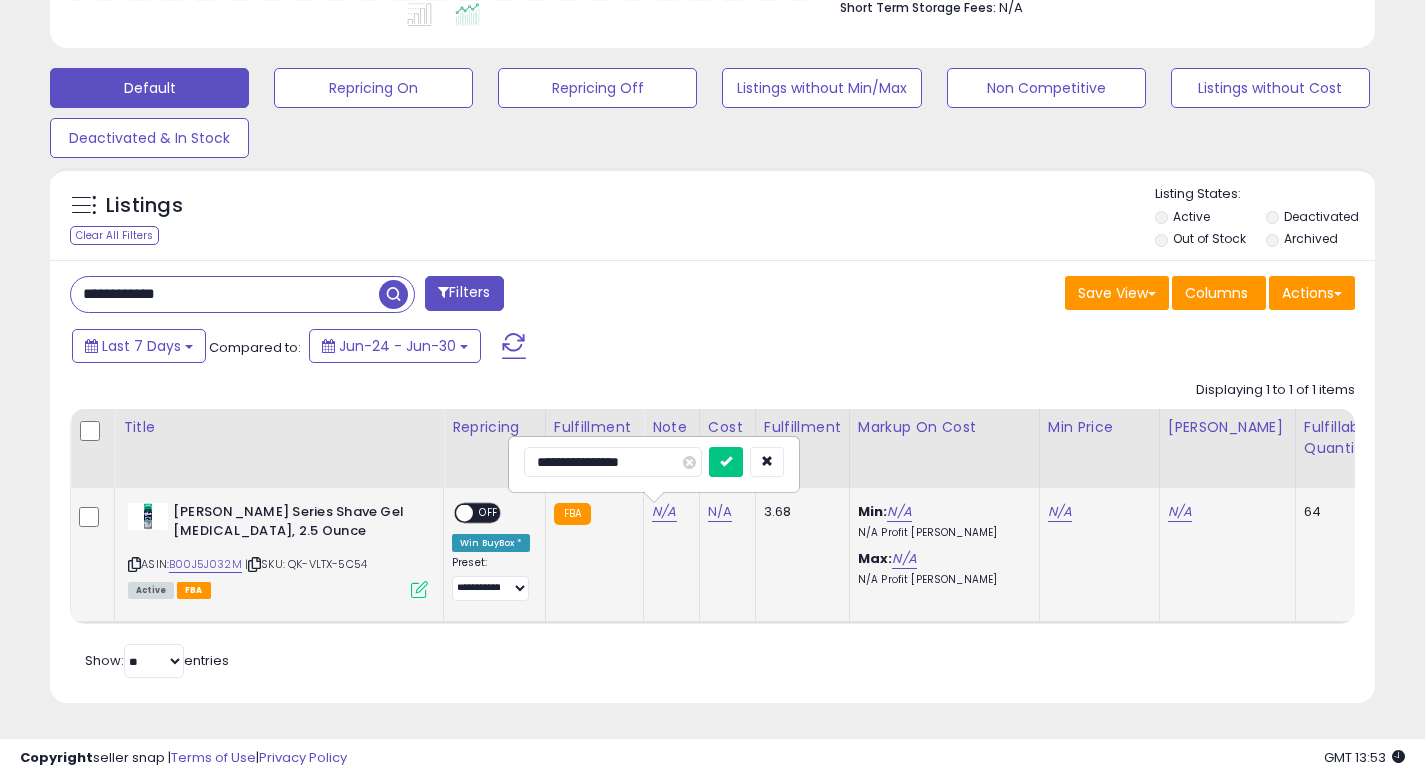 click at bounding box center (726, 462) 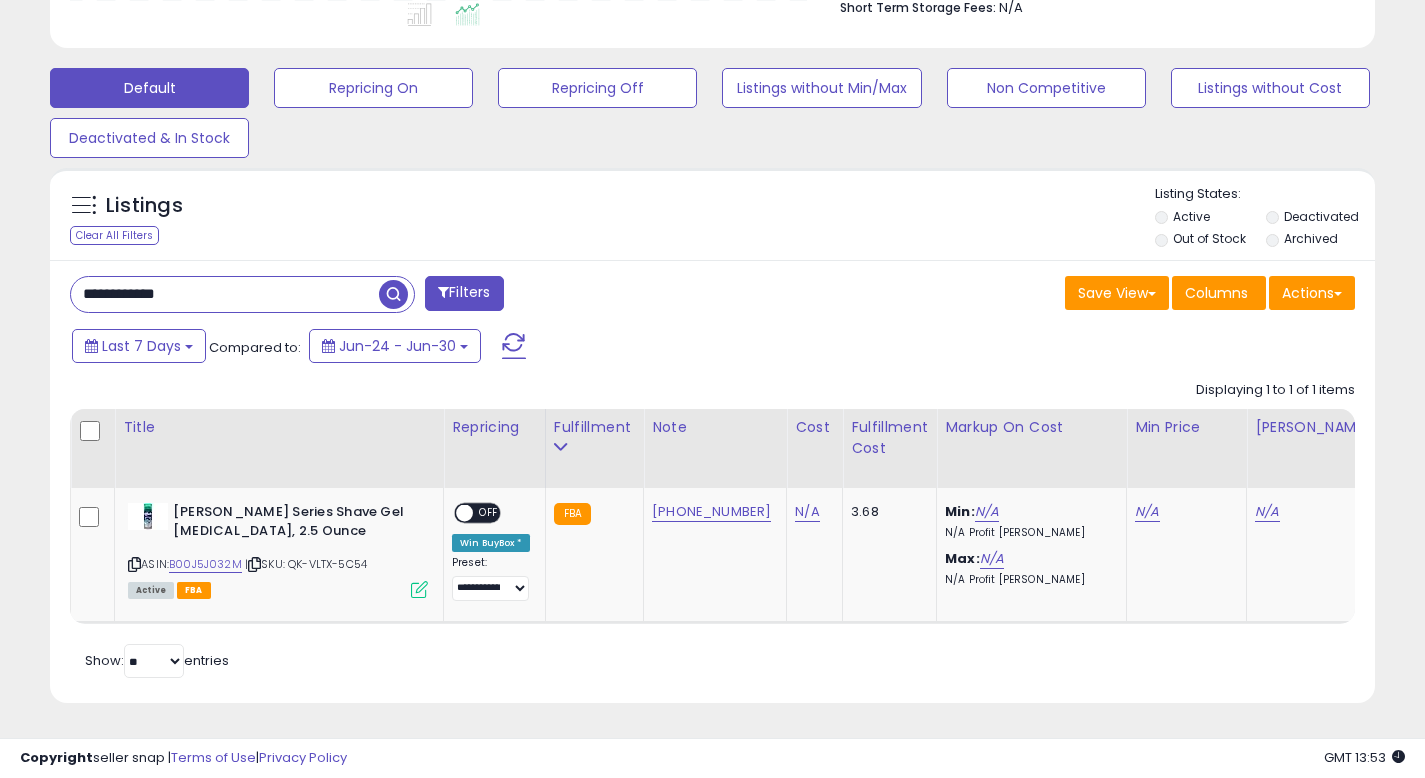 click on "**********" at bounding box center [225, 294] 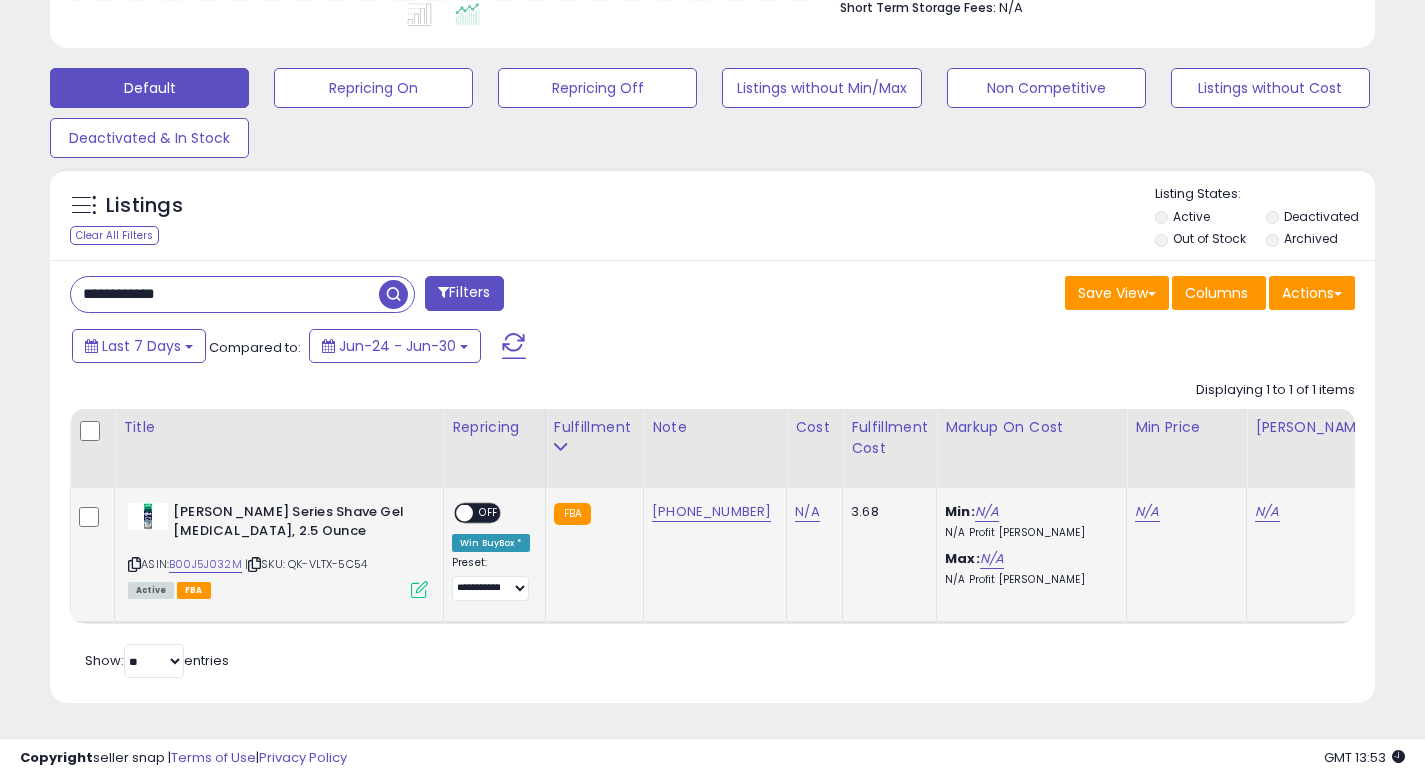 type on "**********" 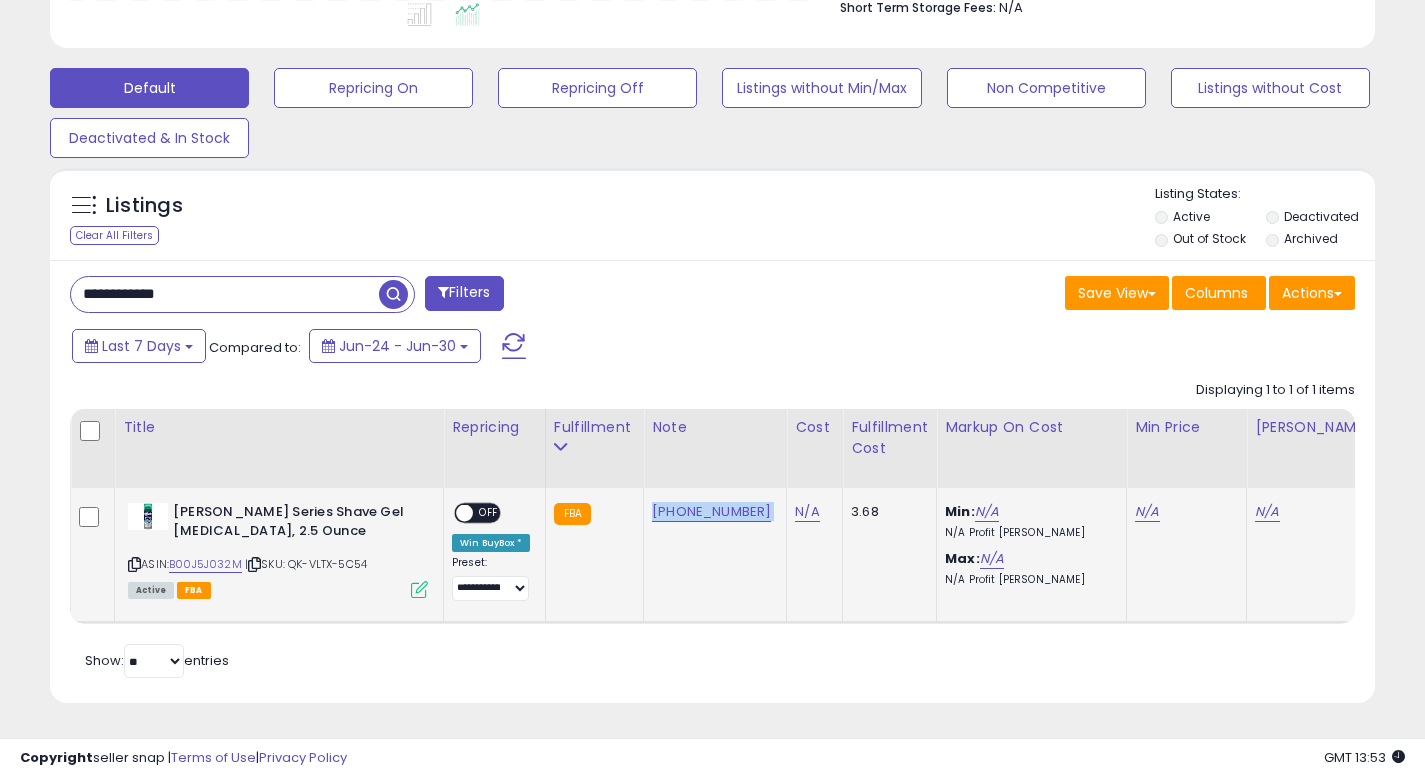 click on "0204-47400-33092" 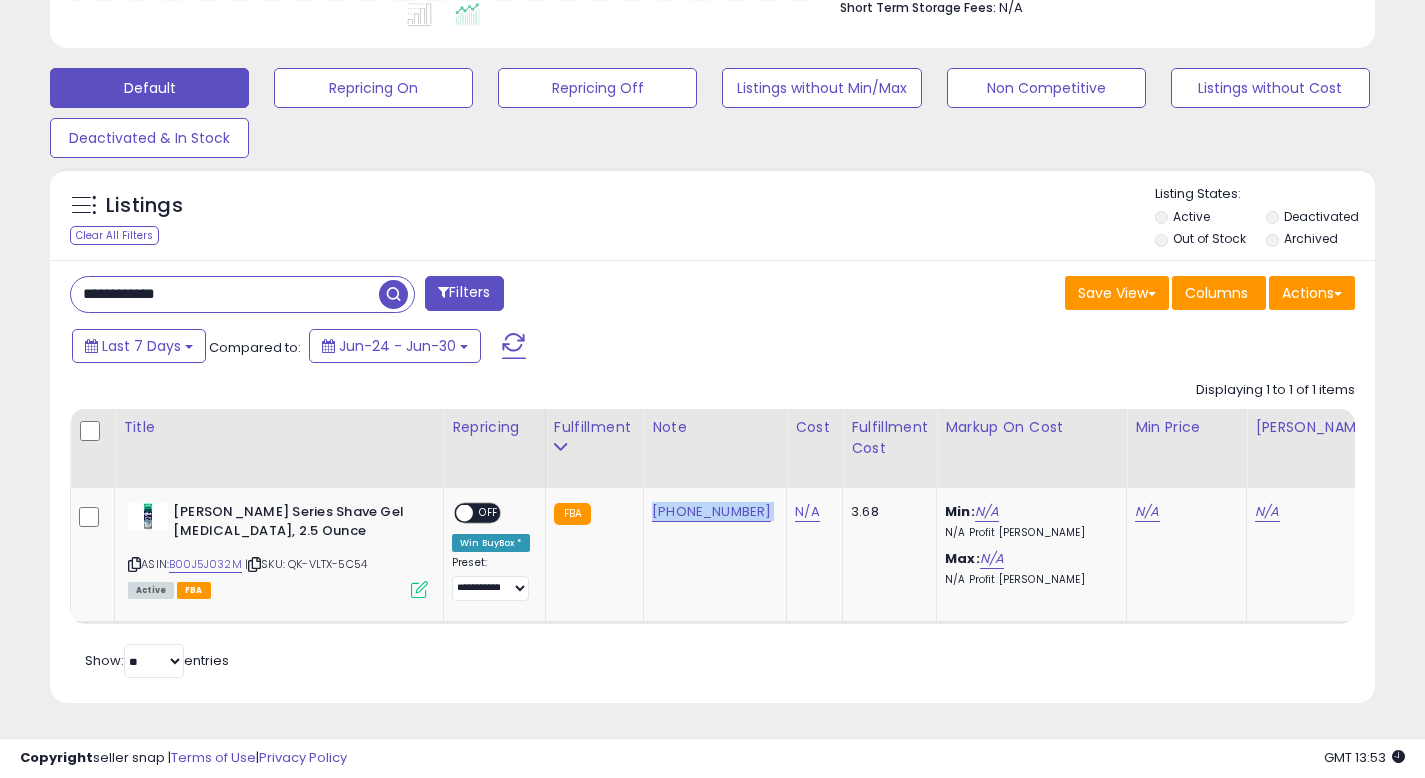 click at bounding box center (393, 294) 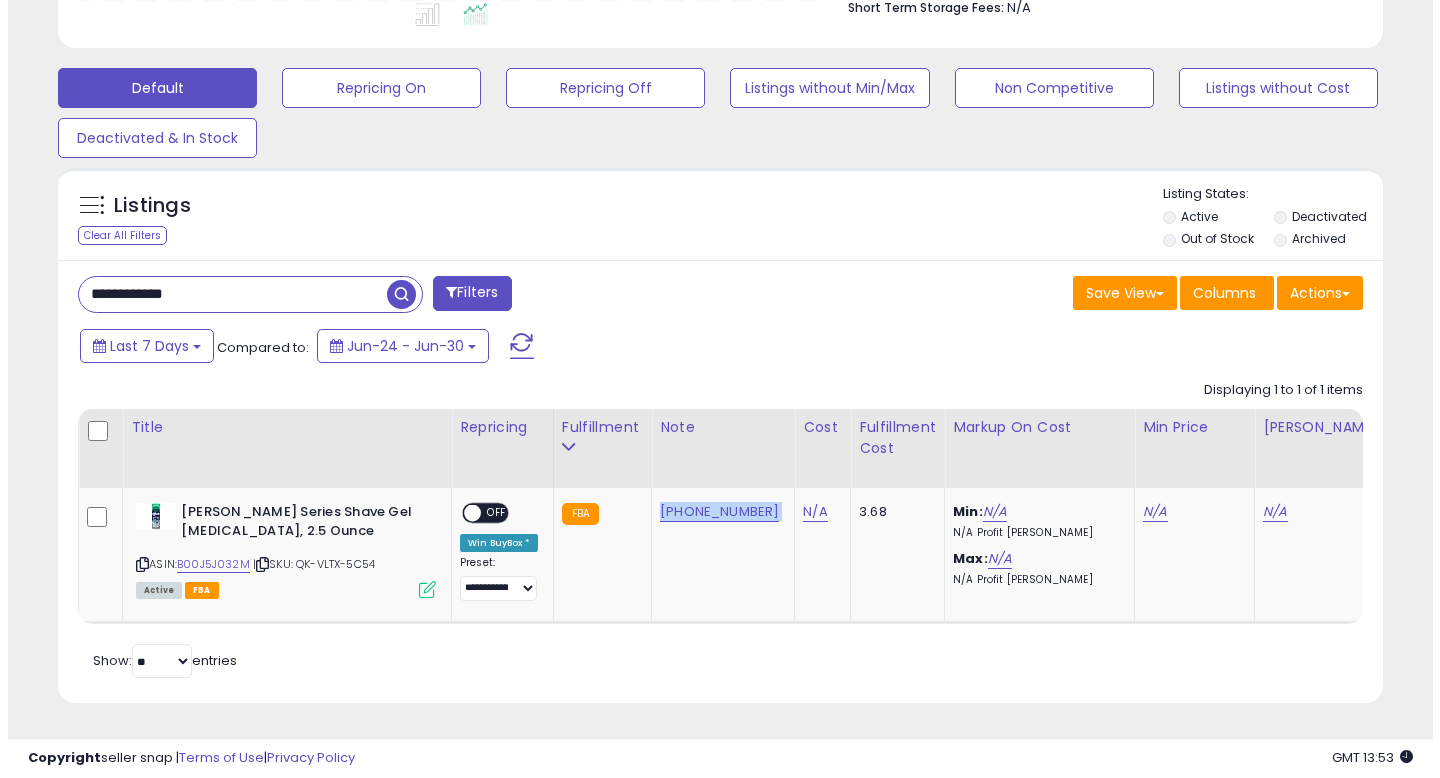 scroll, scrollTop: 442, scrollLeft: 0, axis: vertical 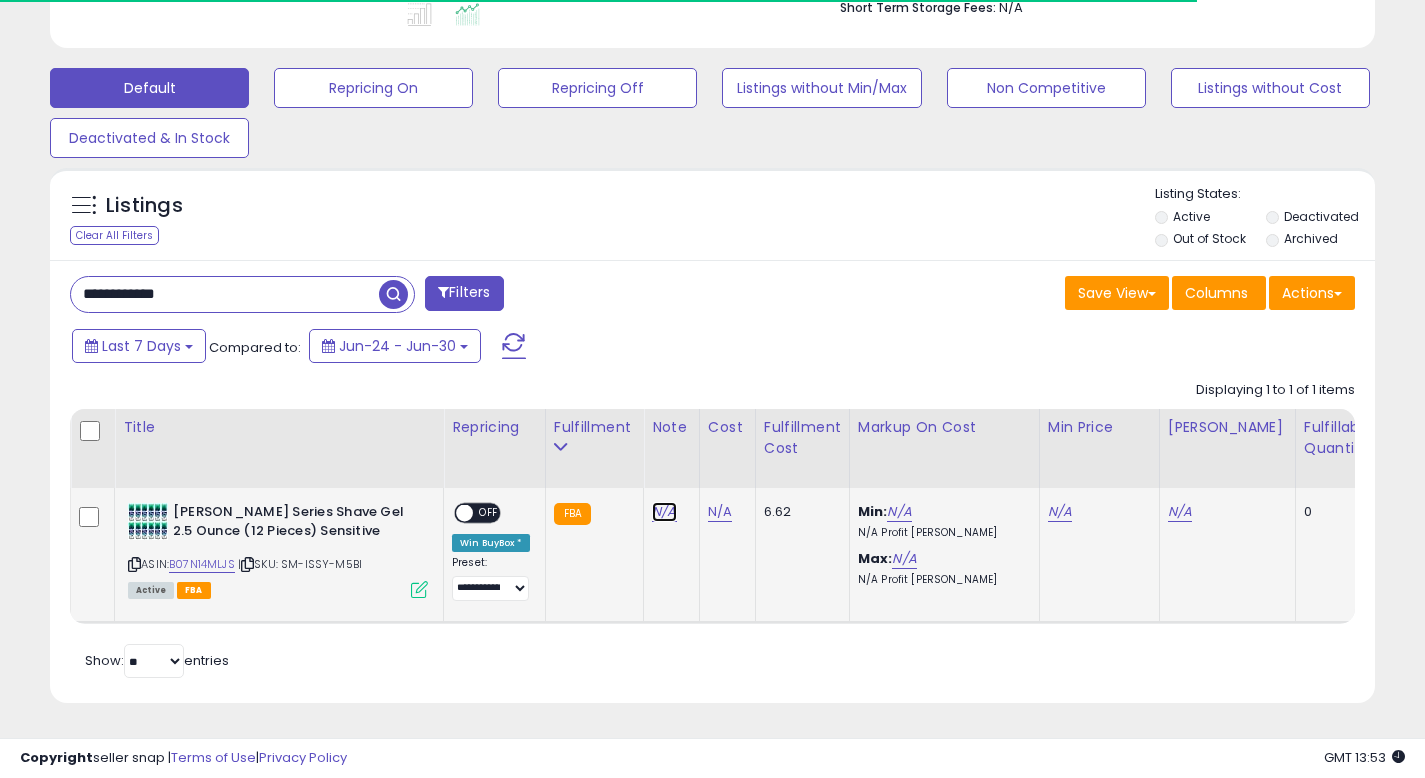 click on "N/A" at bounding box center (664, 512) 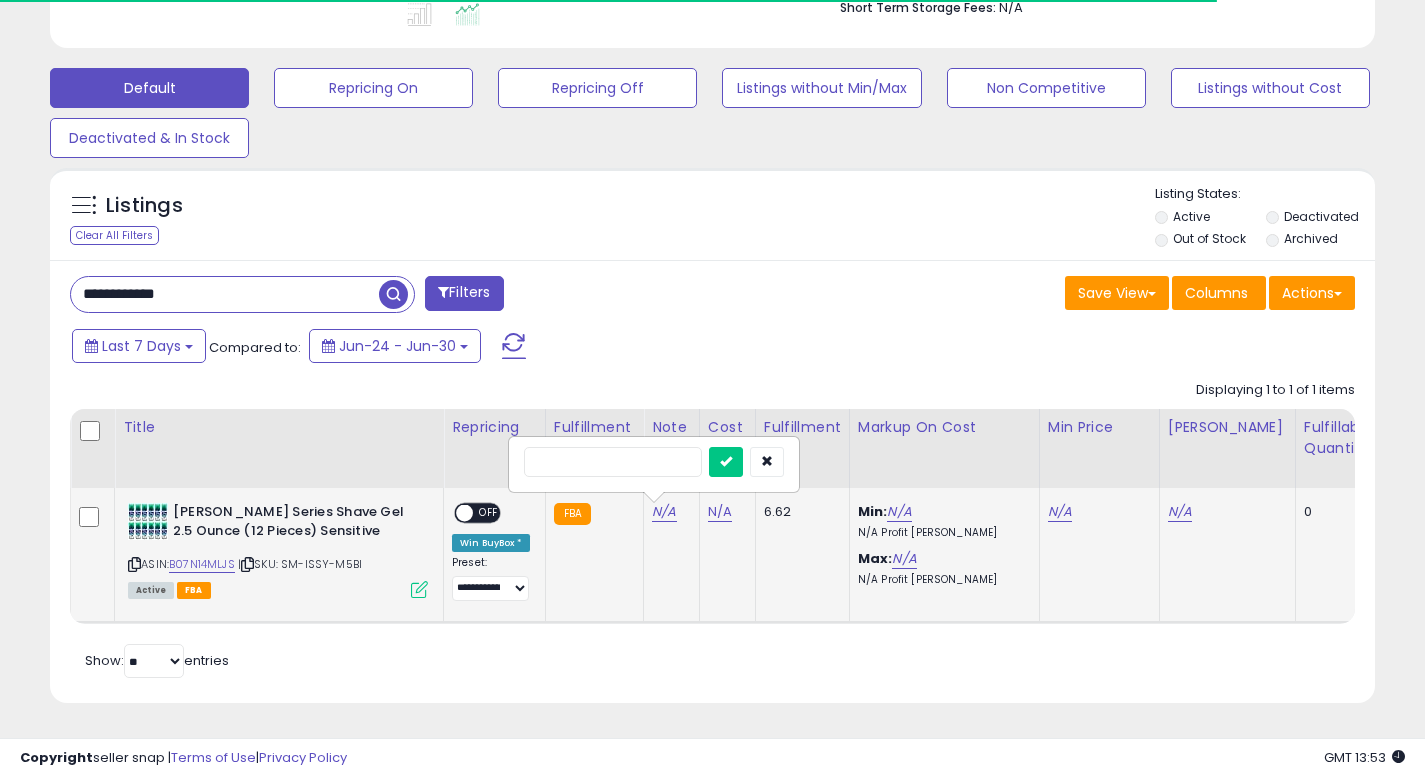 scroll, scrollTop: 999590, scrollLeft: 999233, axis: both 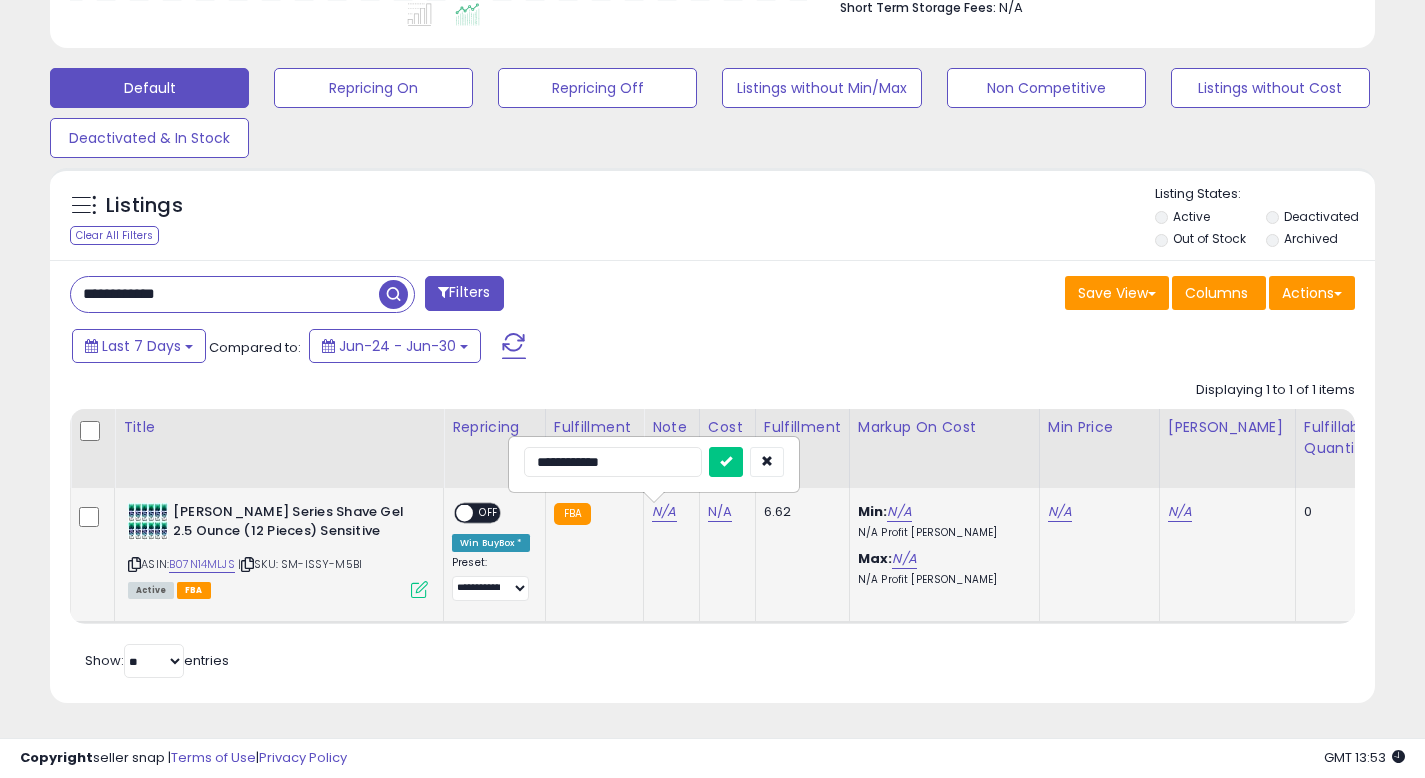 click at bounding box center [726, 462] 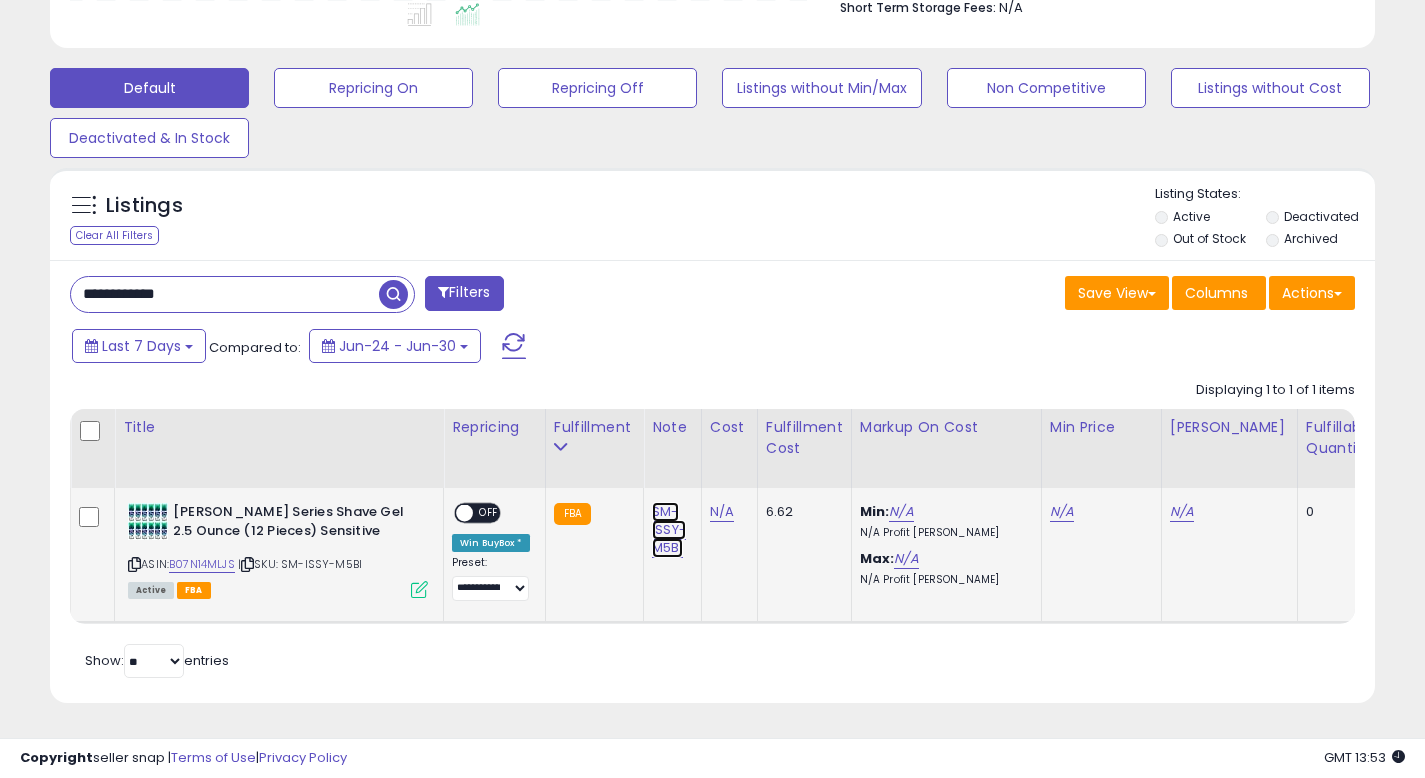 click on "SM-ISSY-M5BI" at bounding box center [669, 530] 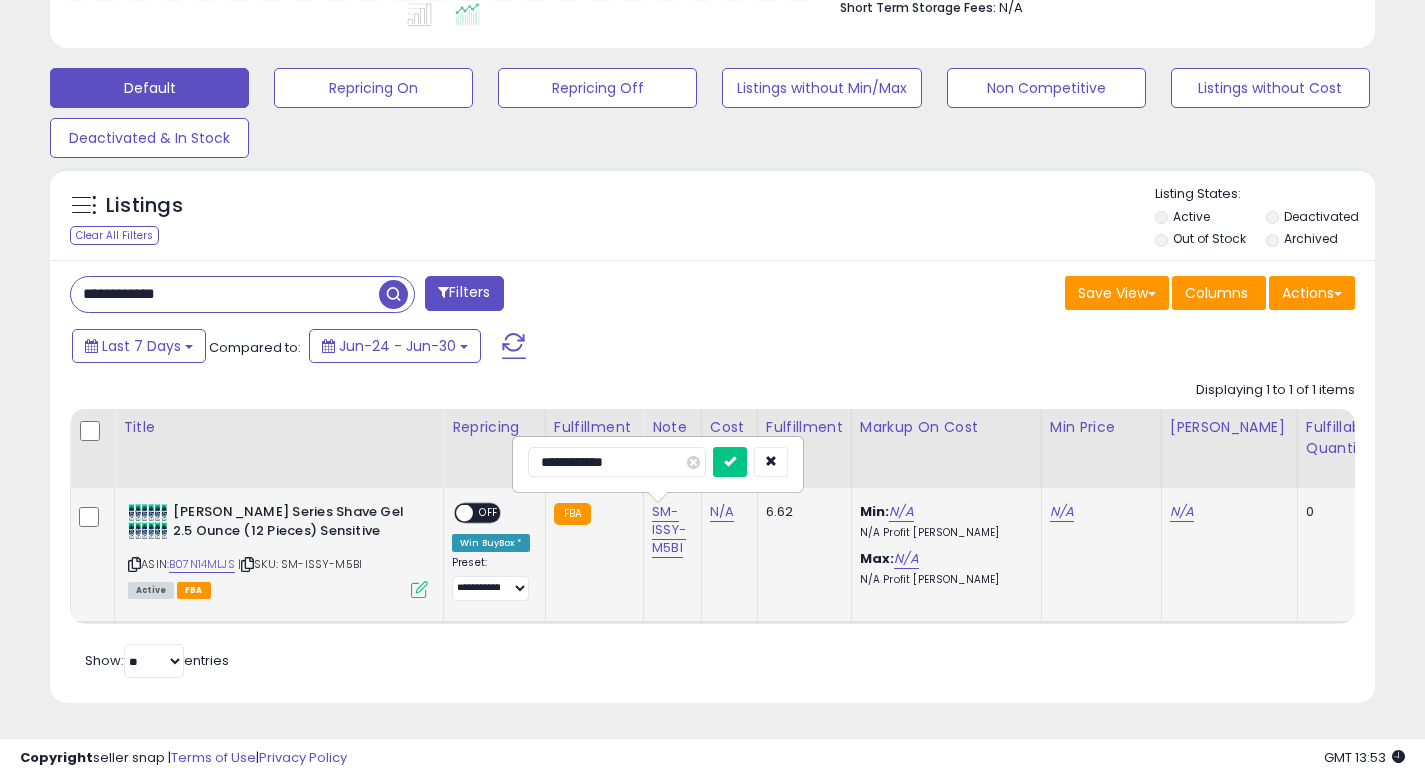 click on "**********" at bounding box center [658, 464] 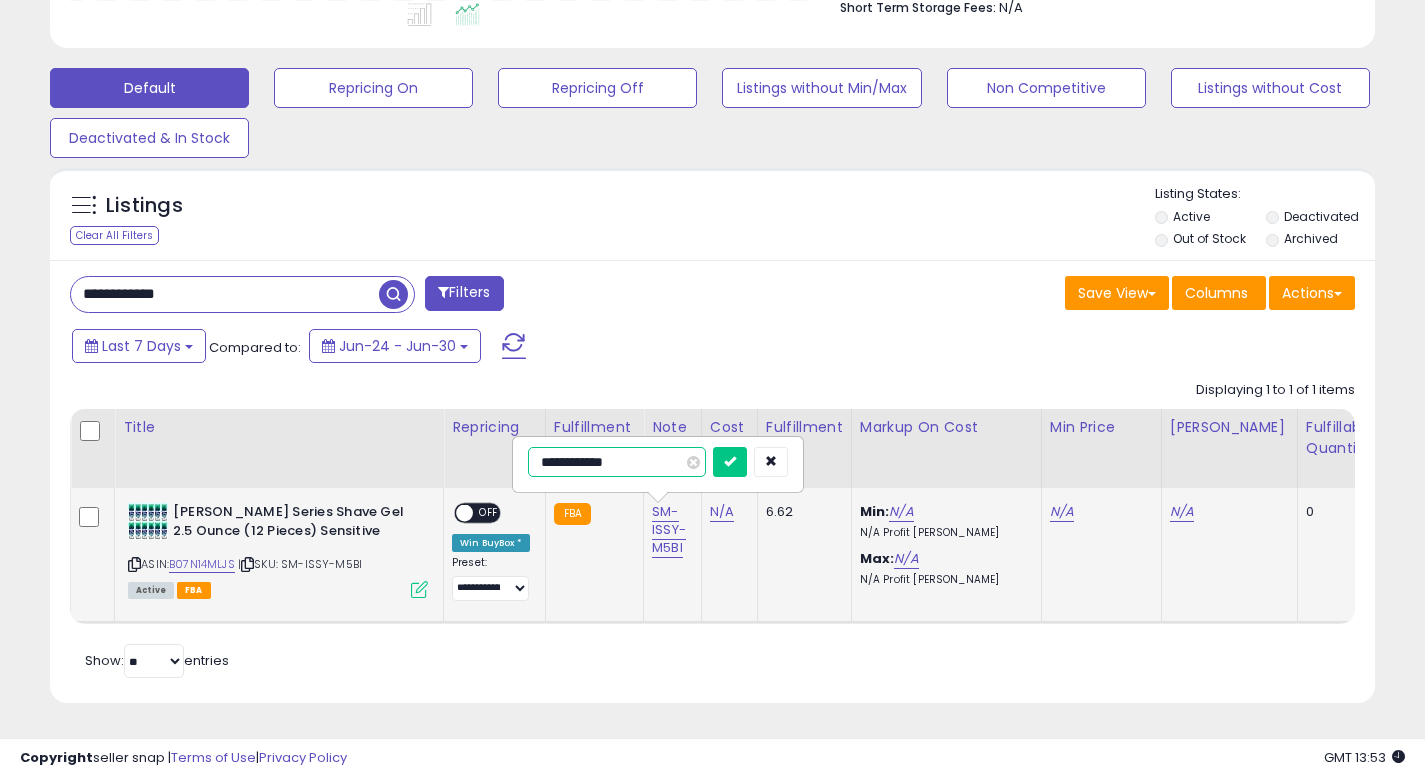 click on "**********" at bounding box center [617, 462] 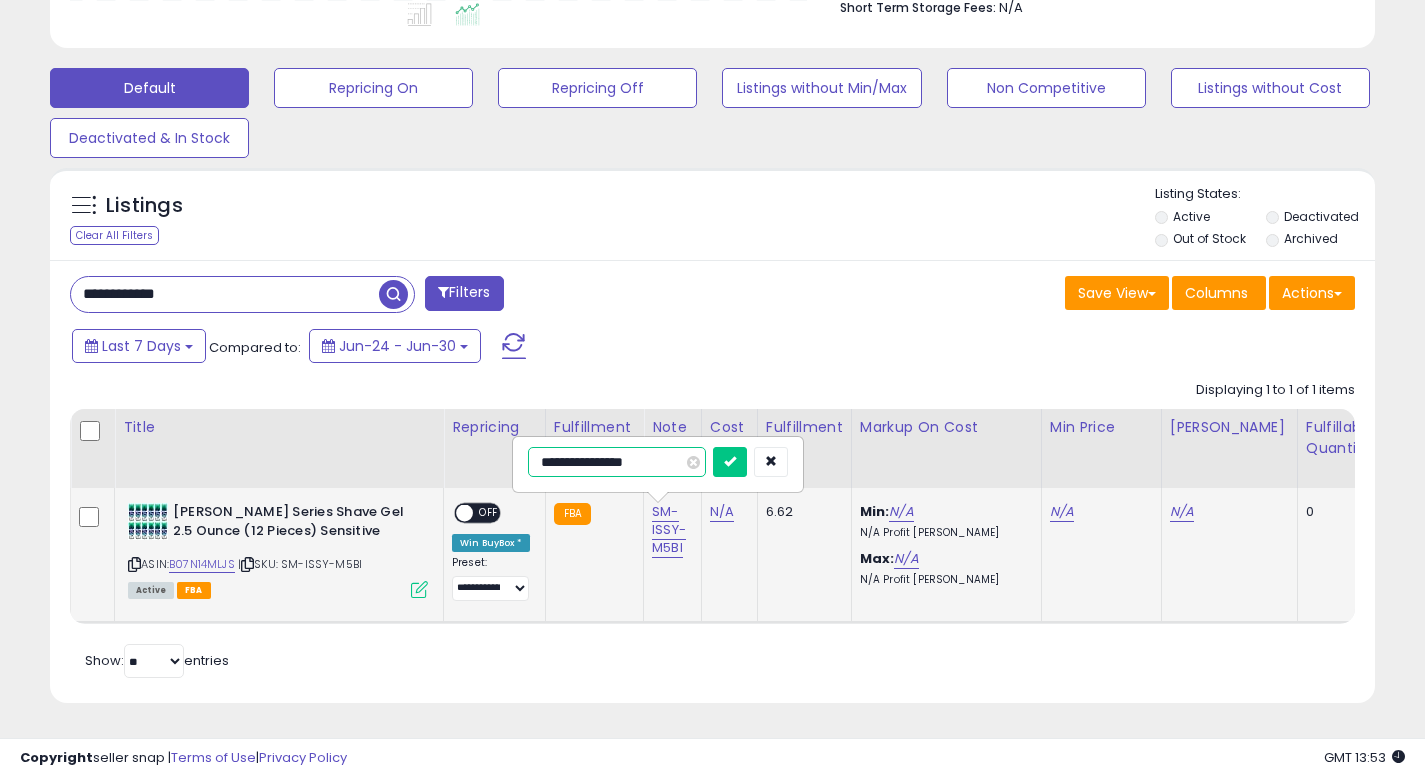 click at bounding box center [730, 462] 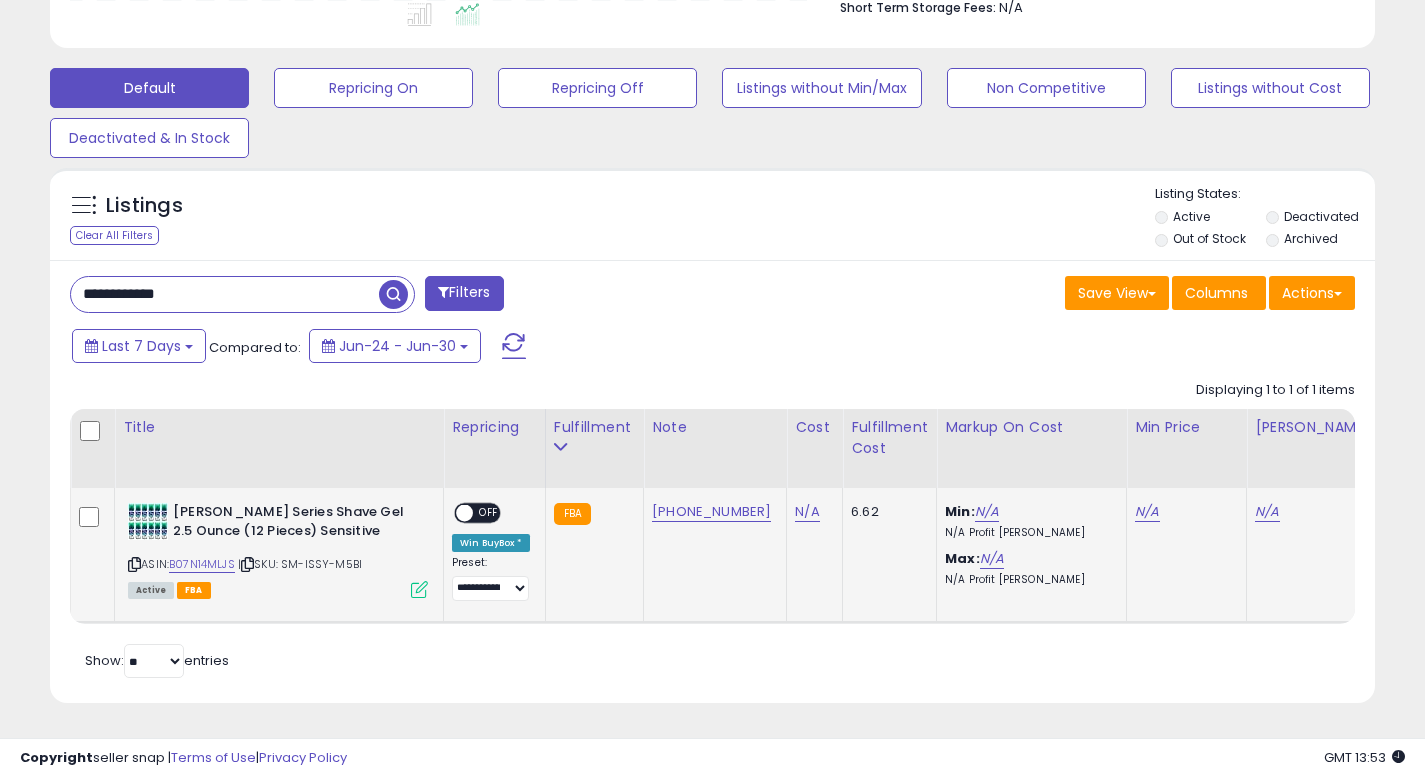 click on "**********" at bounding box center [225, 294] 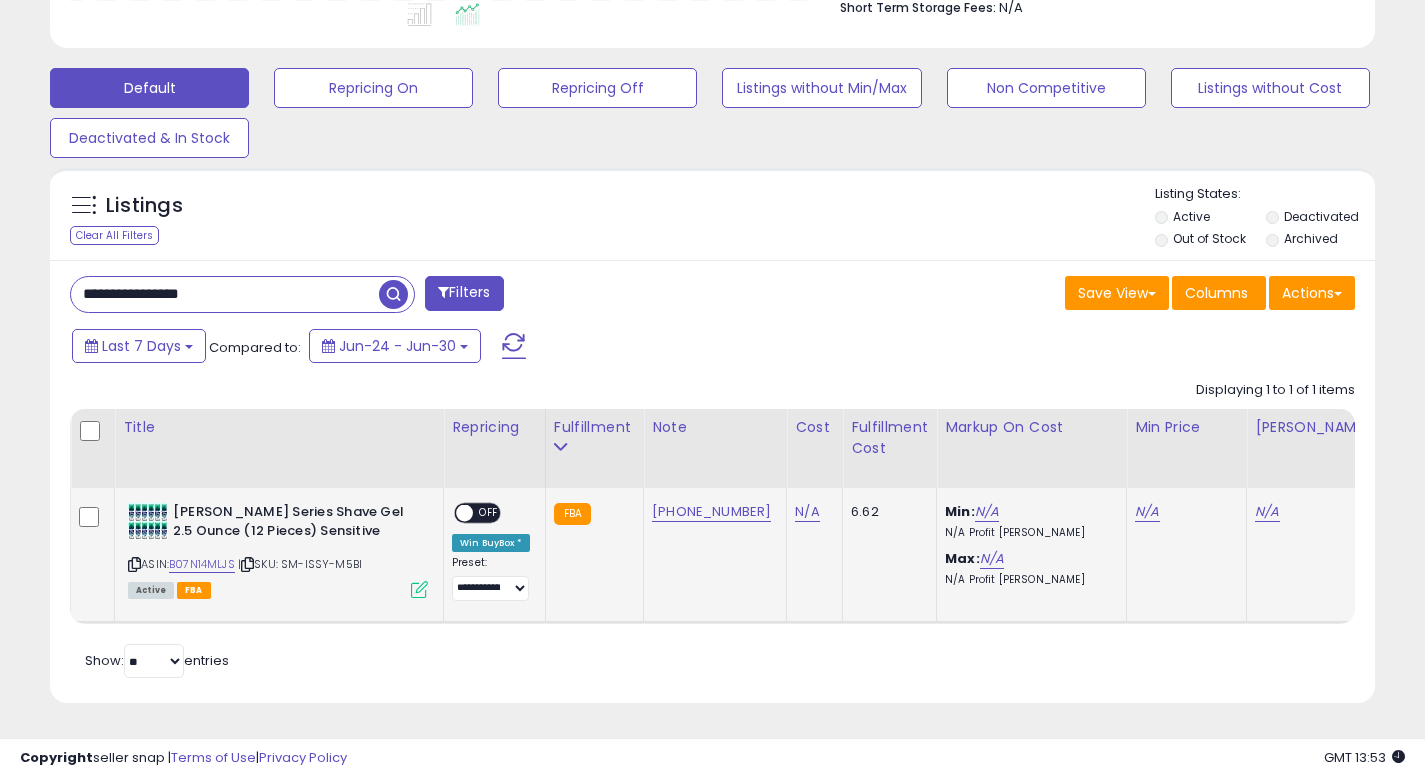 type on "**********" 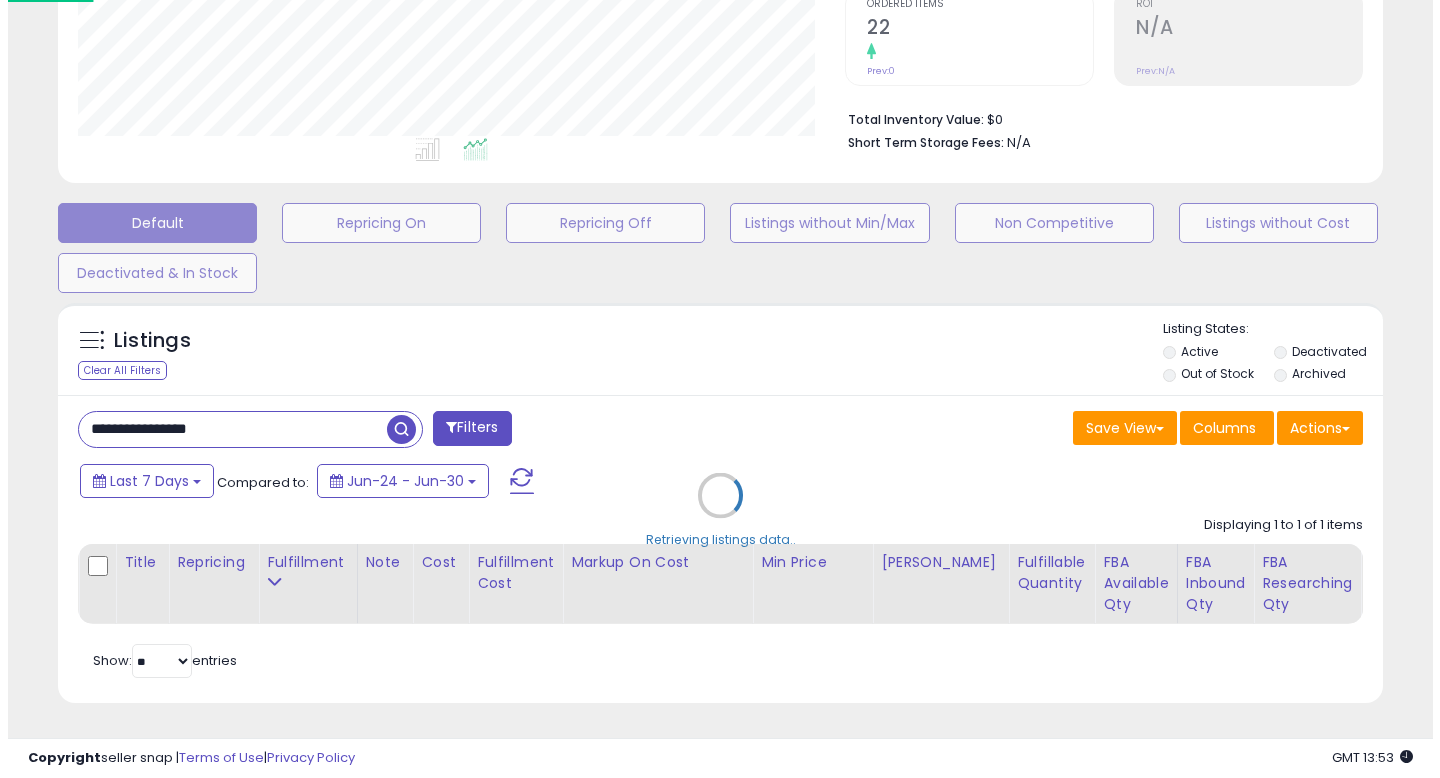 scroll, scrollTop: 442, scrollLeft: 0, axis: vertical 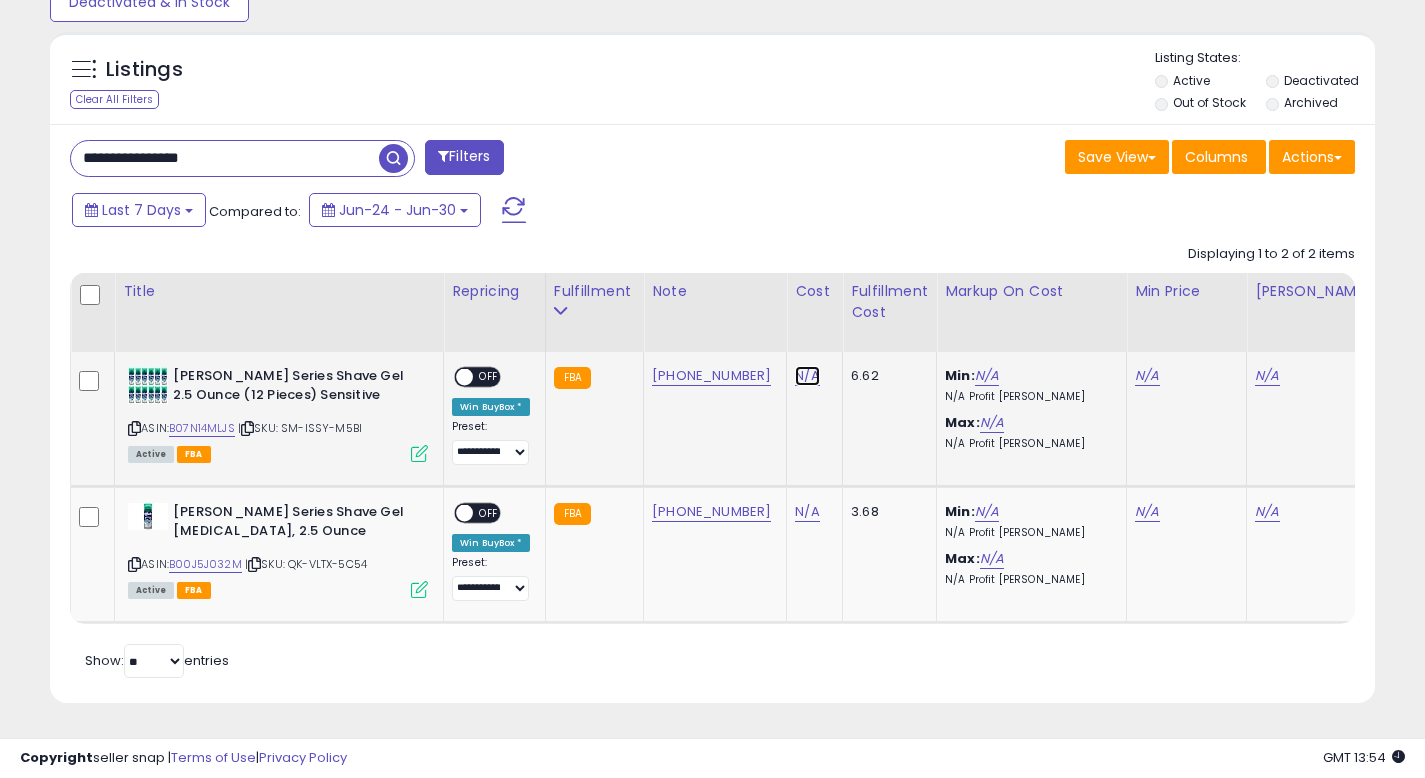 click on "N/A" at bounding box center (807, 376) 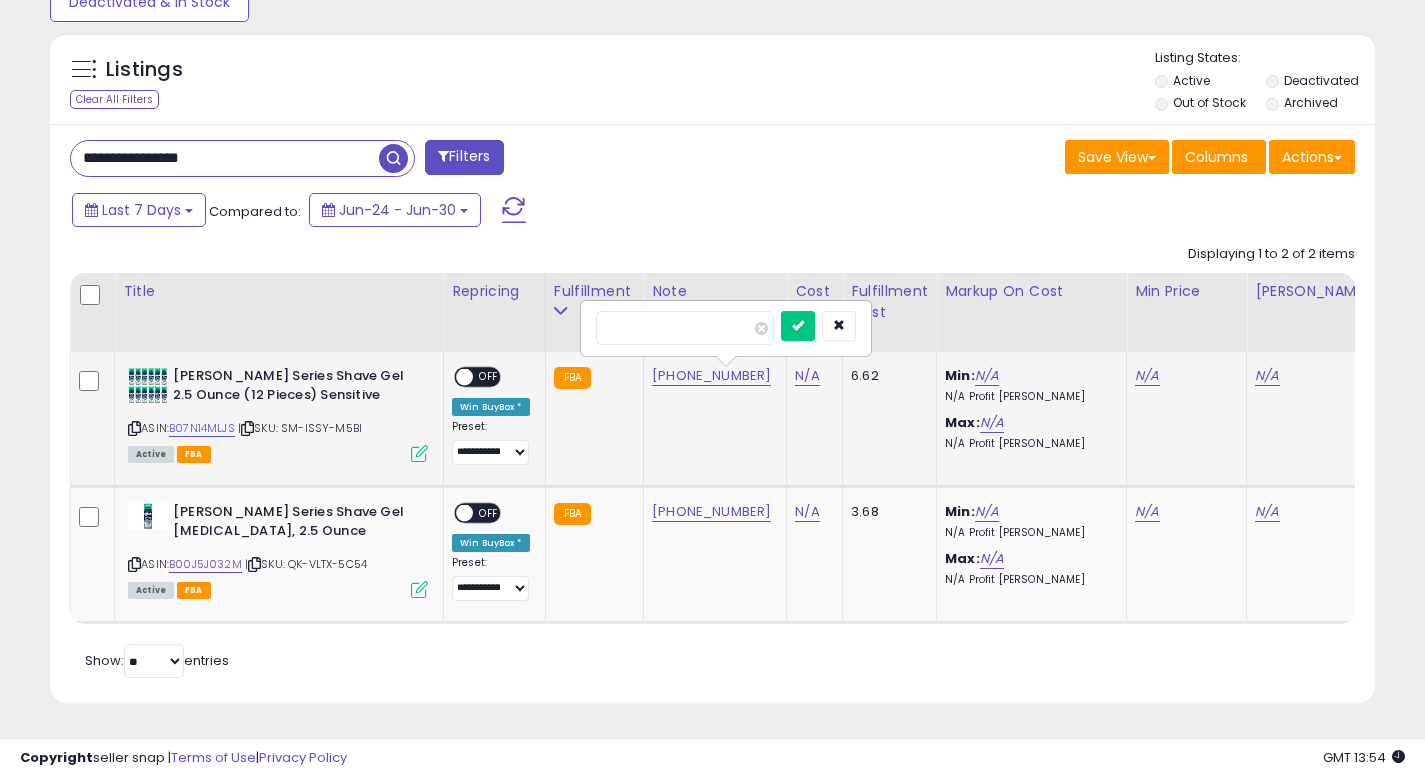 type on "****" 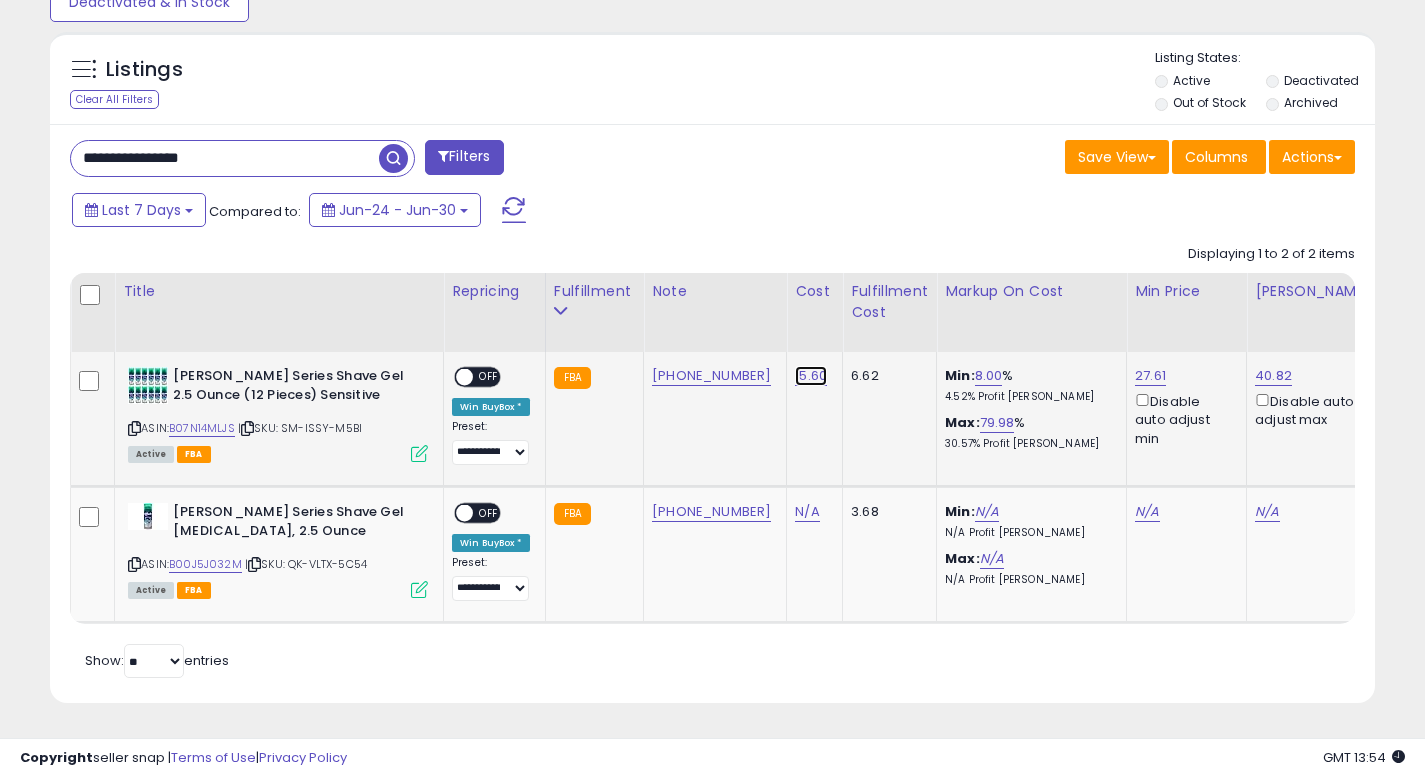 click on "15.60" at bounding box center (811, 376) 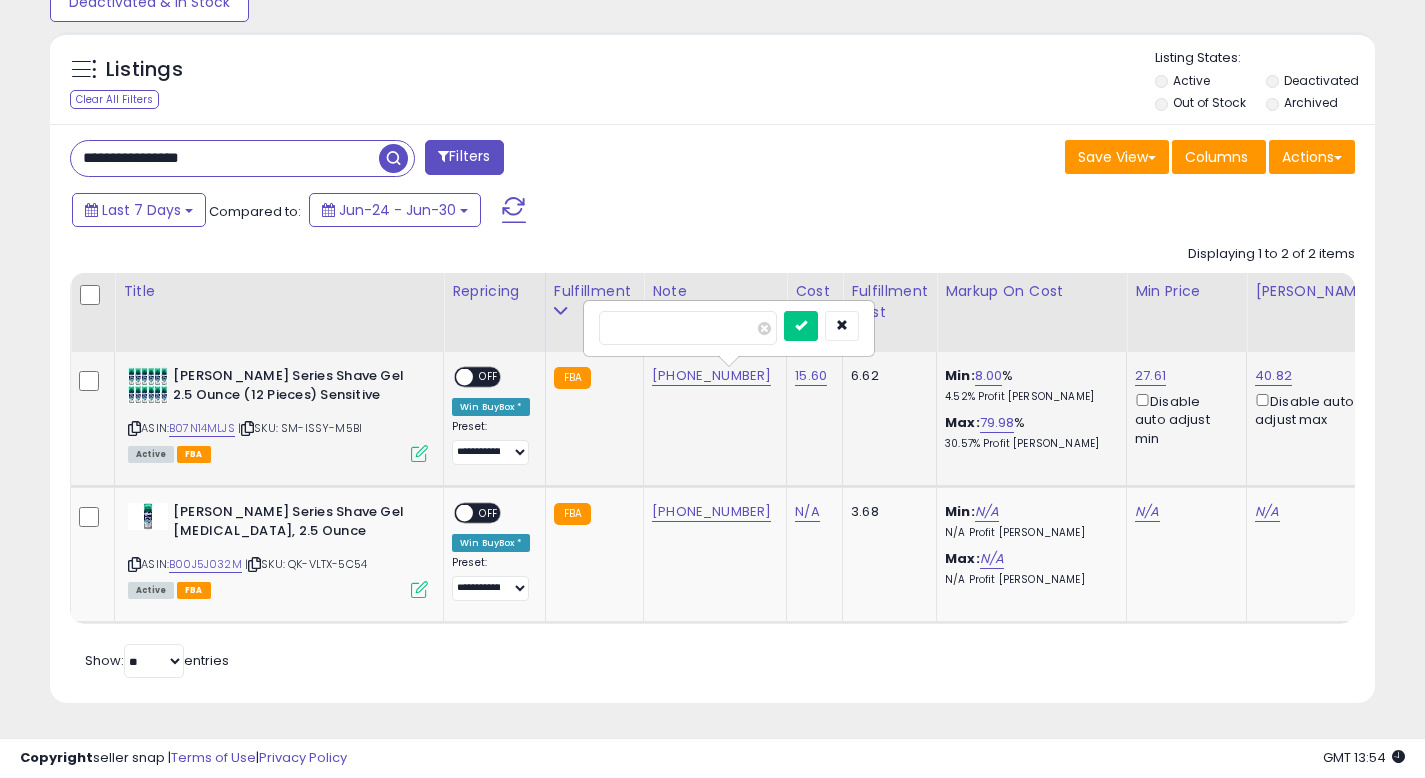 type on "*****" 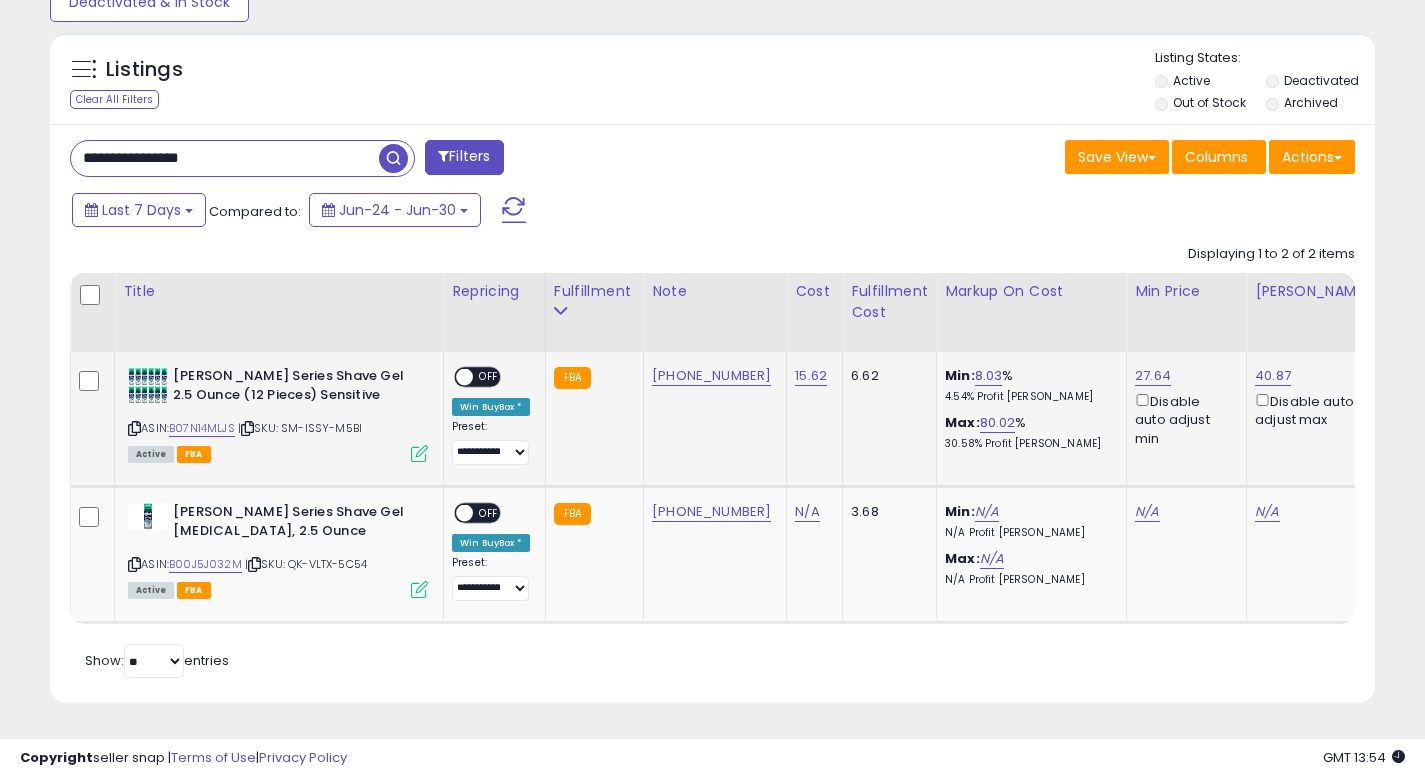click on "OFF" at bounding box center [489, 377] 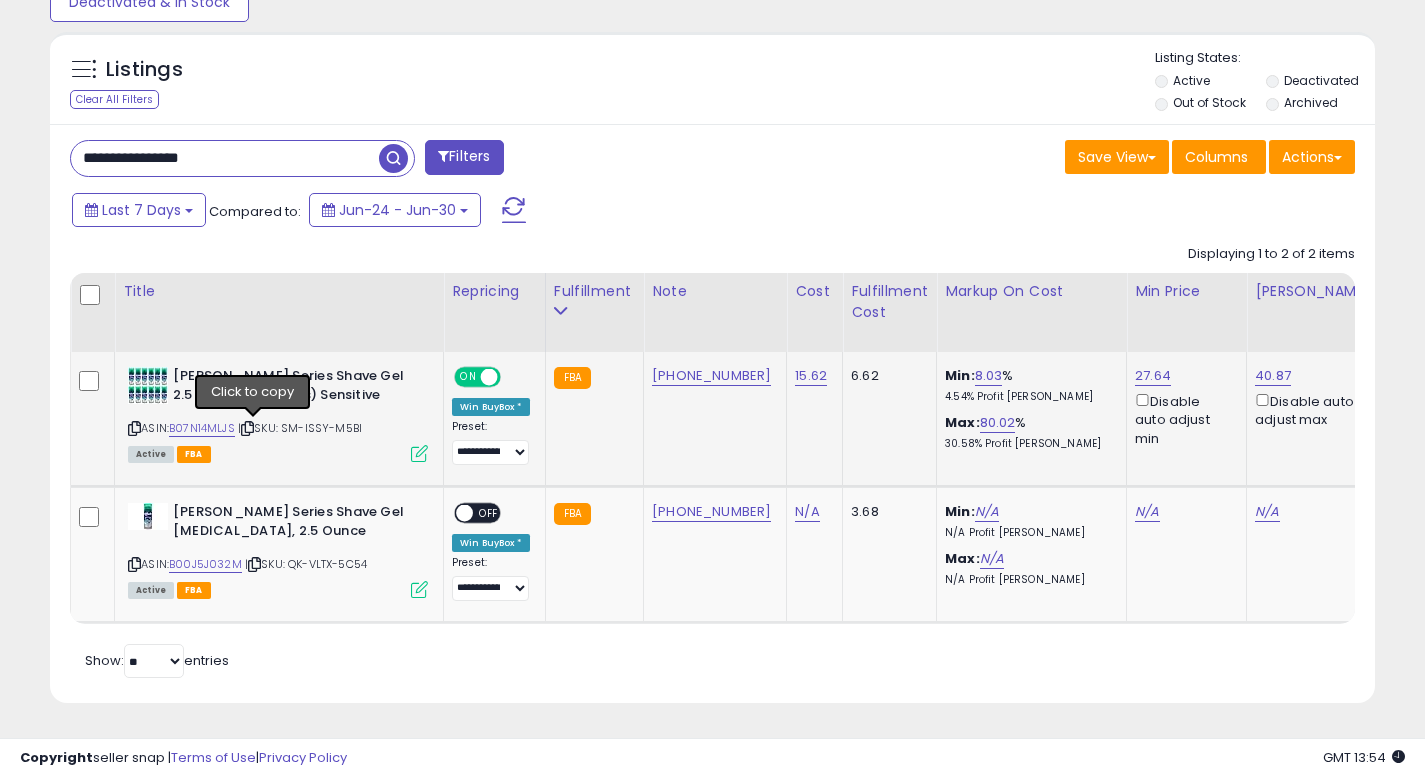 click at bounding box center [247, 428] 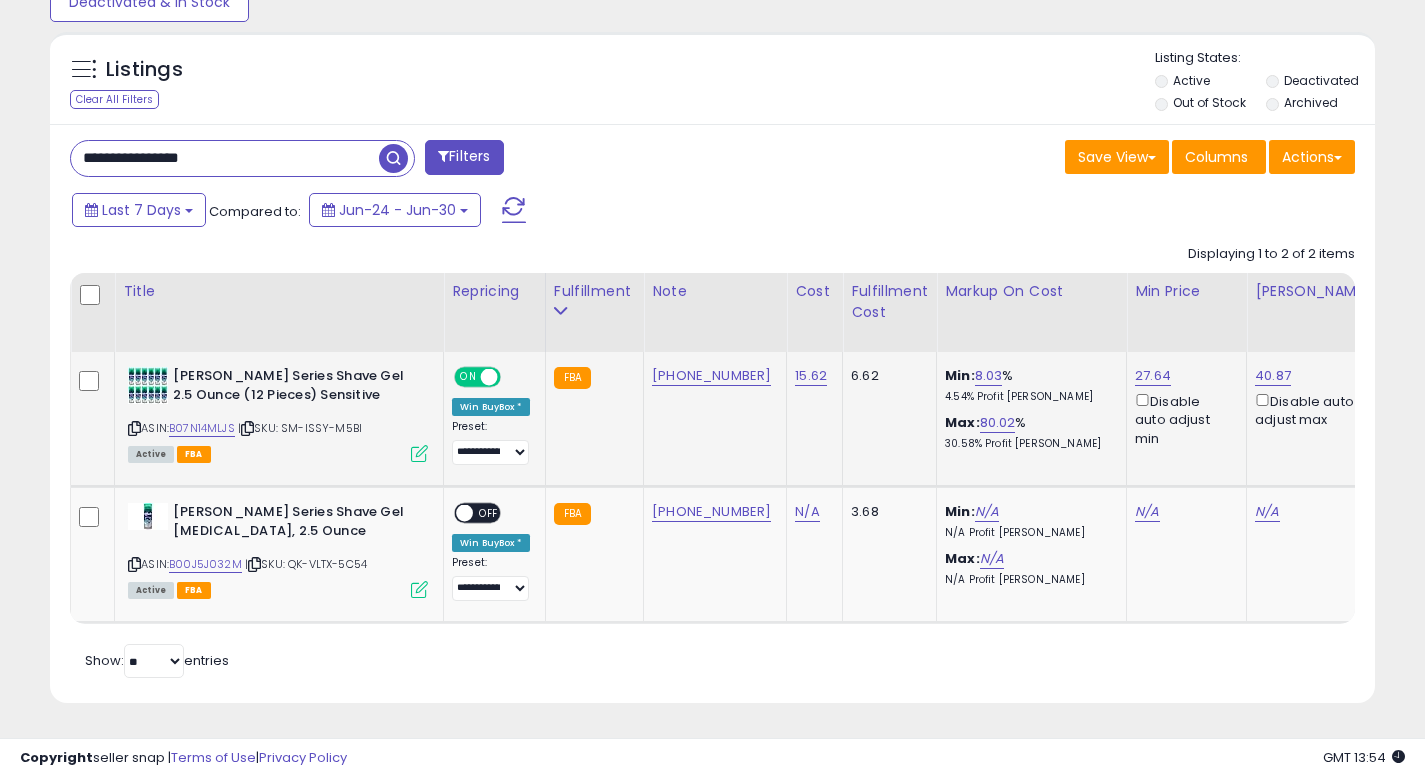 scroll, scrollTop: 0, scrollLeft: 397, axis: horizontal 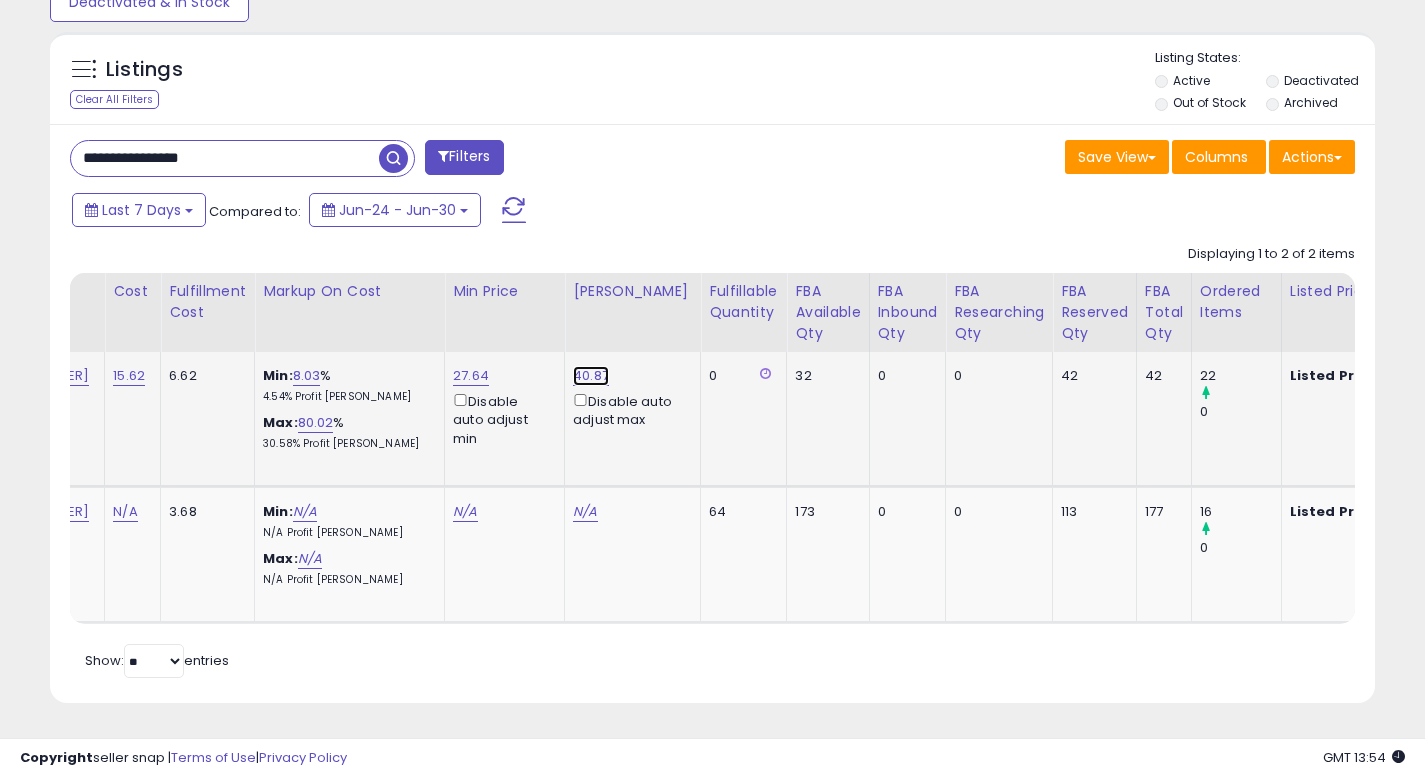 click on "40.87" at bounding box center [591, 376] 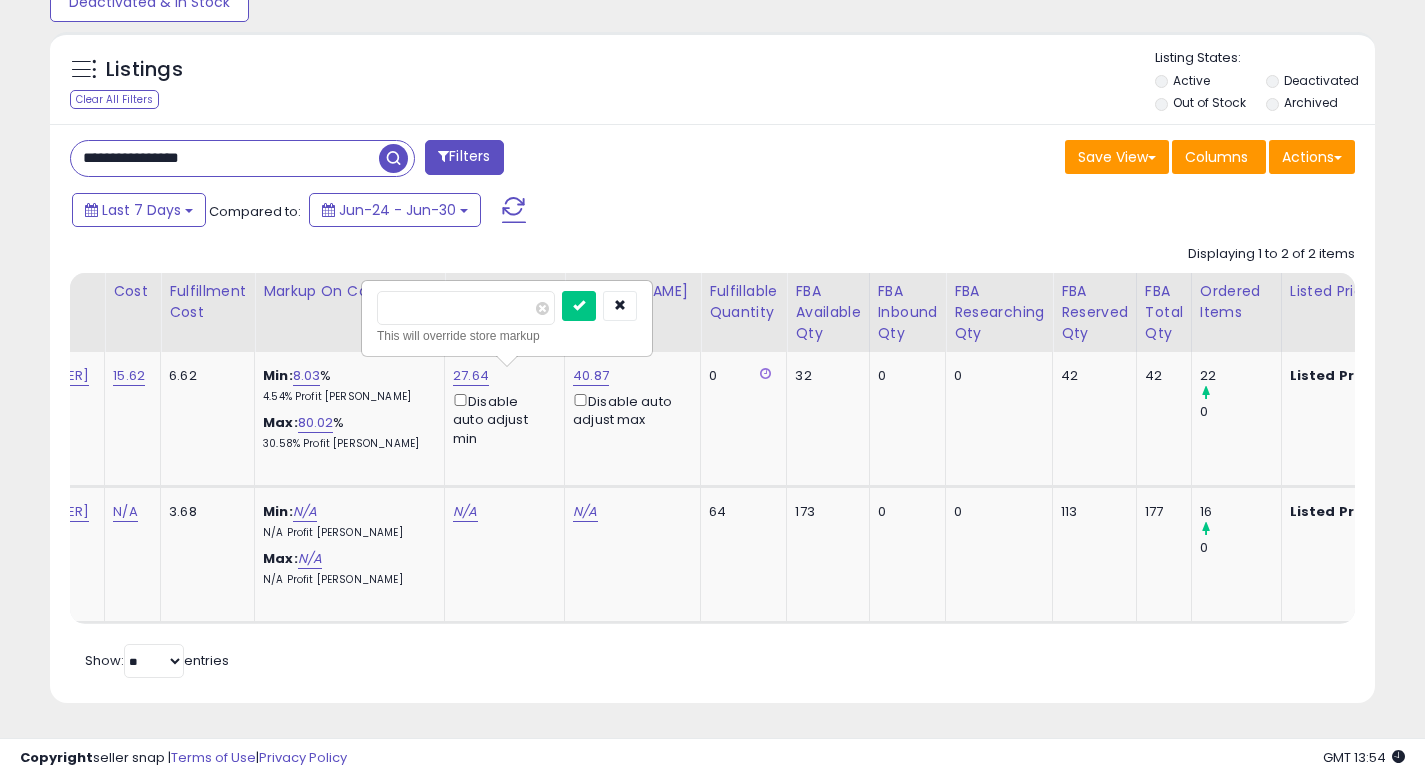 drag, startPoint x: 443, startPoint y: 289, endPoint x: 351, endPoint y: 289, distance: 92 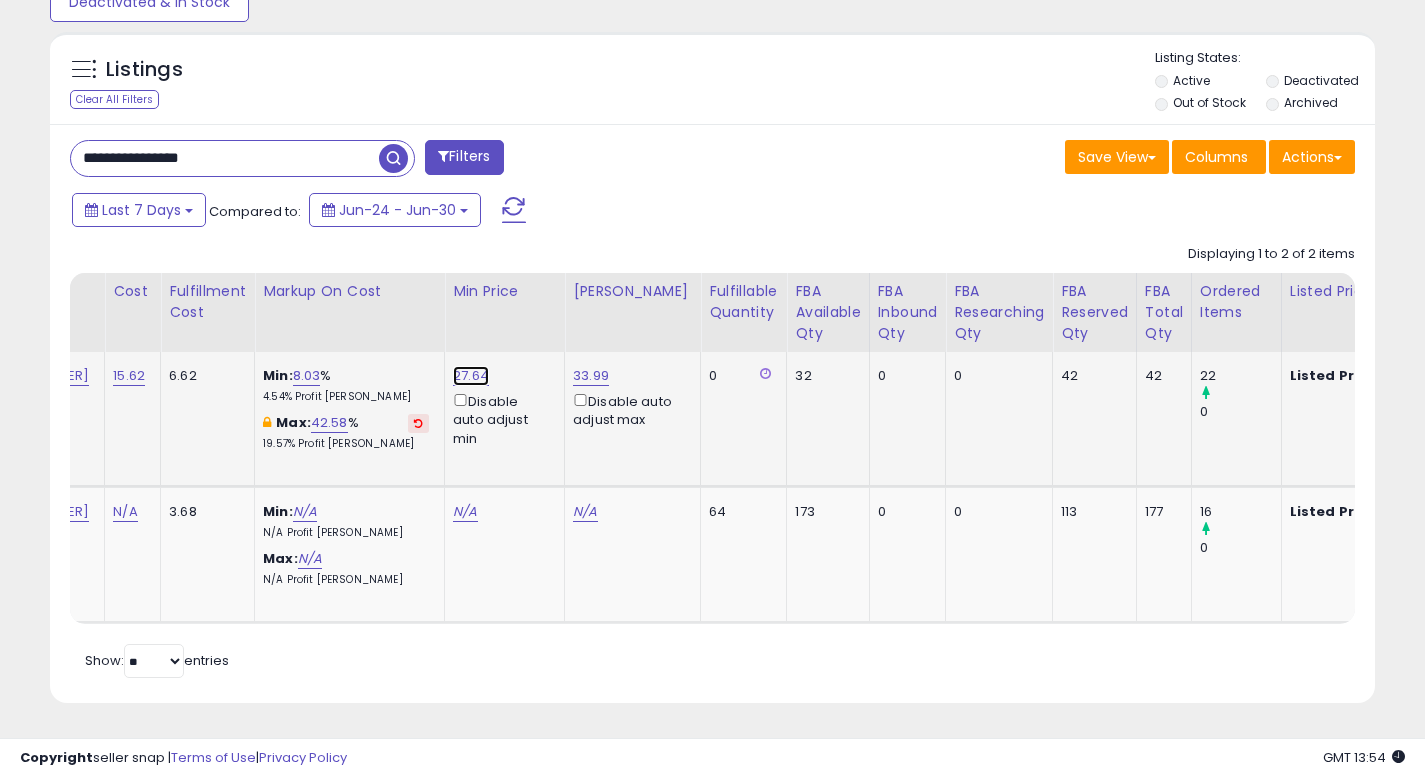 click on "27.64" at bounding box center (471, 376) 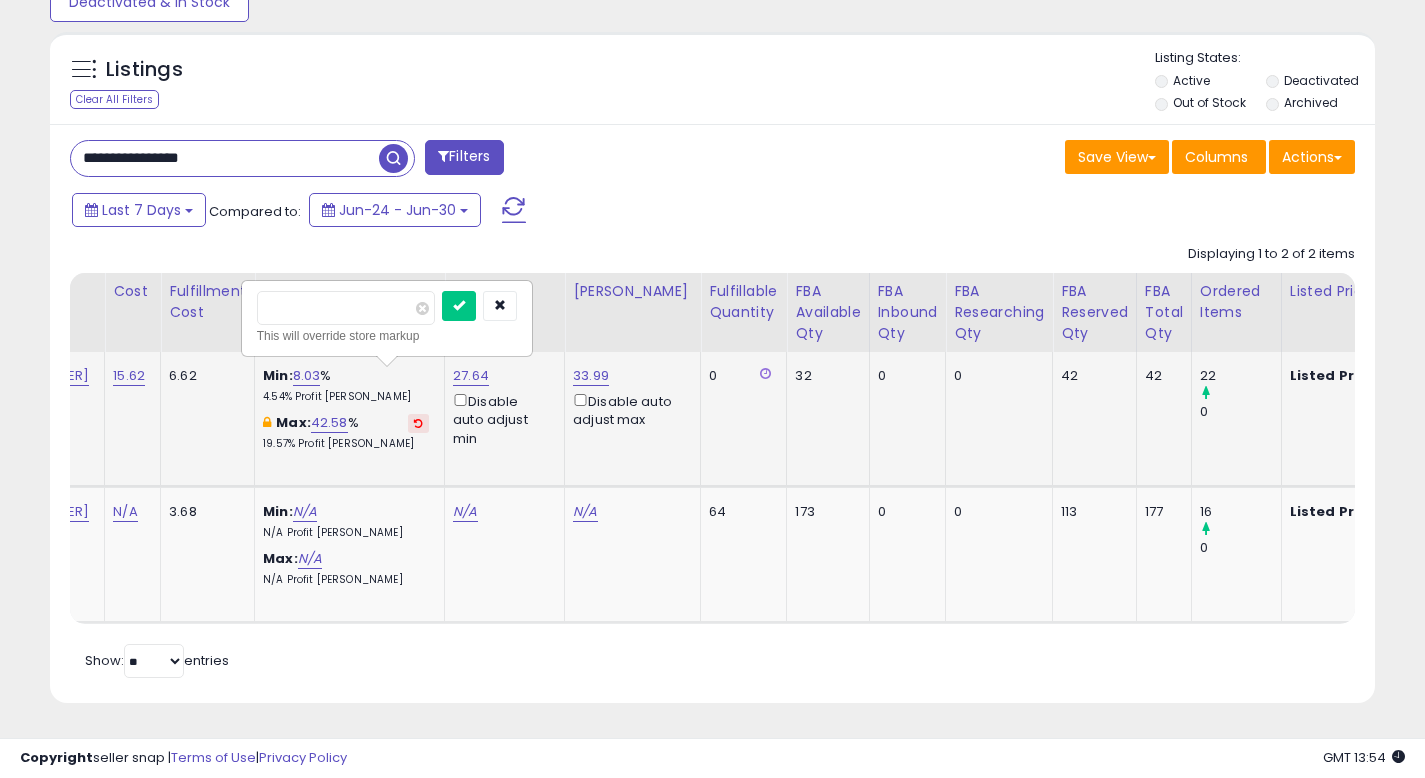 type on "*****" 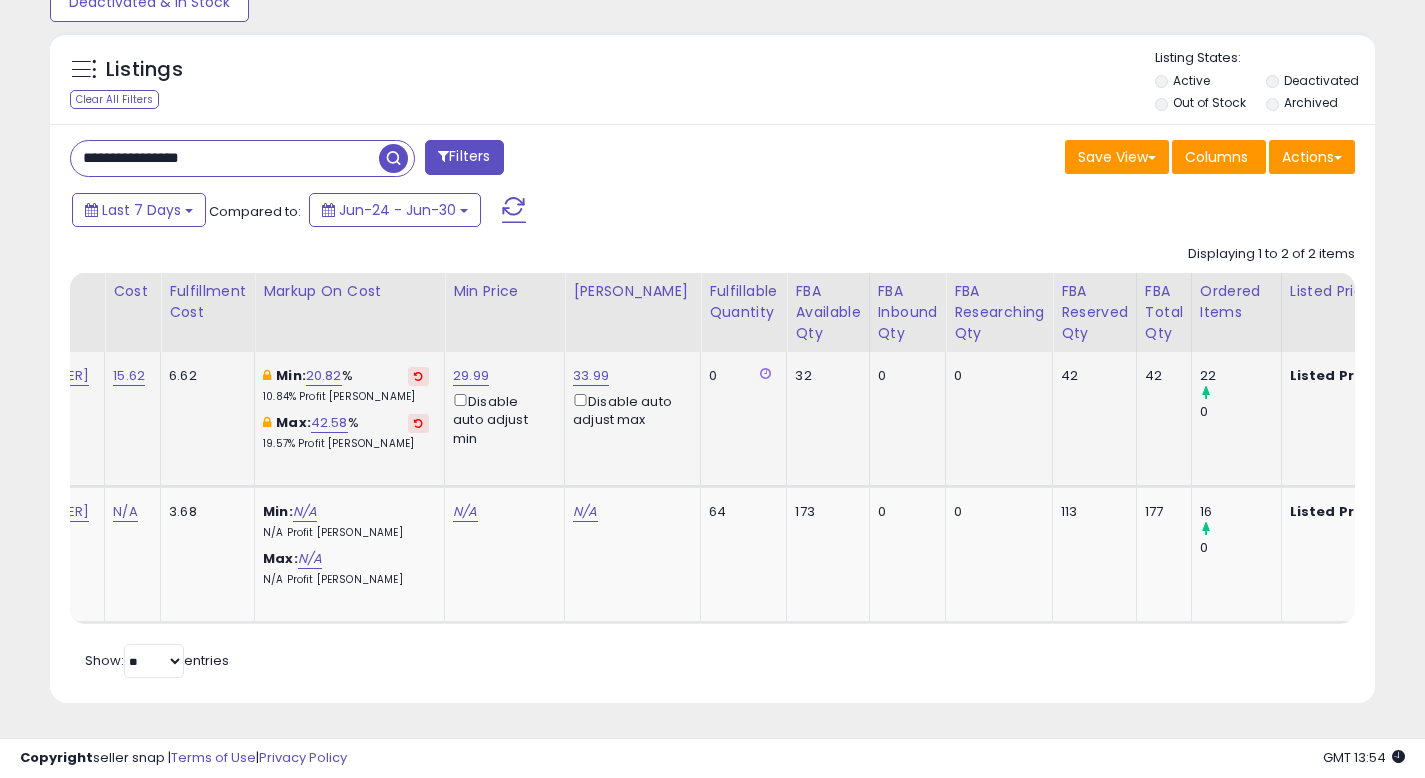 scroll, scrollTop: 0, scrollLeft: 413, axis: horizontal 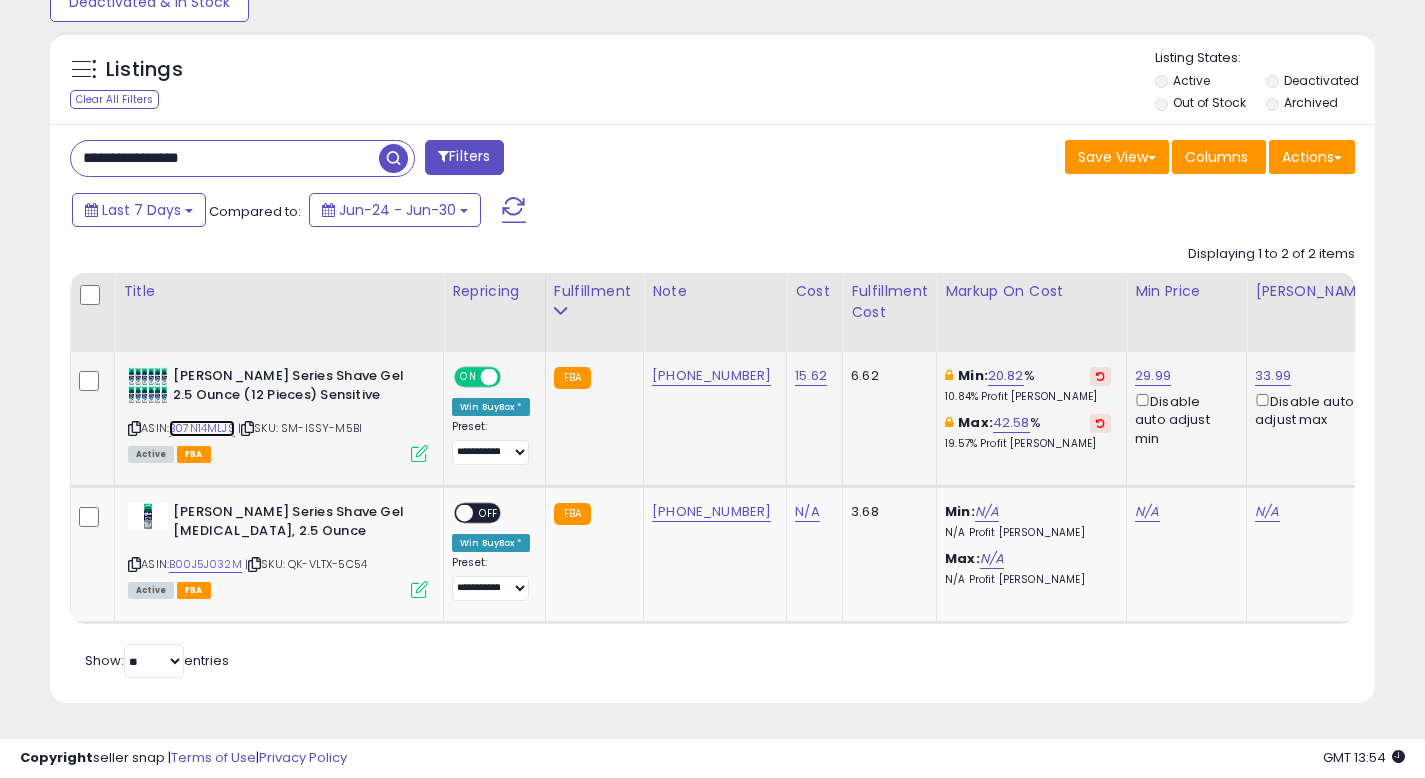 click on "B07N14MLJS" at bounding box center (202, 428) 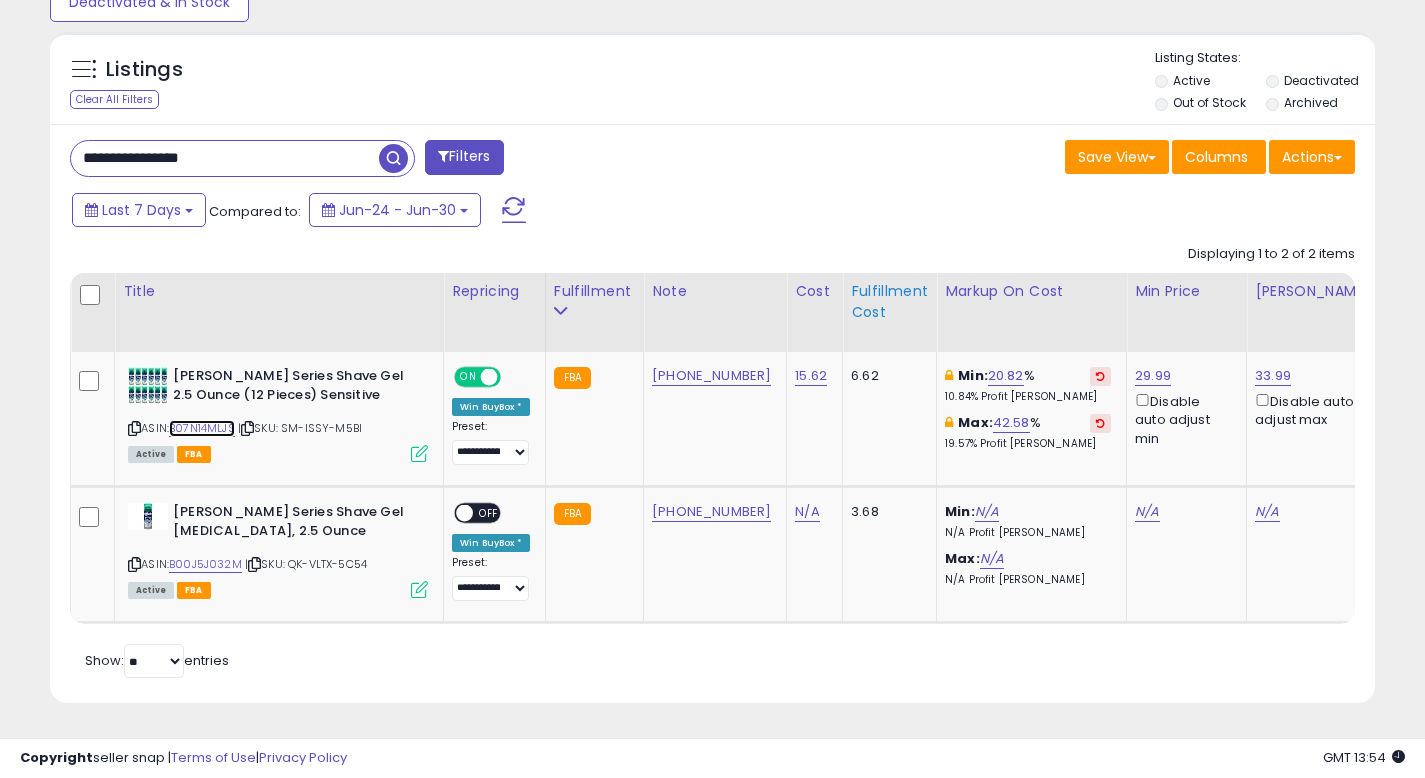 scroll, scrollTop: 0, scrollLeft: 164, axis: horizontal 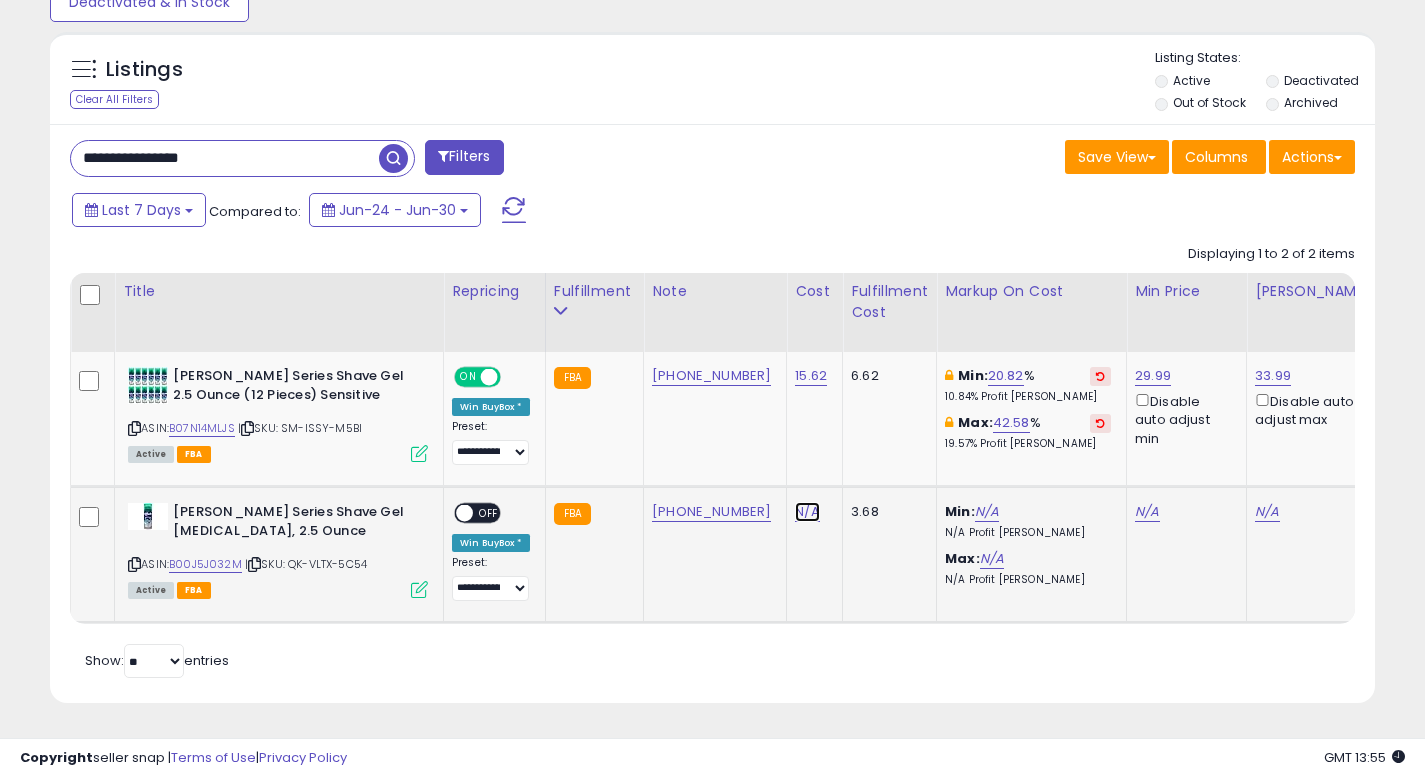click on "N/A" at bounding box center (807, 512) 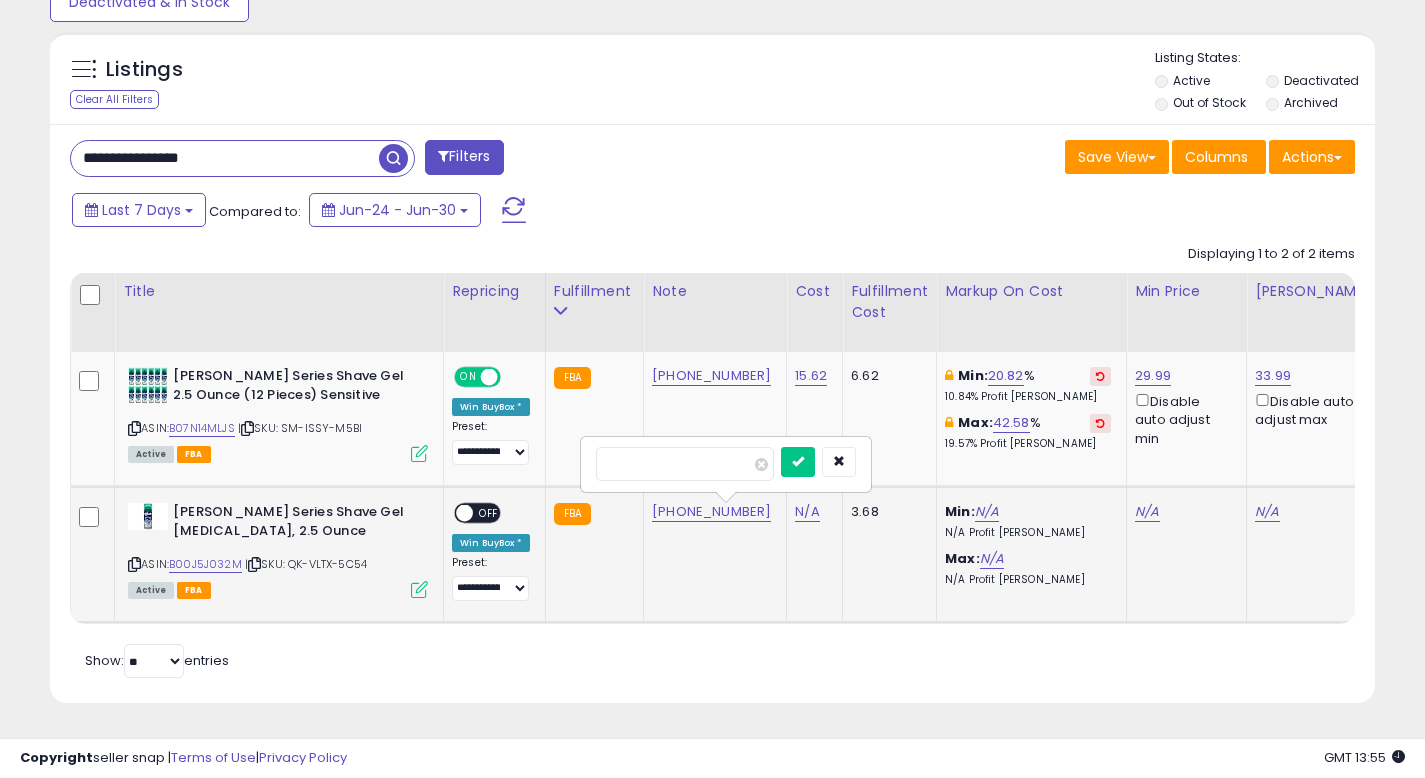 type on "****" 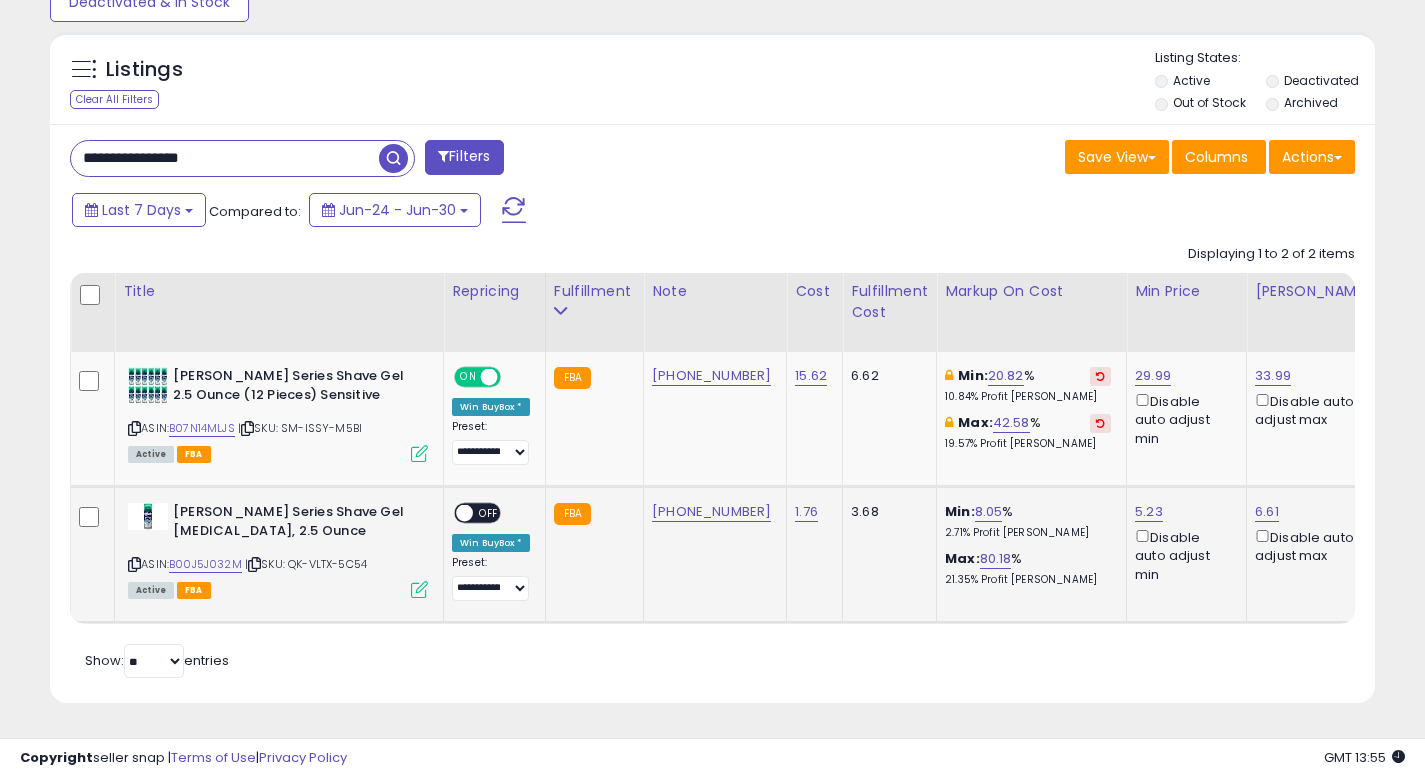 click on "OFF" at bounding box center [489, 513] 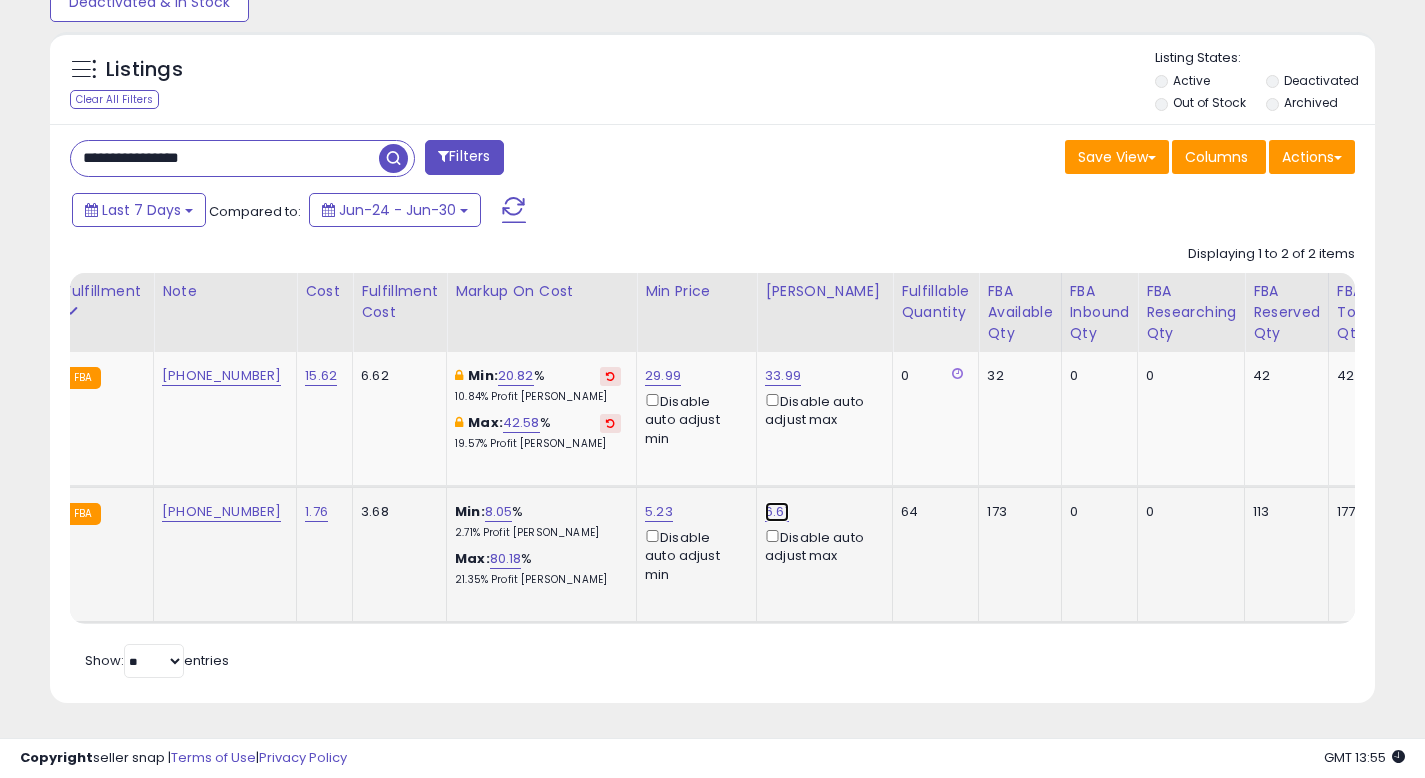 click on "6.61" at bounding box center (783, 376) 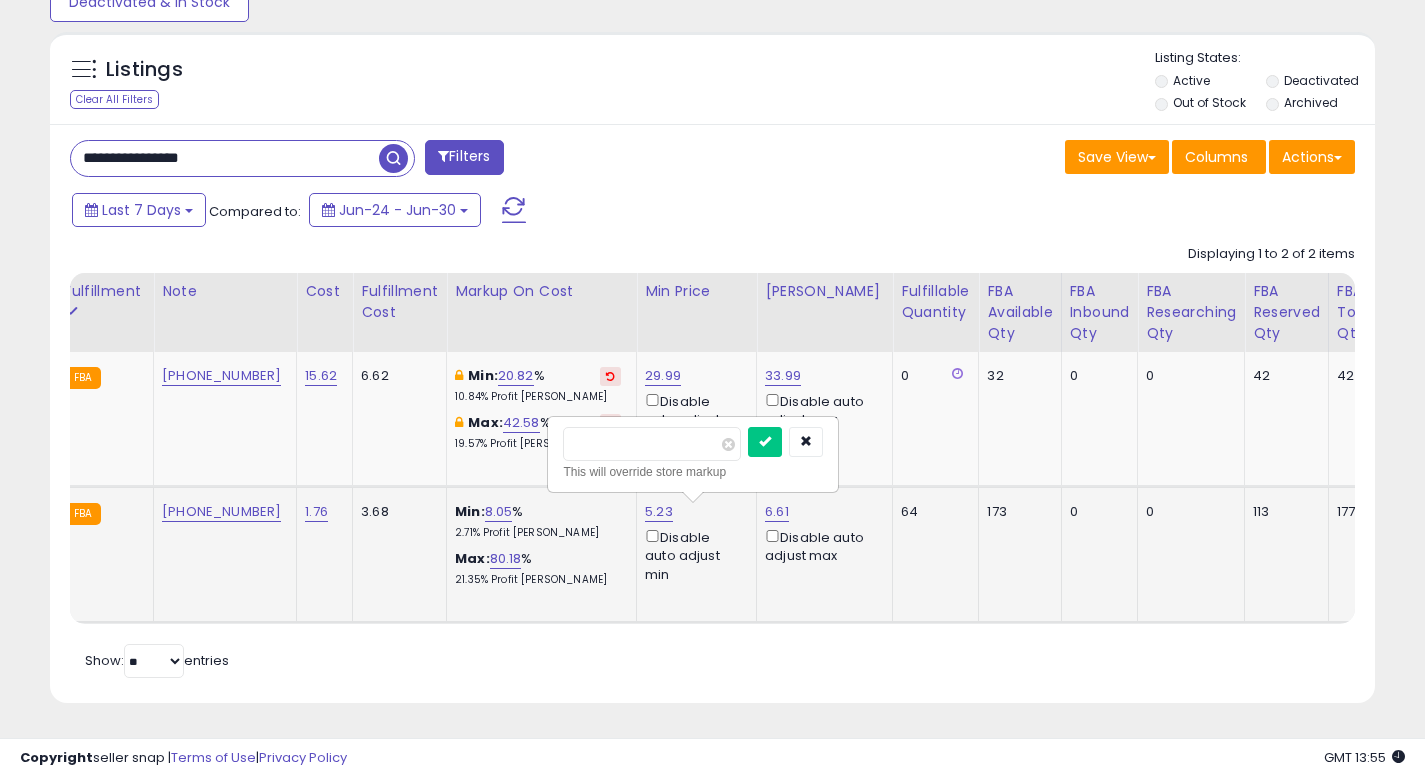 type on "*" 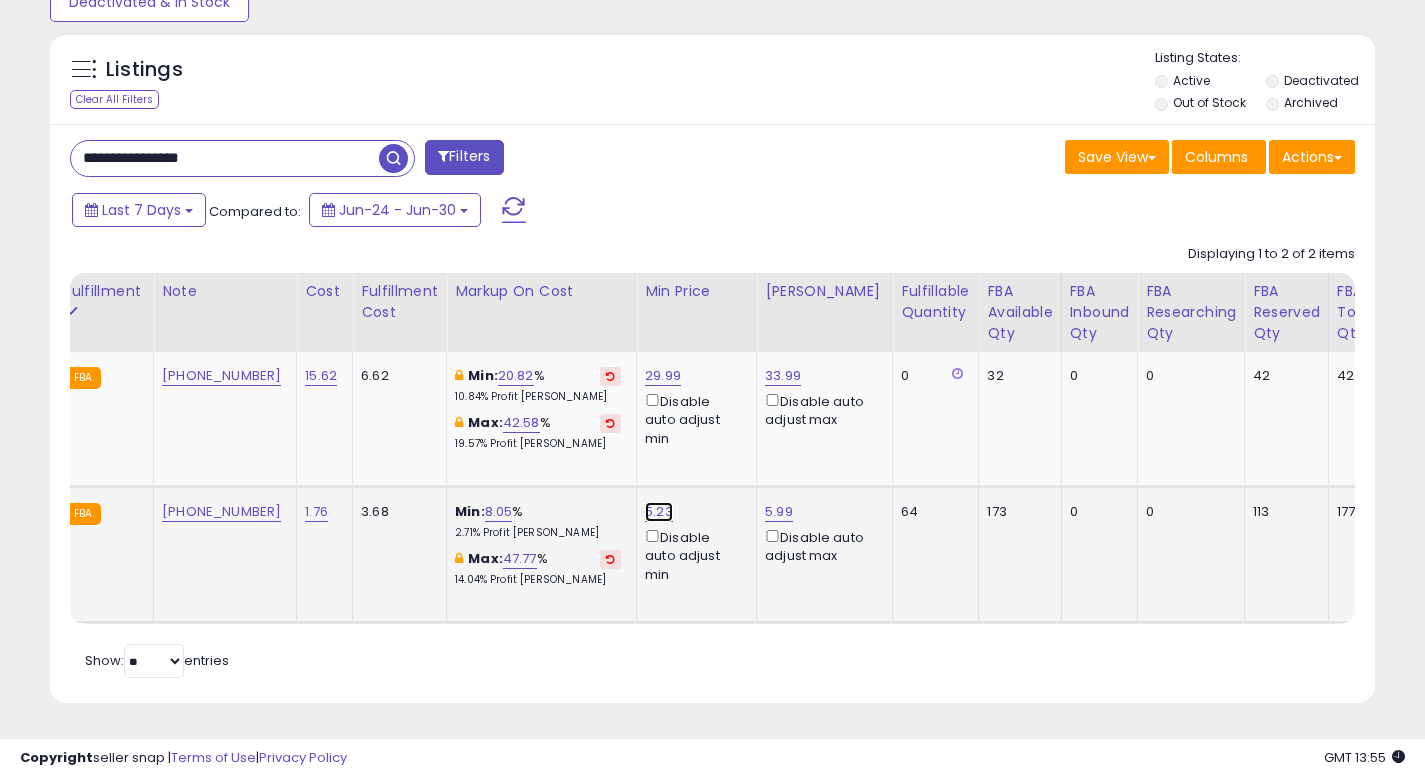 click on "5.23" at bounding box center (663, 376) 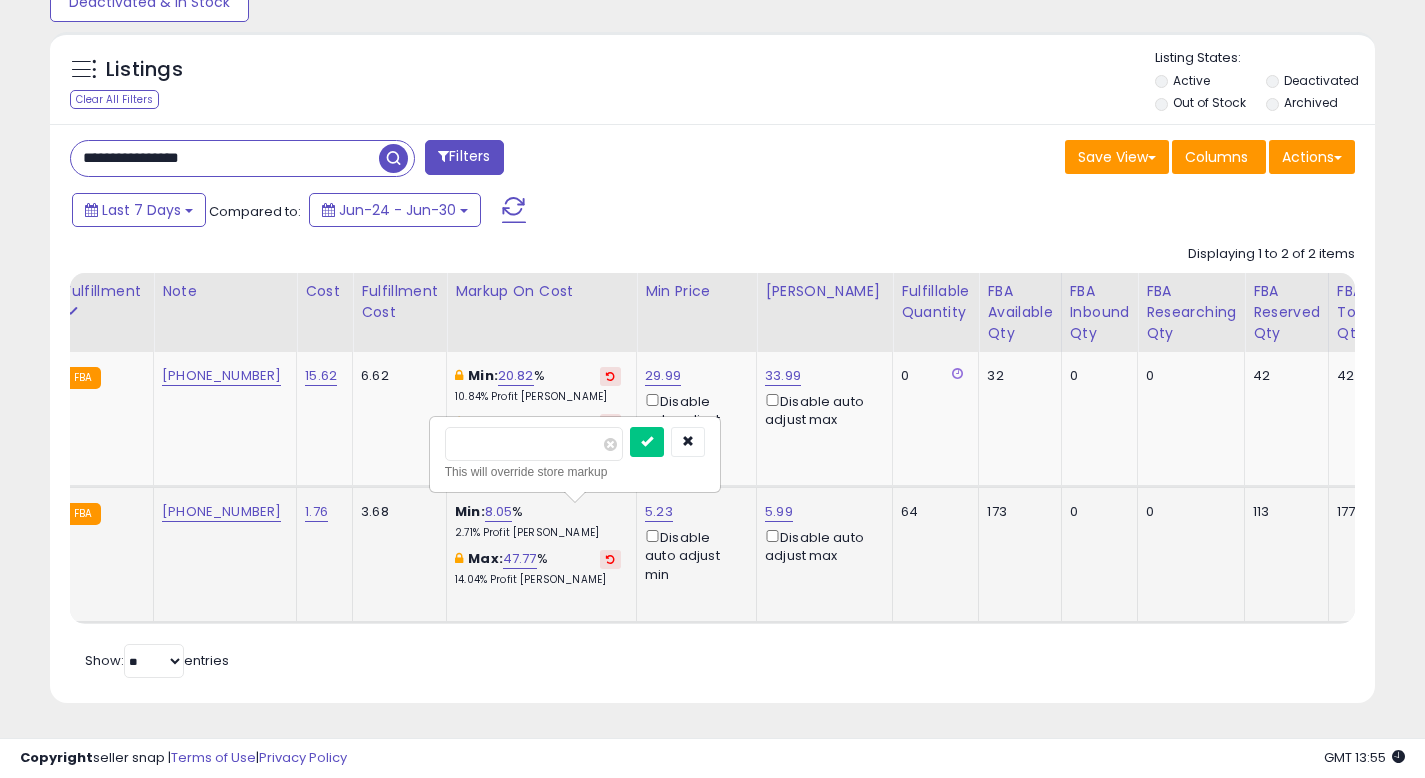 type on "****" 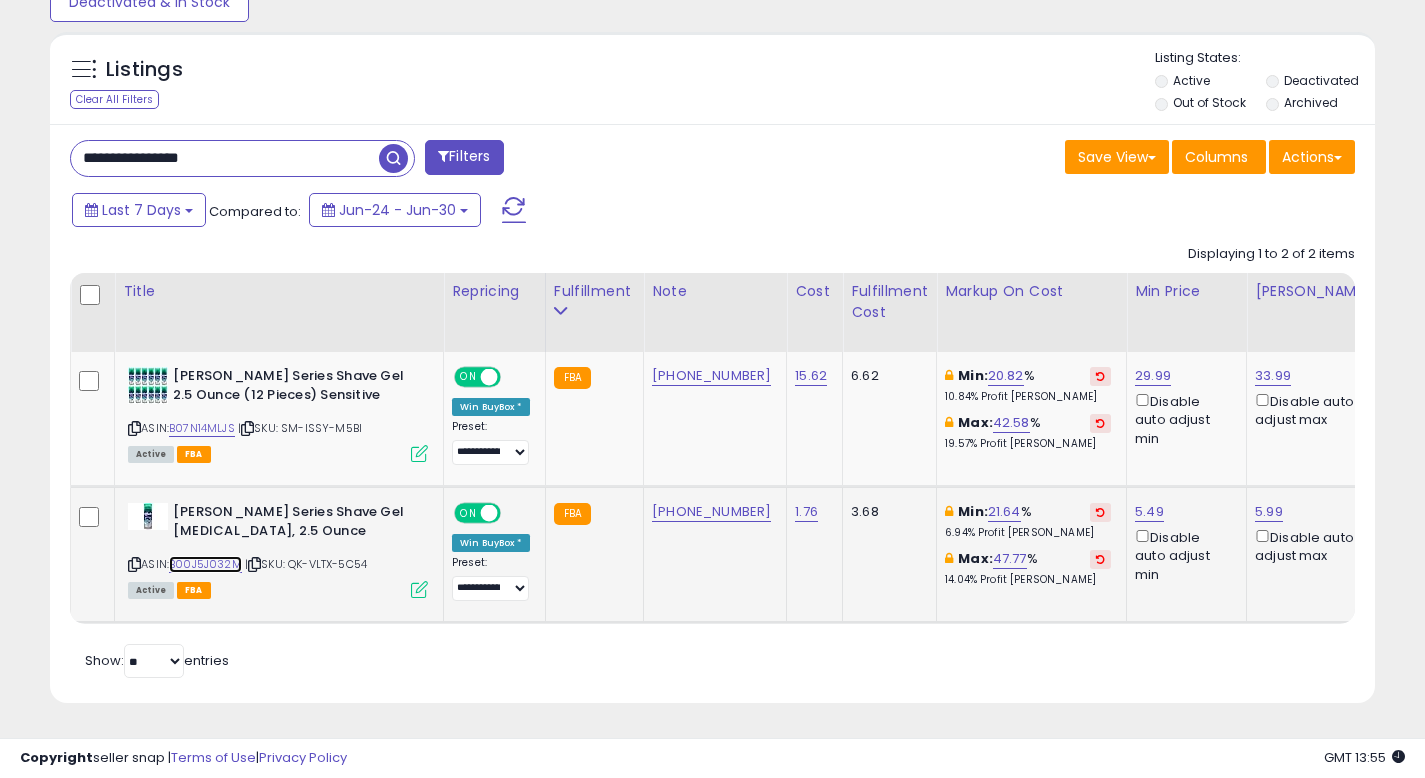 click on "B00J5J032M" at bounding box center [205, 564] 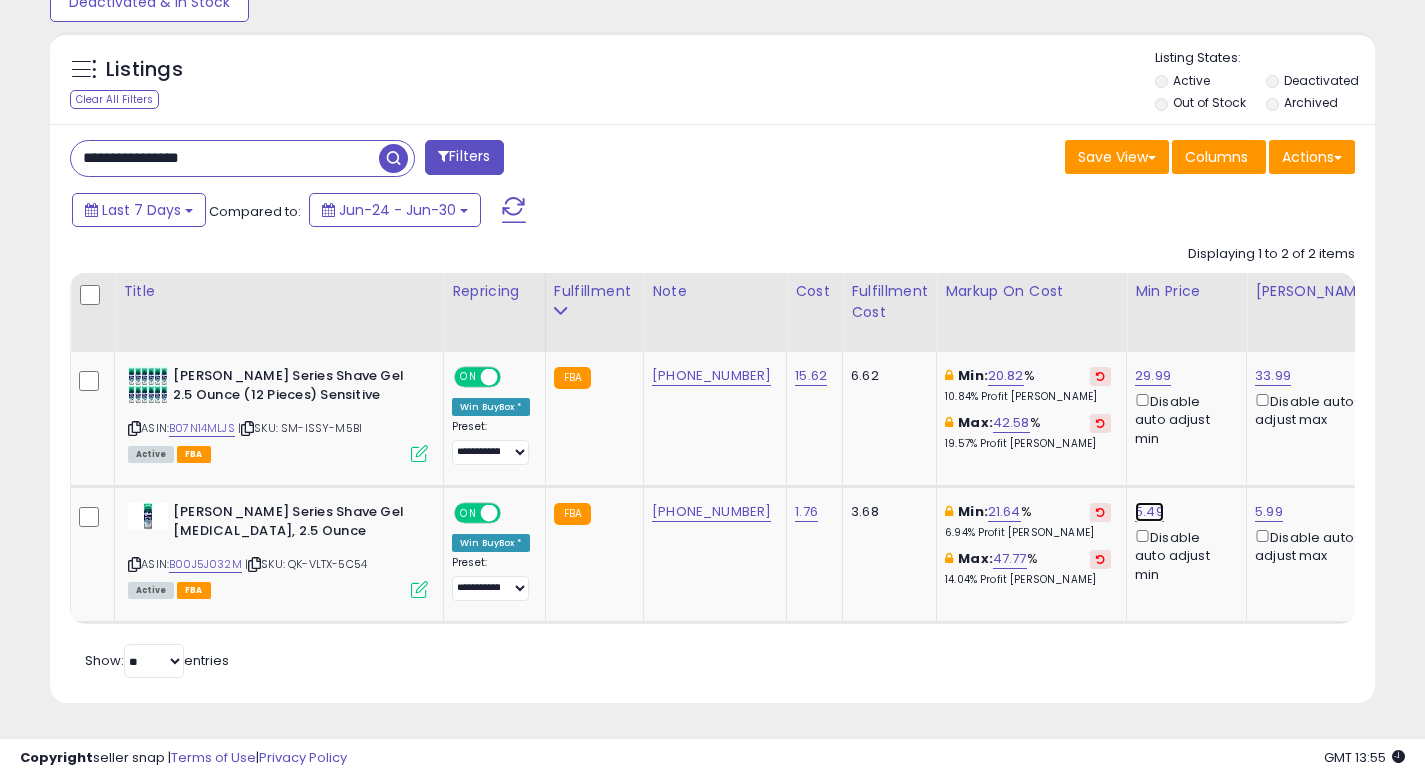 click on "5.49" at bounding box center [1153, 376] 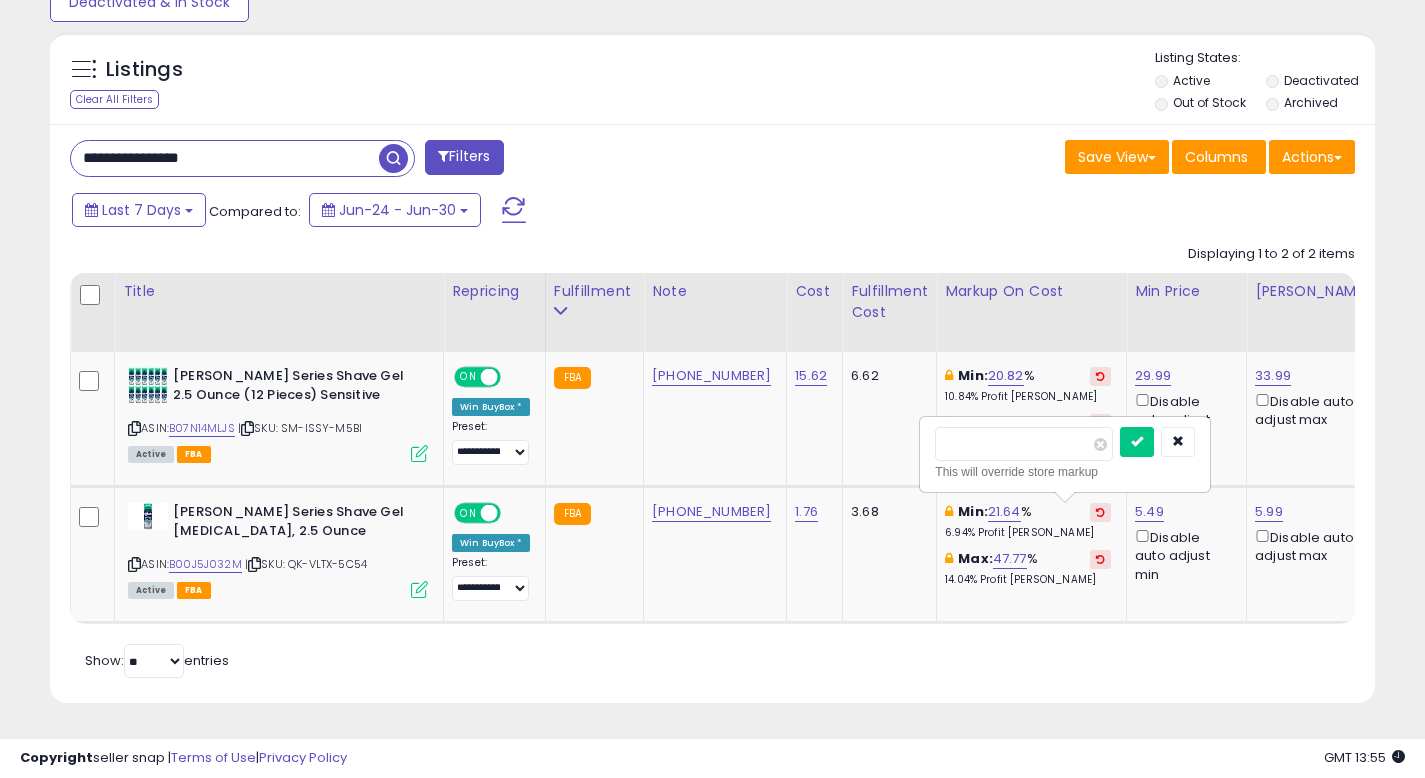 type on "*" 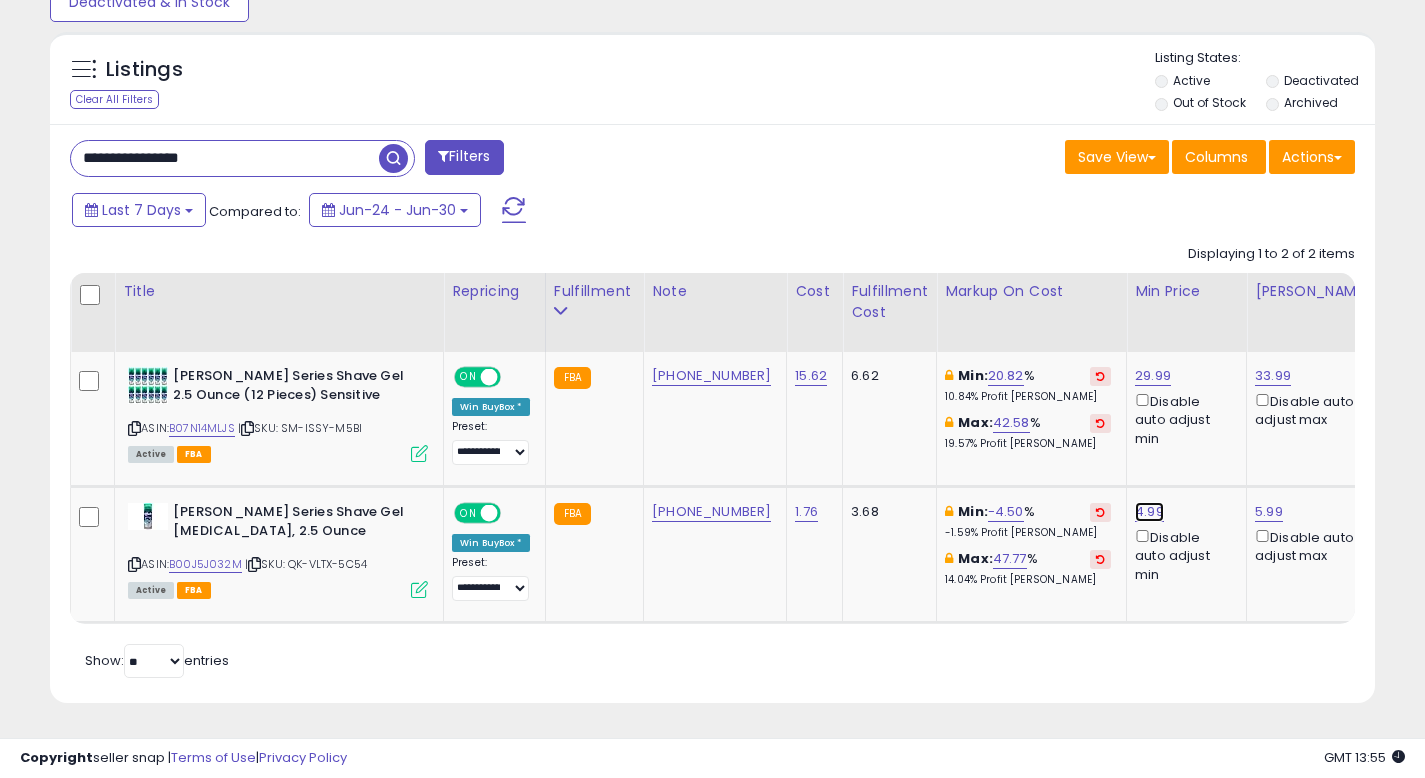 click on "4.99" at bounding box center (1153, 376) 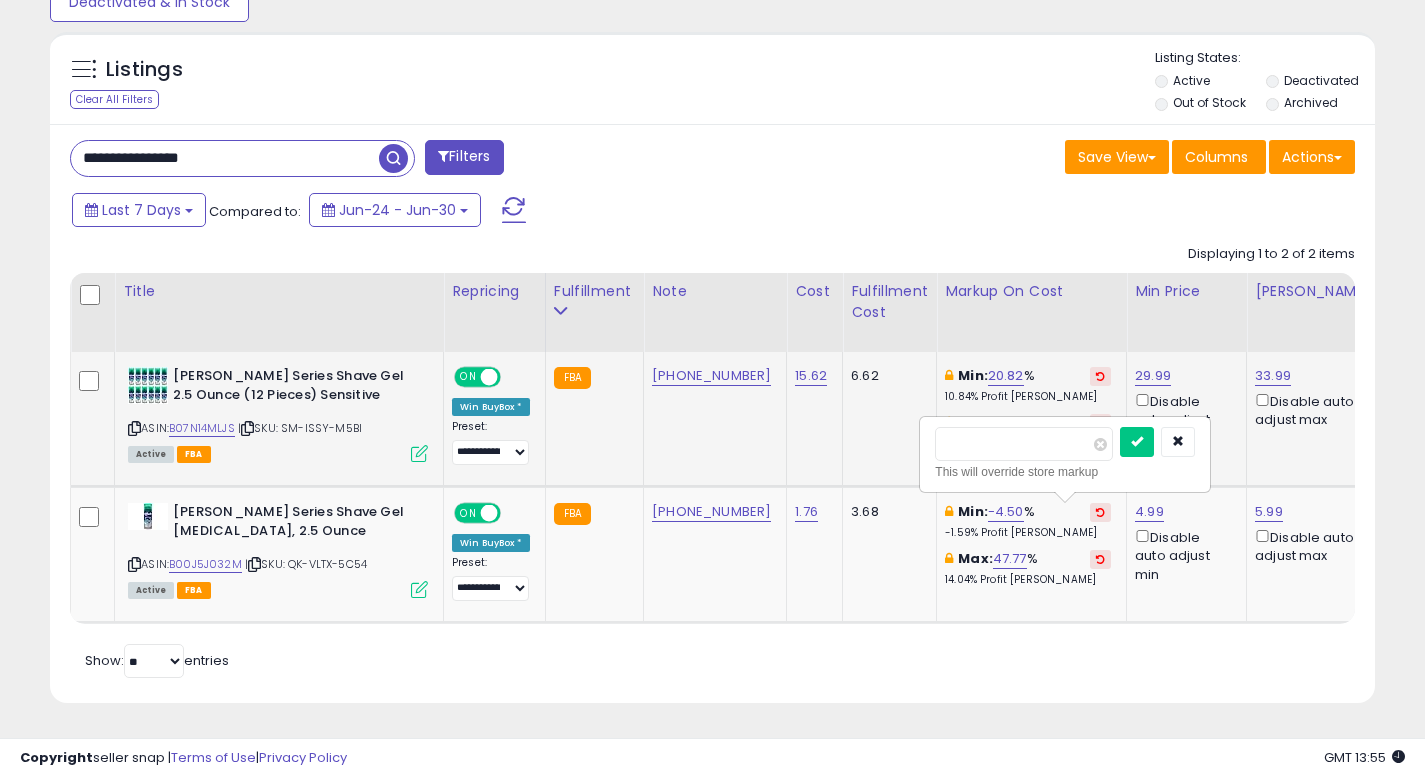 drag, startPoint x: 1009, startPoint y: 439, endPoint x: 907, endPoint y: 441, distance: 102.01961 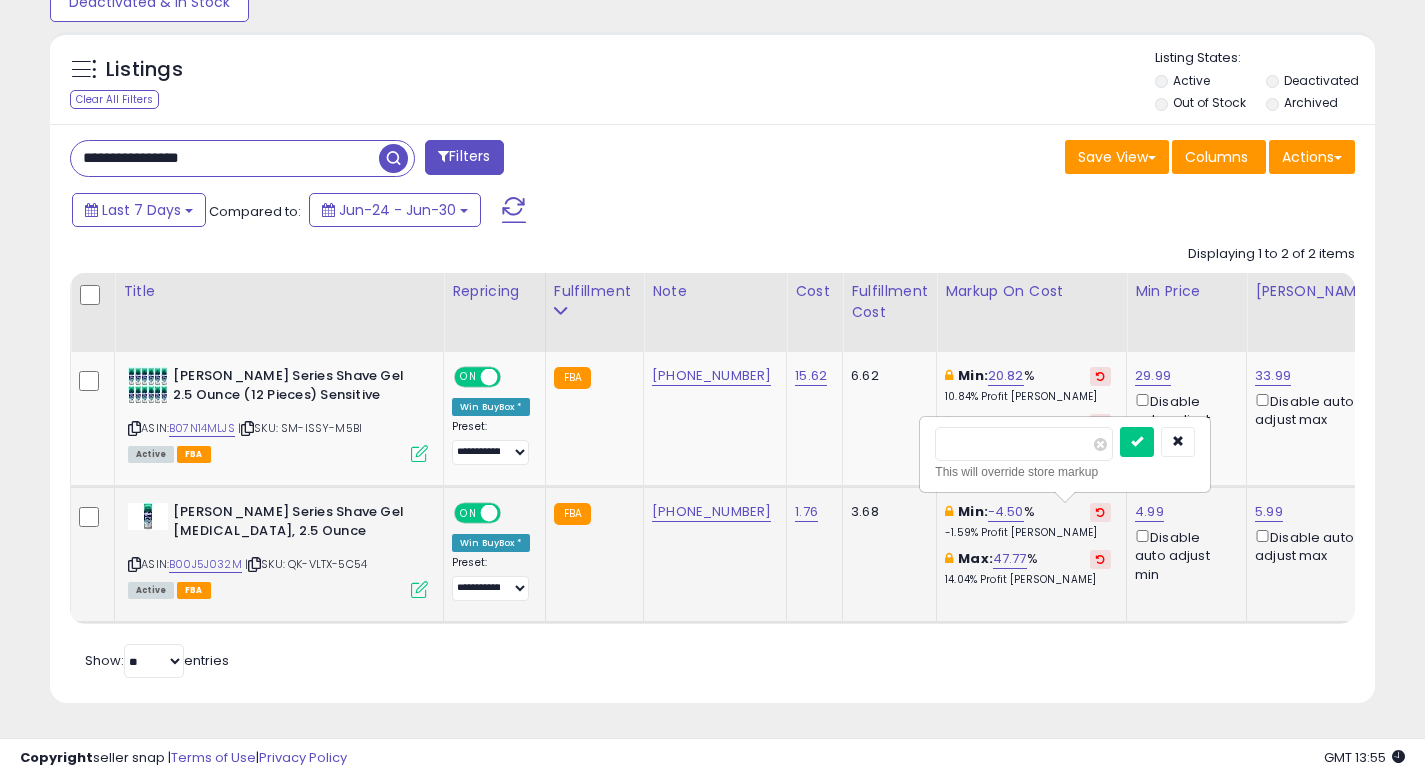 click on "****" at bounding box center [1024, 444] 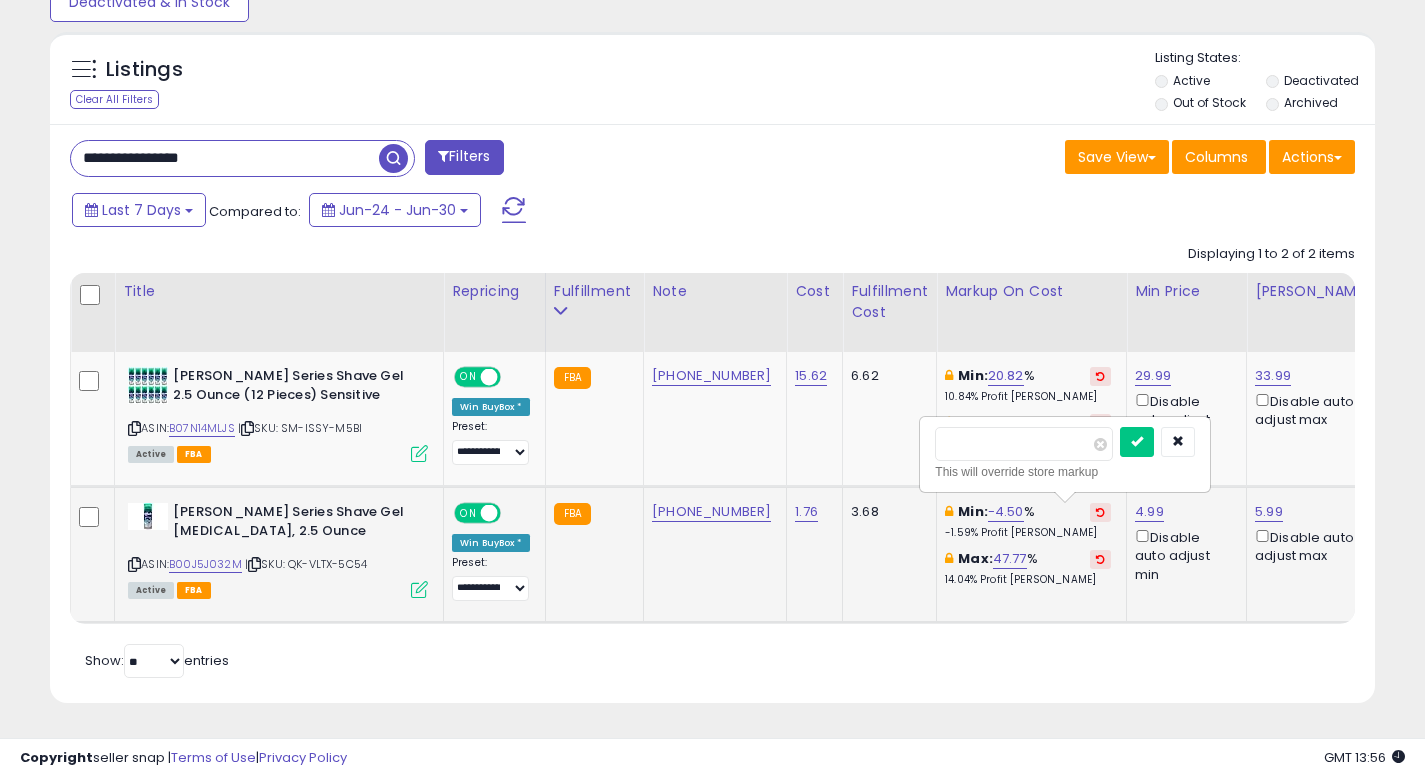 type on "****" 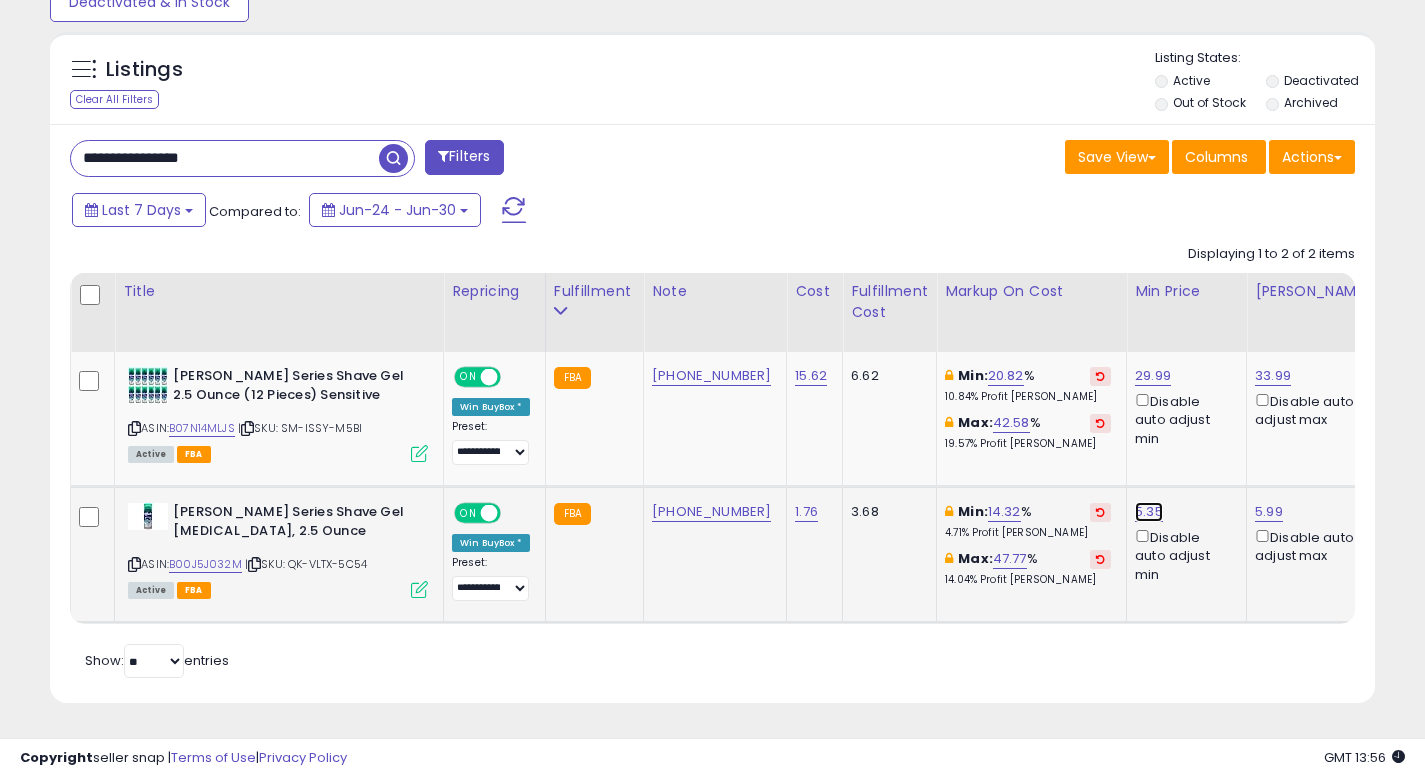 click on "5.35" at bounding box center [1153, 376] 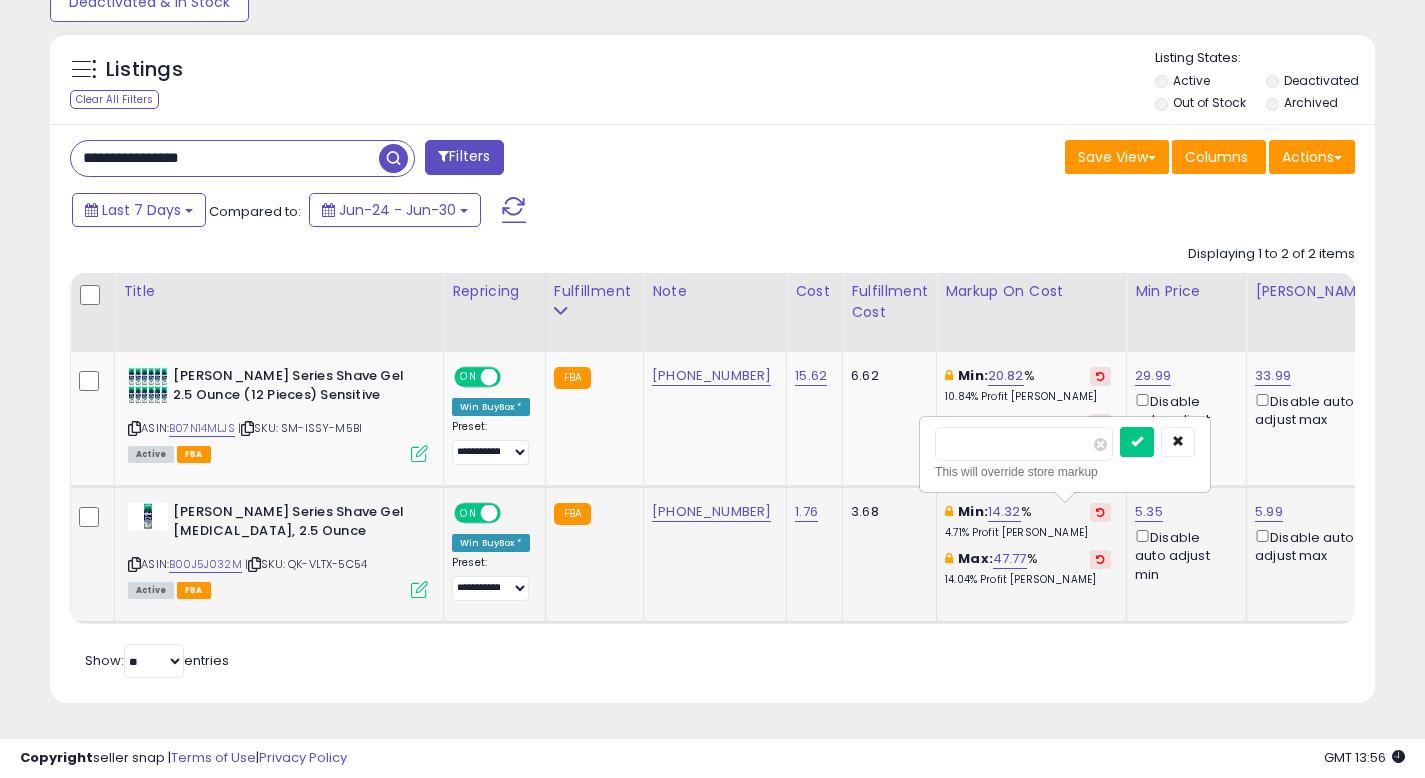 type on "****" 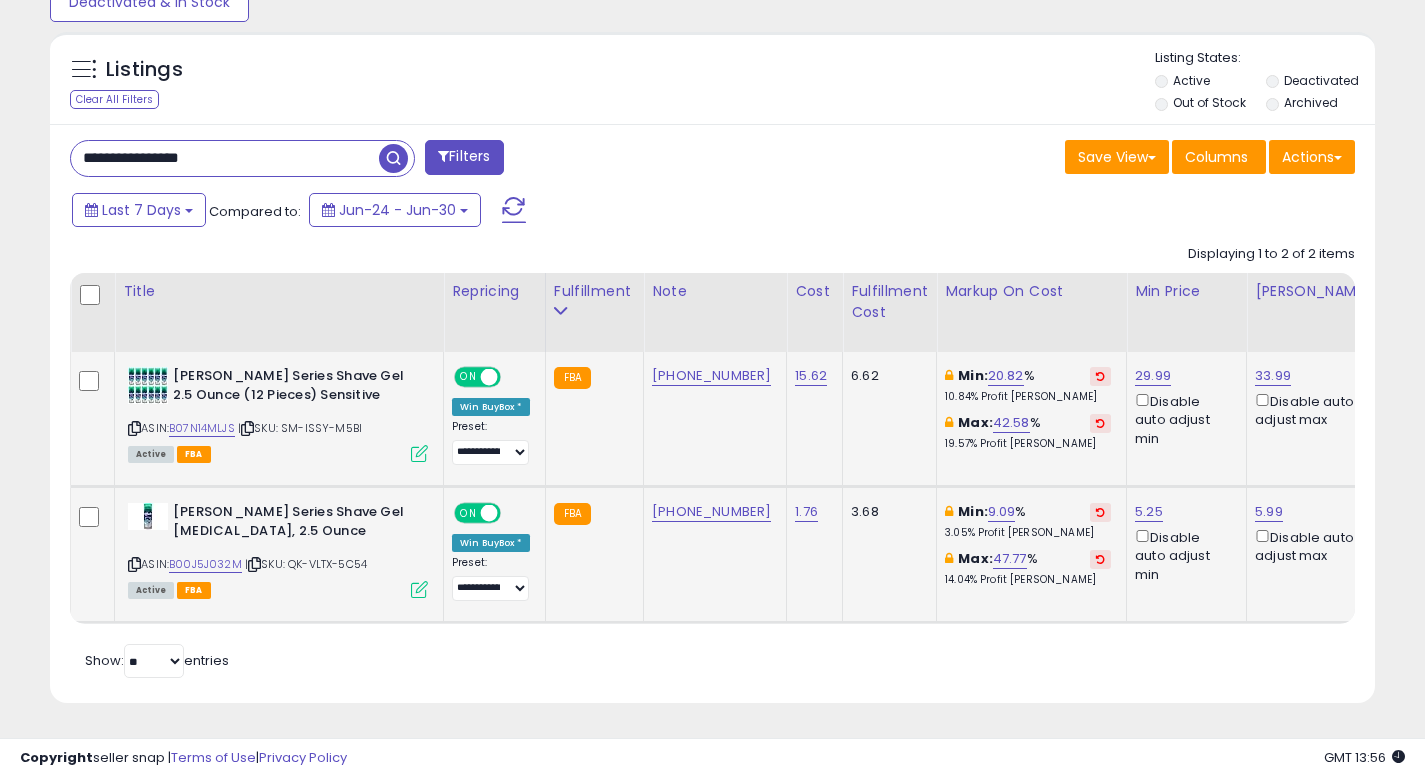 scroll, scrollTop: 0, scrollLeft: 79, axis: horizontal 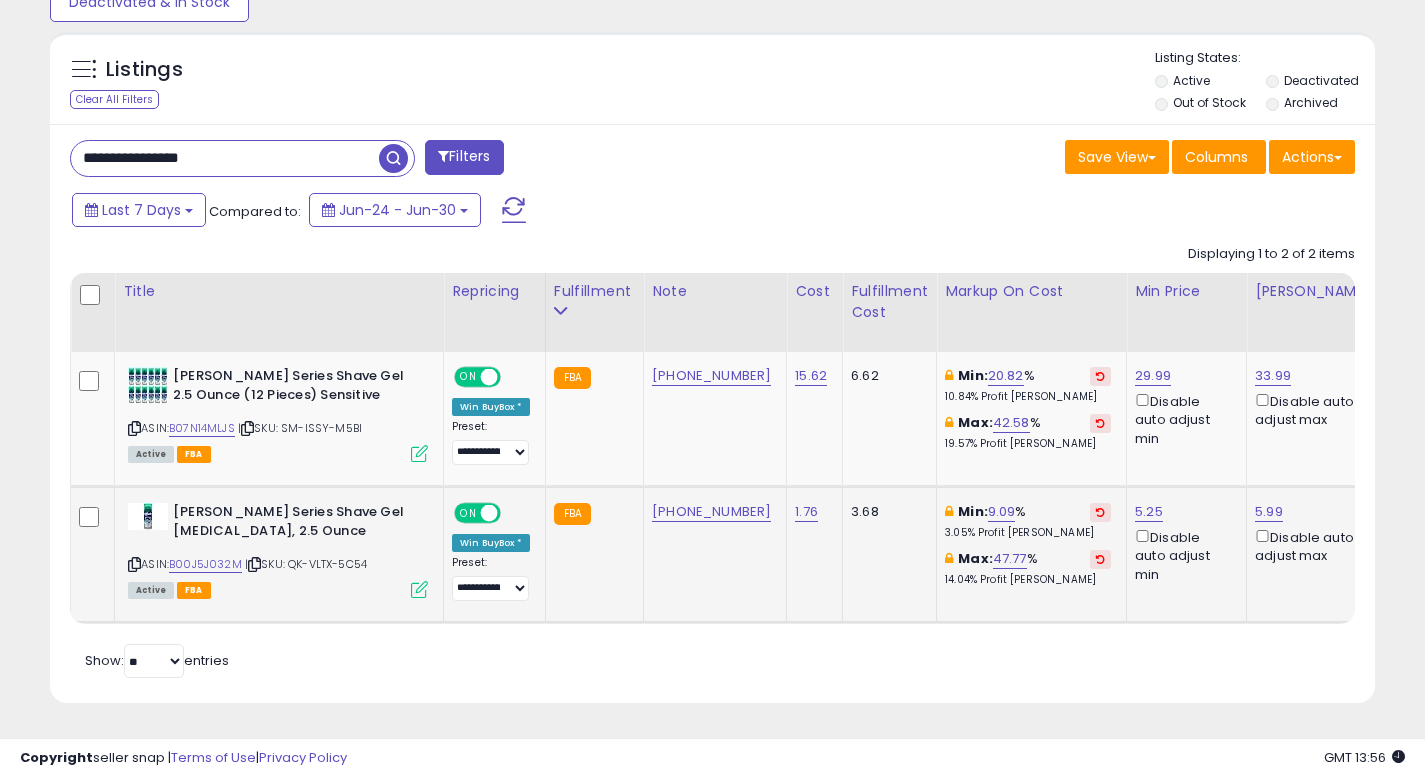 click at bounding box center [254, 564] 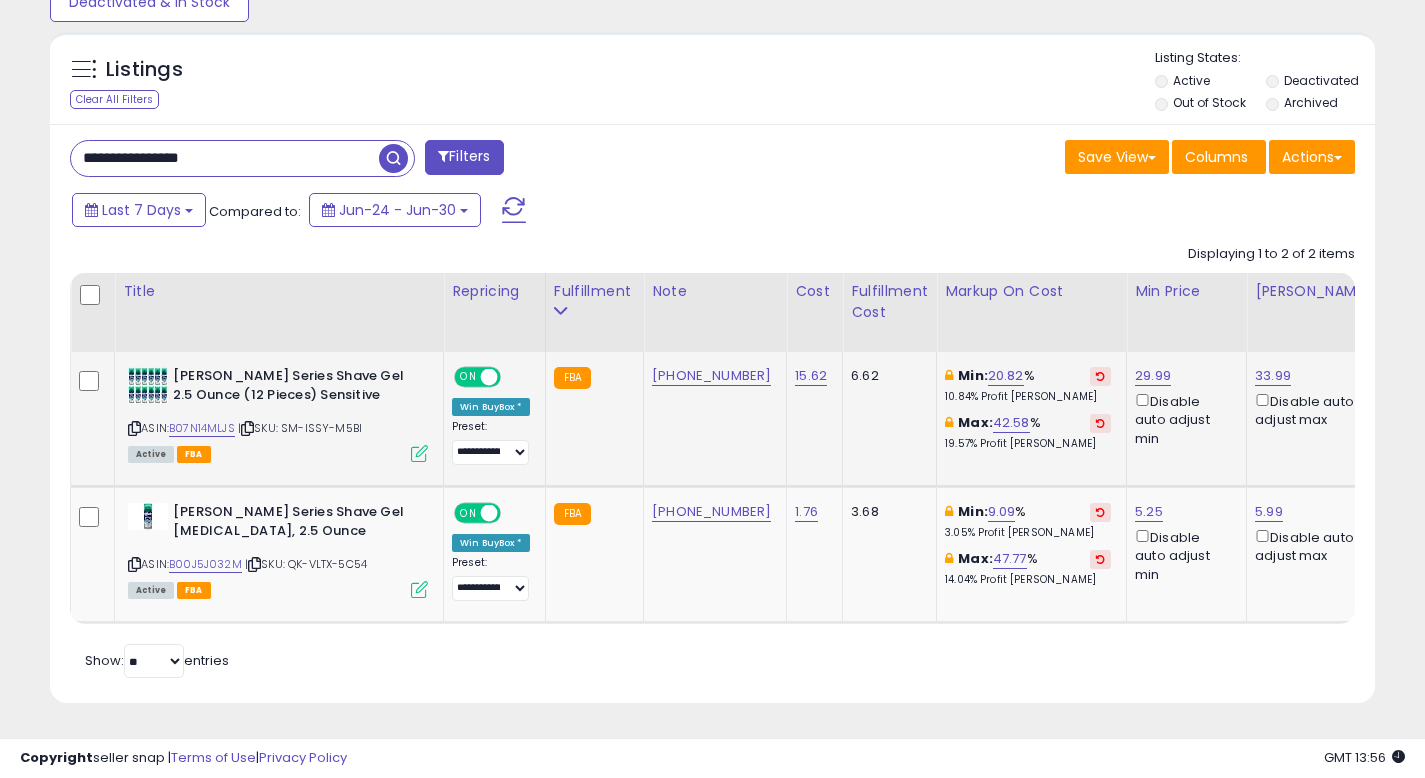 click at bounding box center (247, 428) 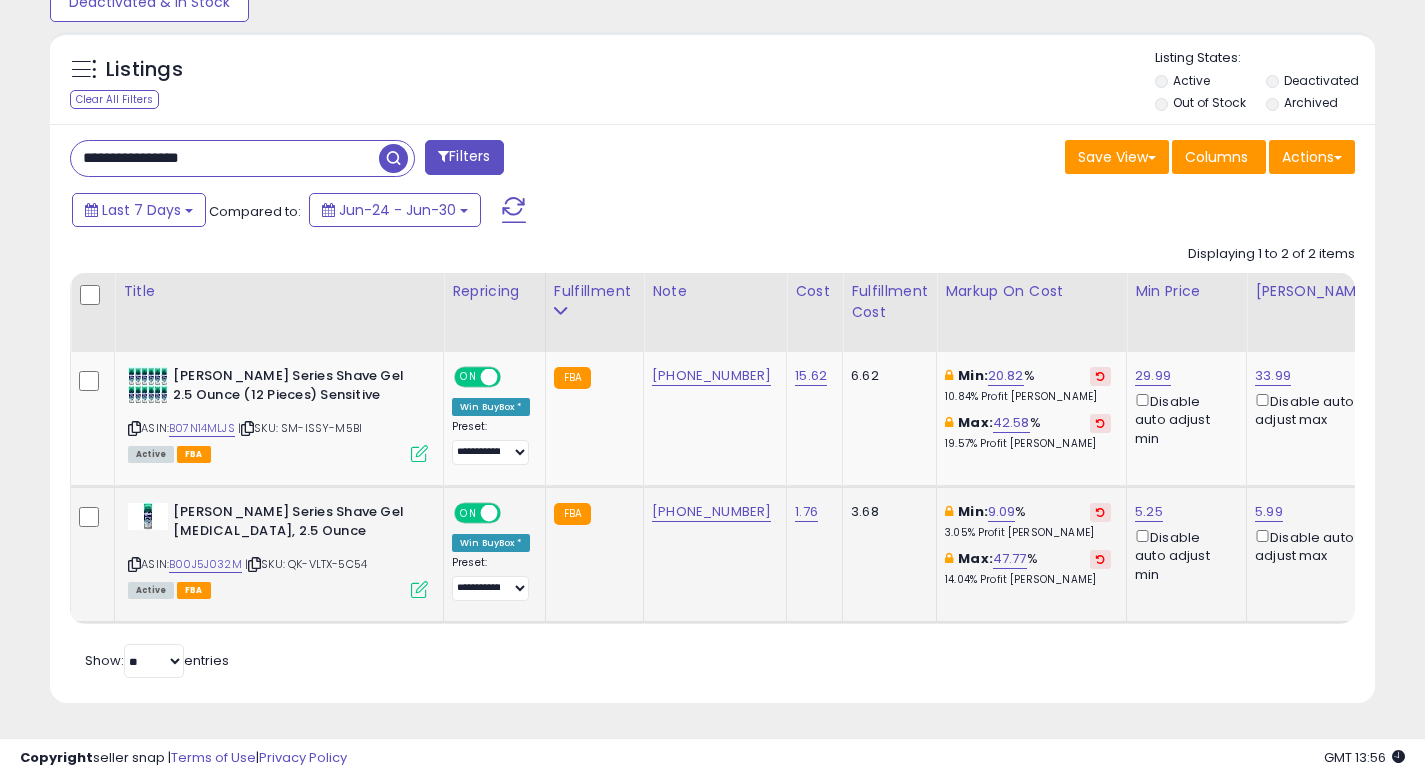 click at bounding box center (254, 564) 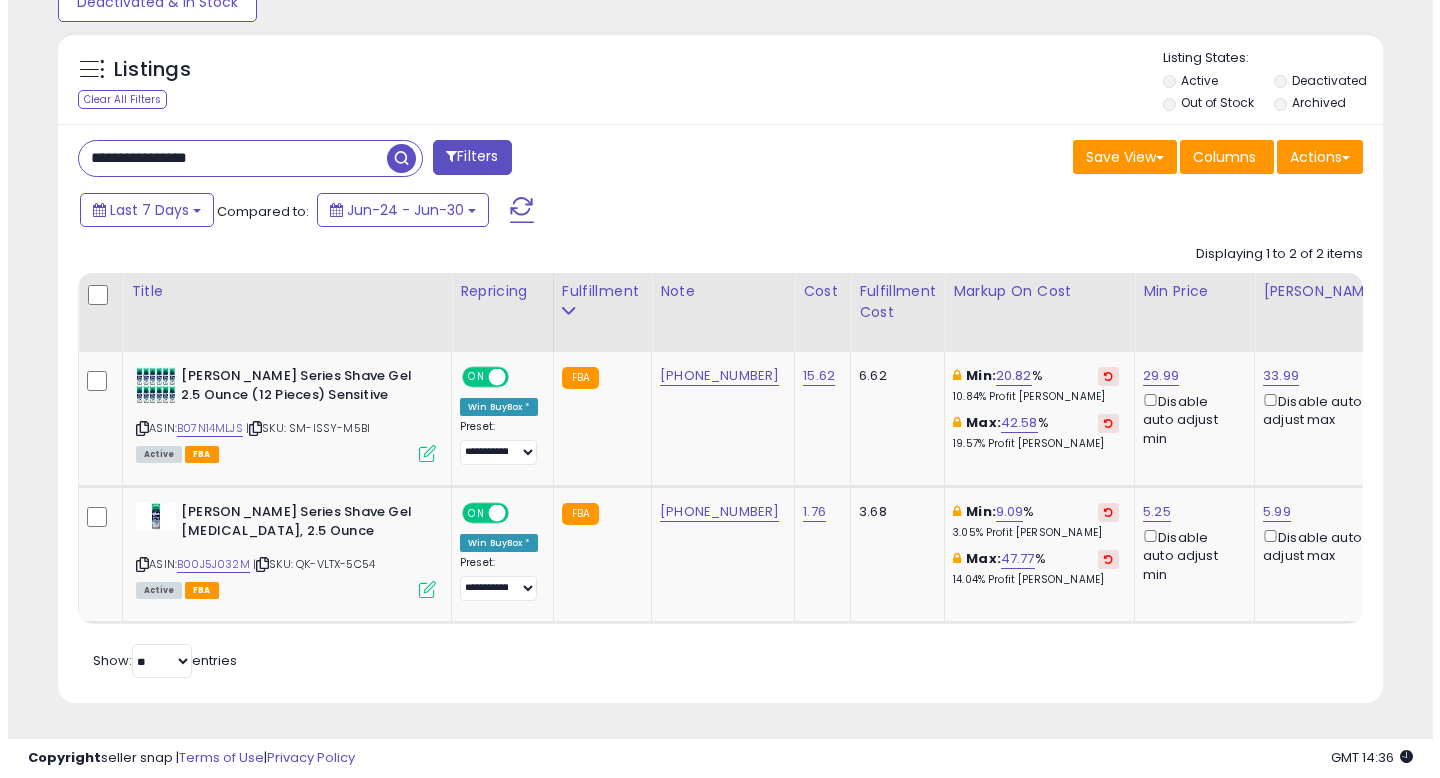 scroll, scrollTop: 698, scrollLeft: 0, axis: vertical 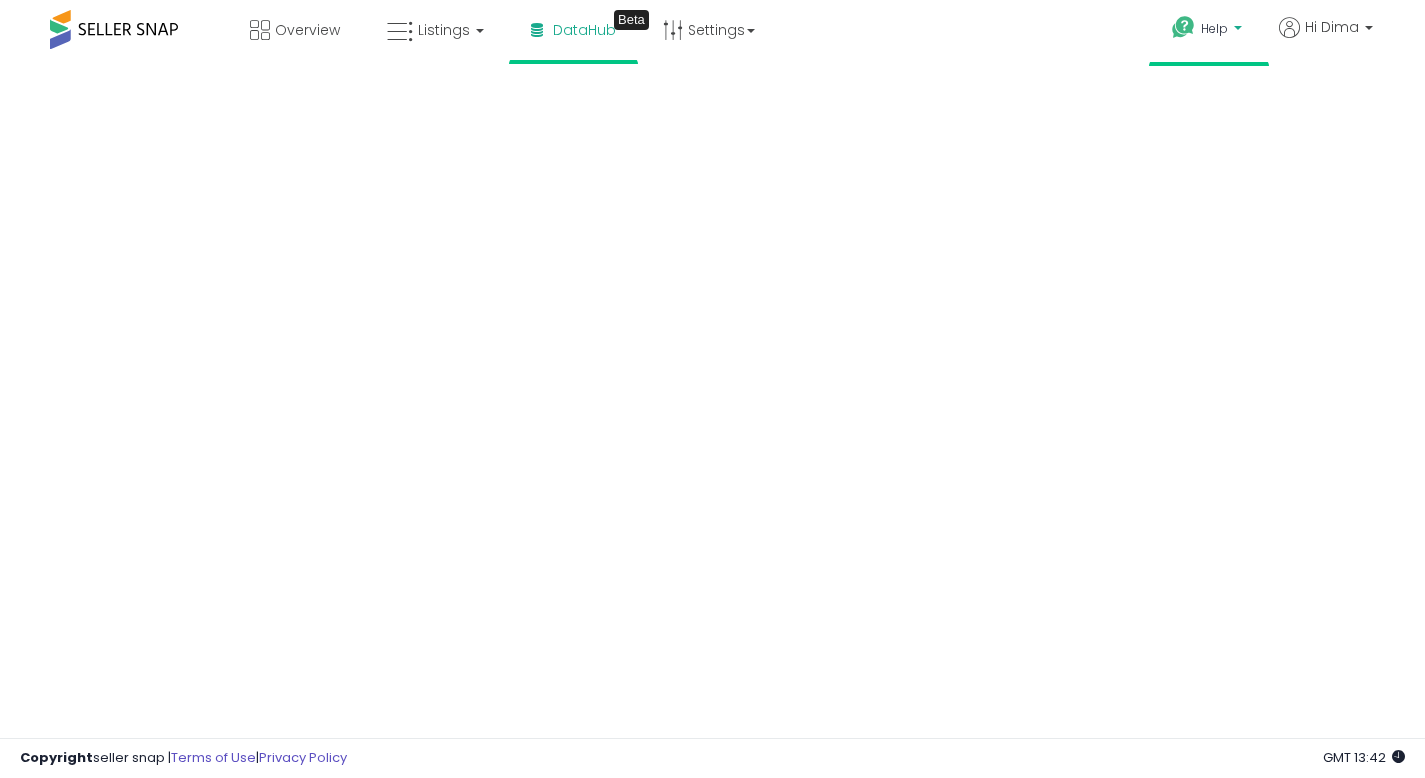 click on "Help" at bounding box center [1214, 28] 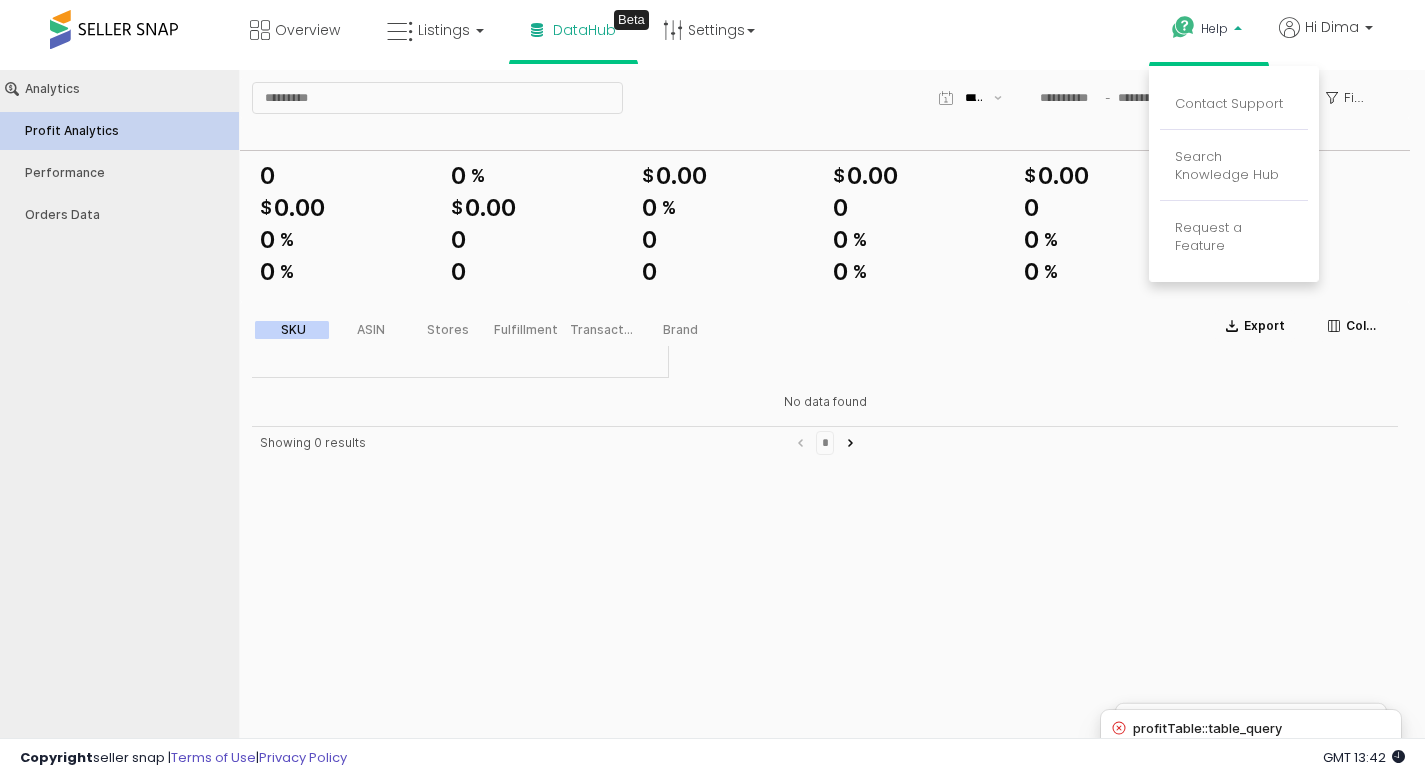 click on "Help" at bounding box center [1214, 28] 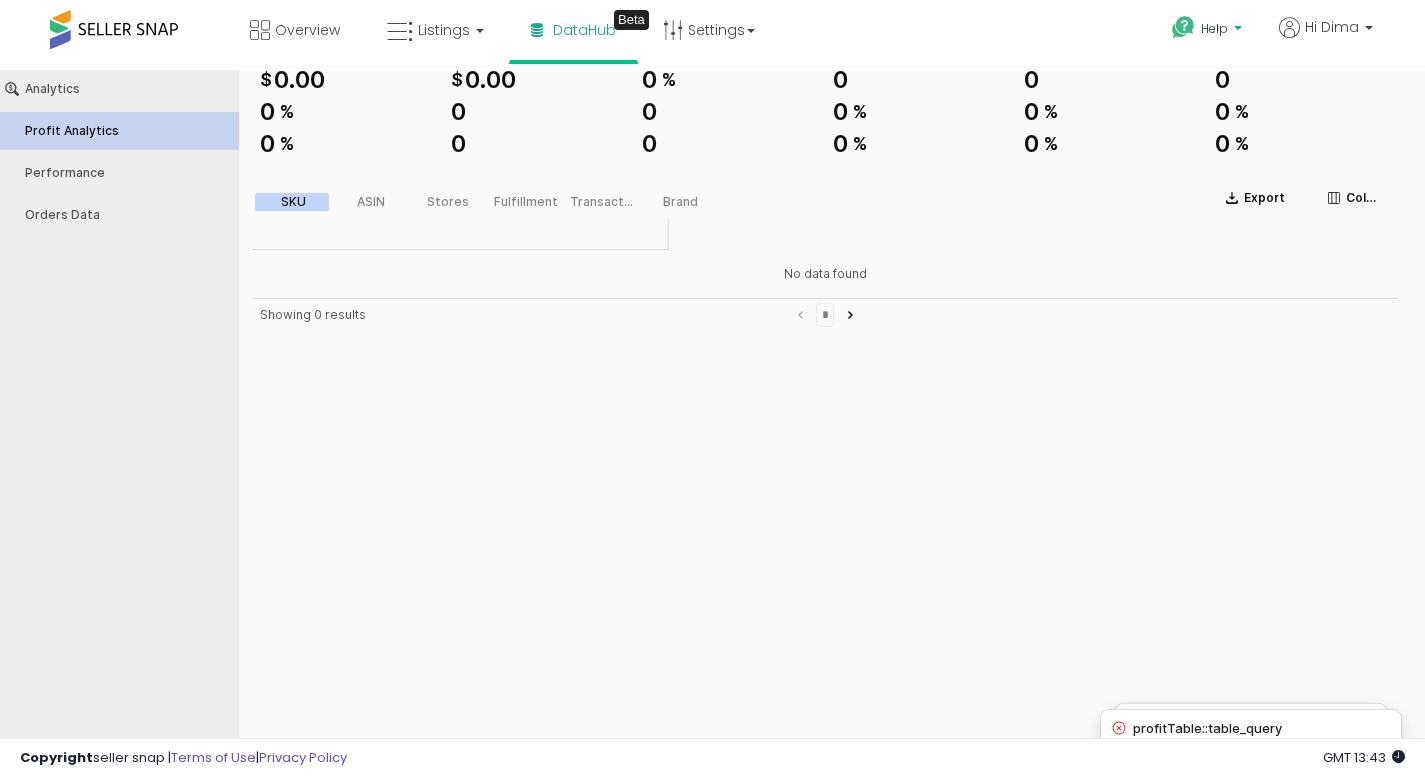 scroll, scrollTop: 0, scrollLeft: 0, axis: both 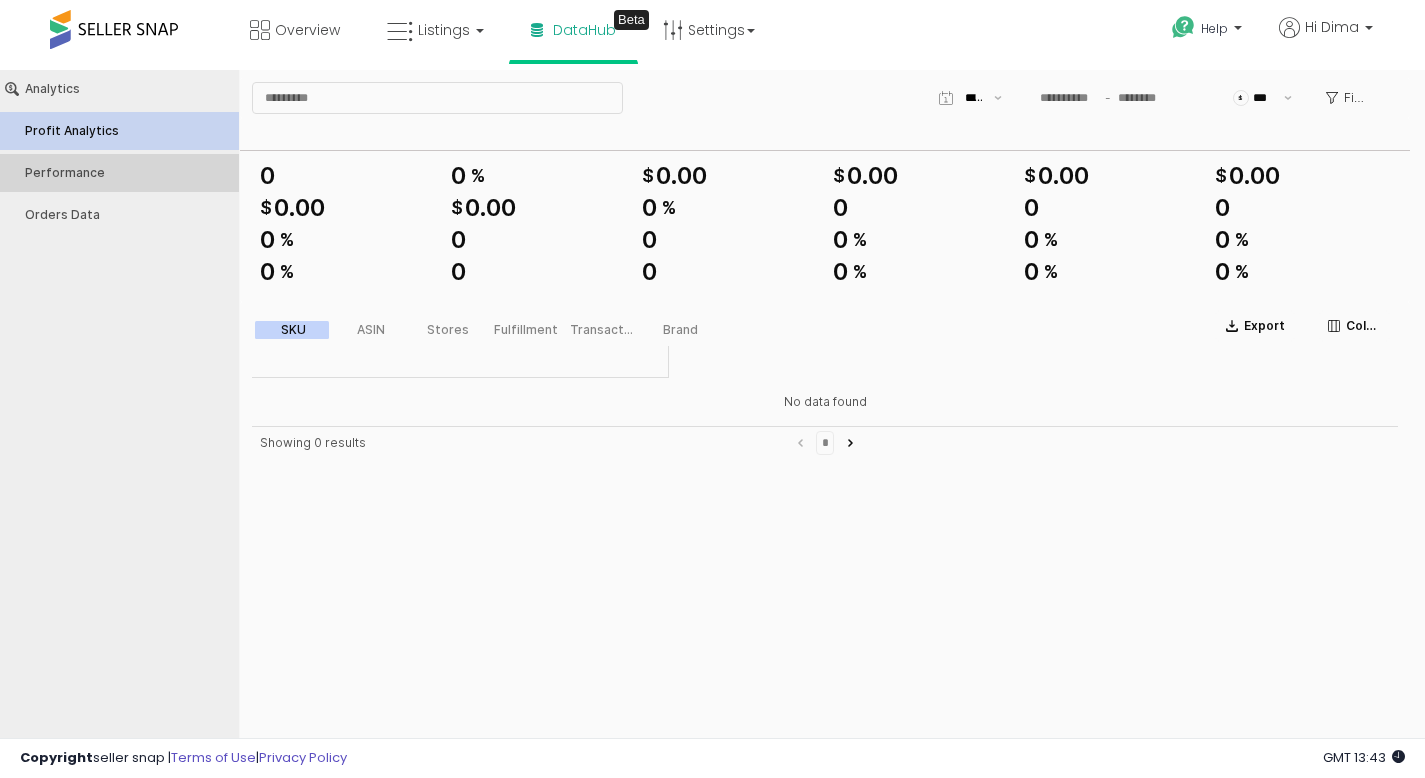 click on "Performance" at bounding box center (119, 173) 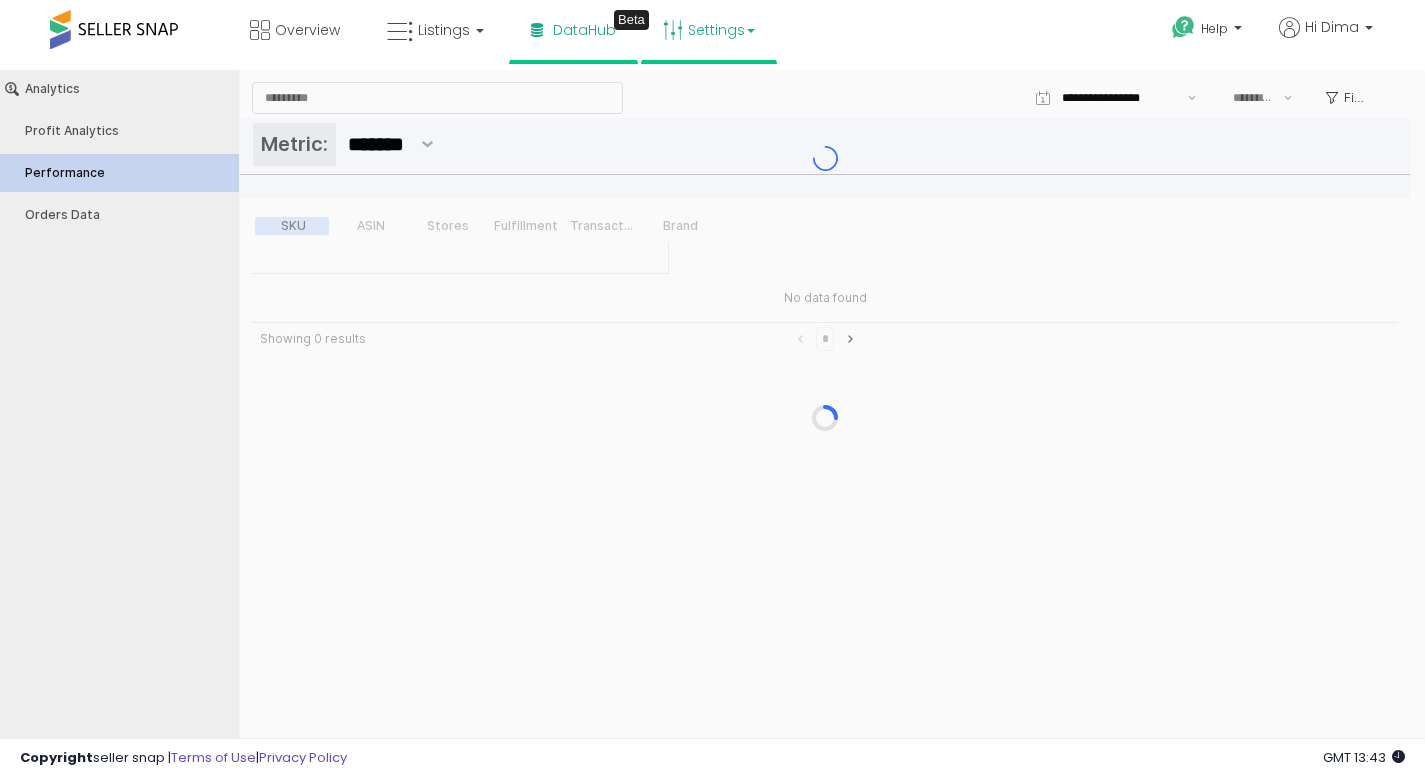 type on "***" 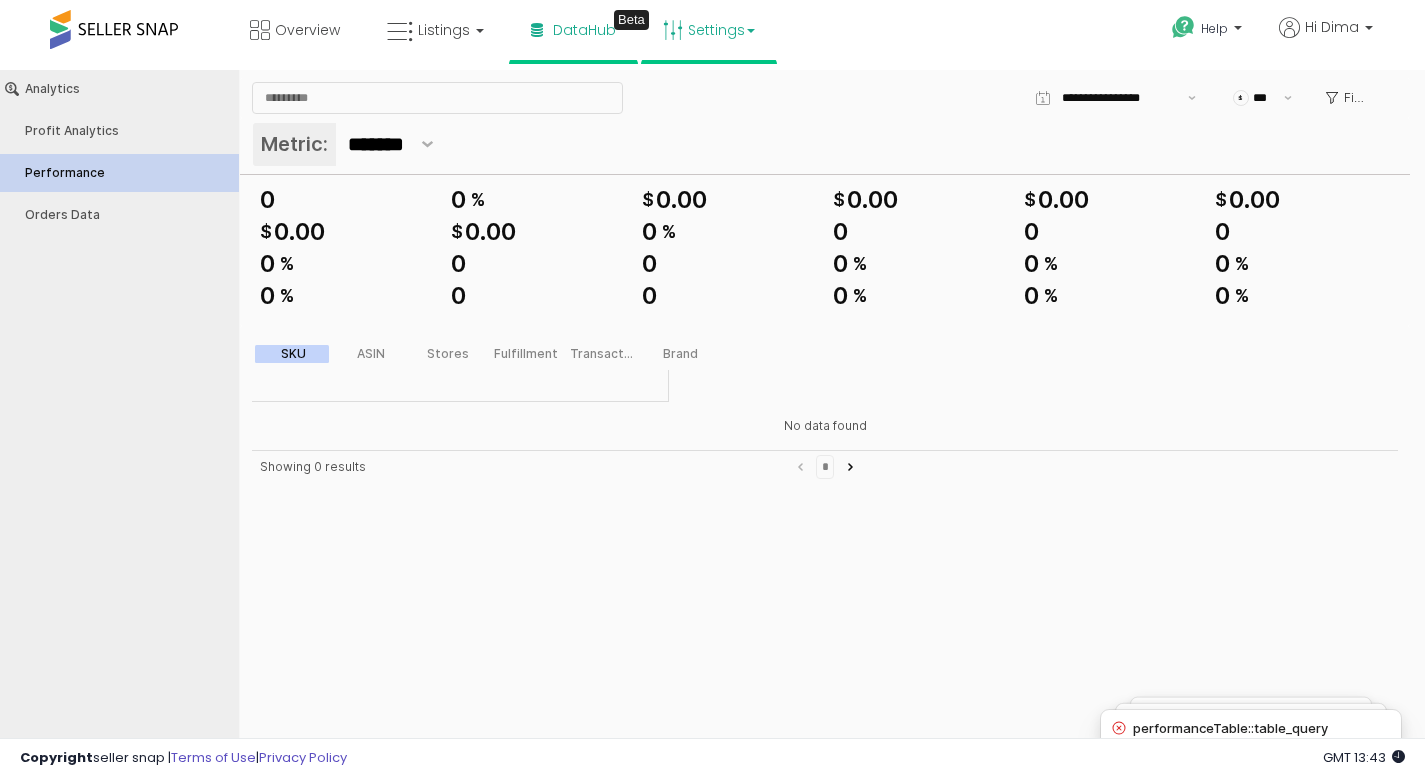 click on "Settings" at bounding box center [709, 30] 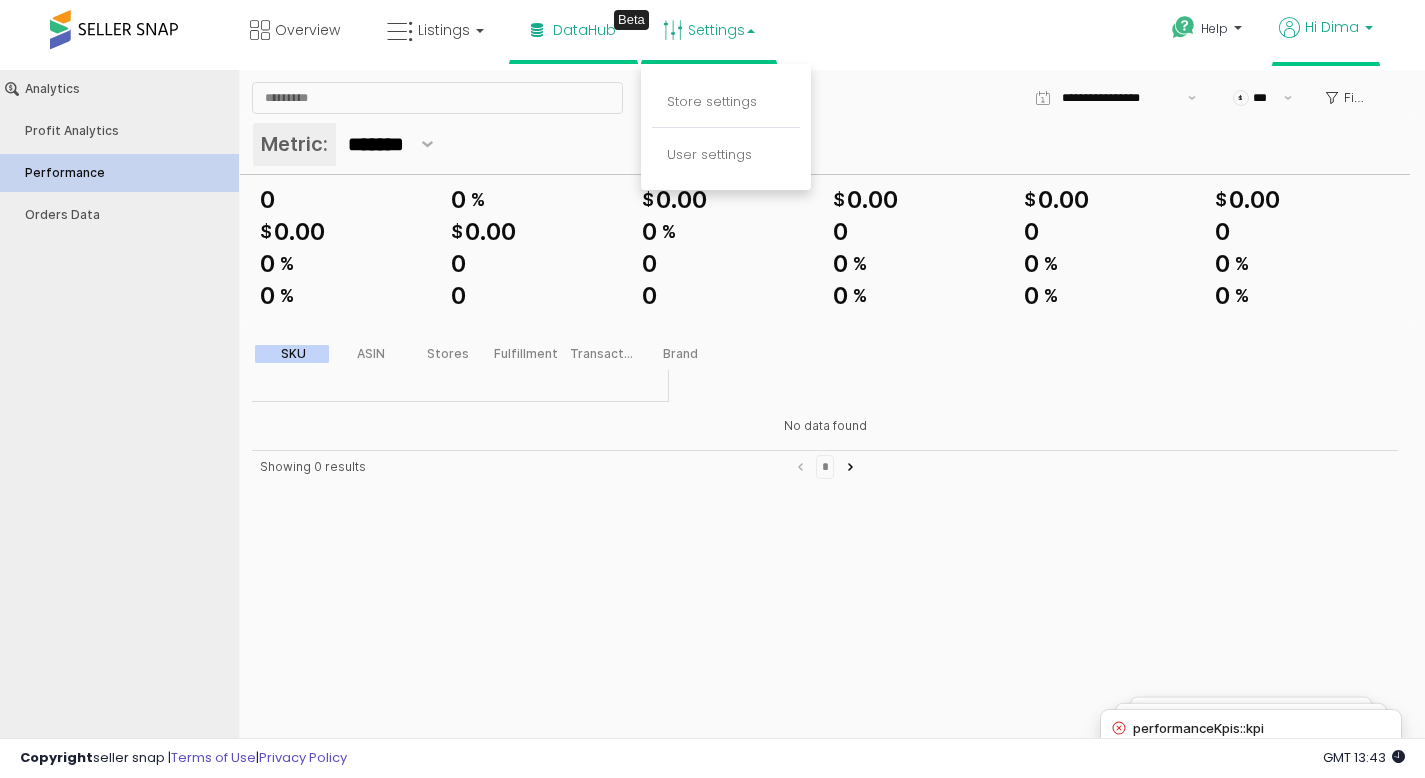 click on "Hi Dima" at bounding box center [1326, 39] 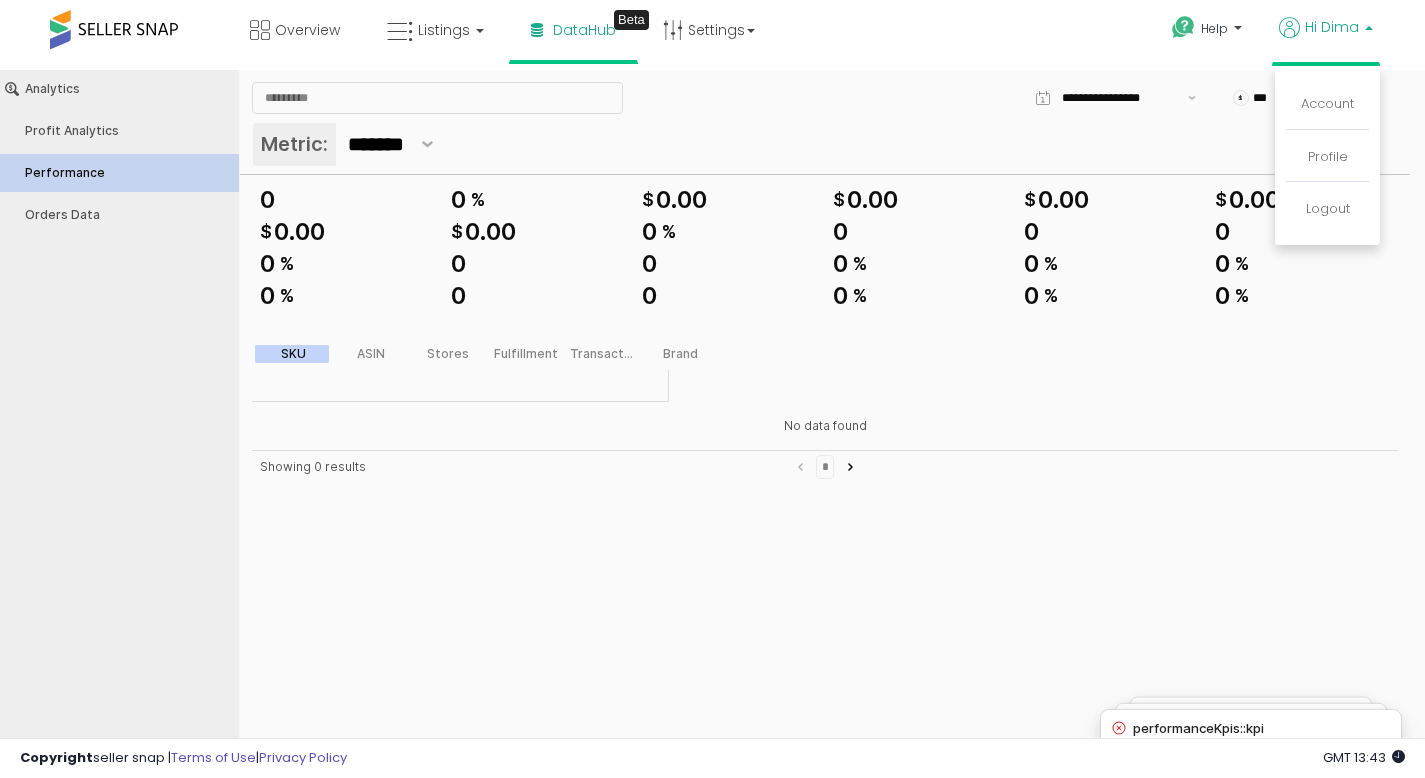 click on "Account" at bounding box center [1327, 105] 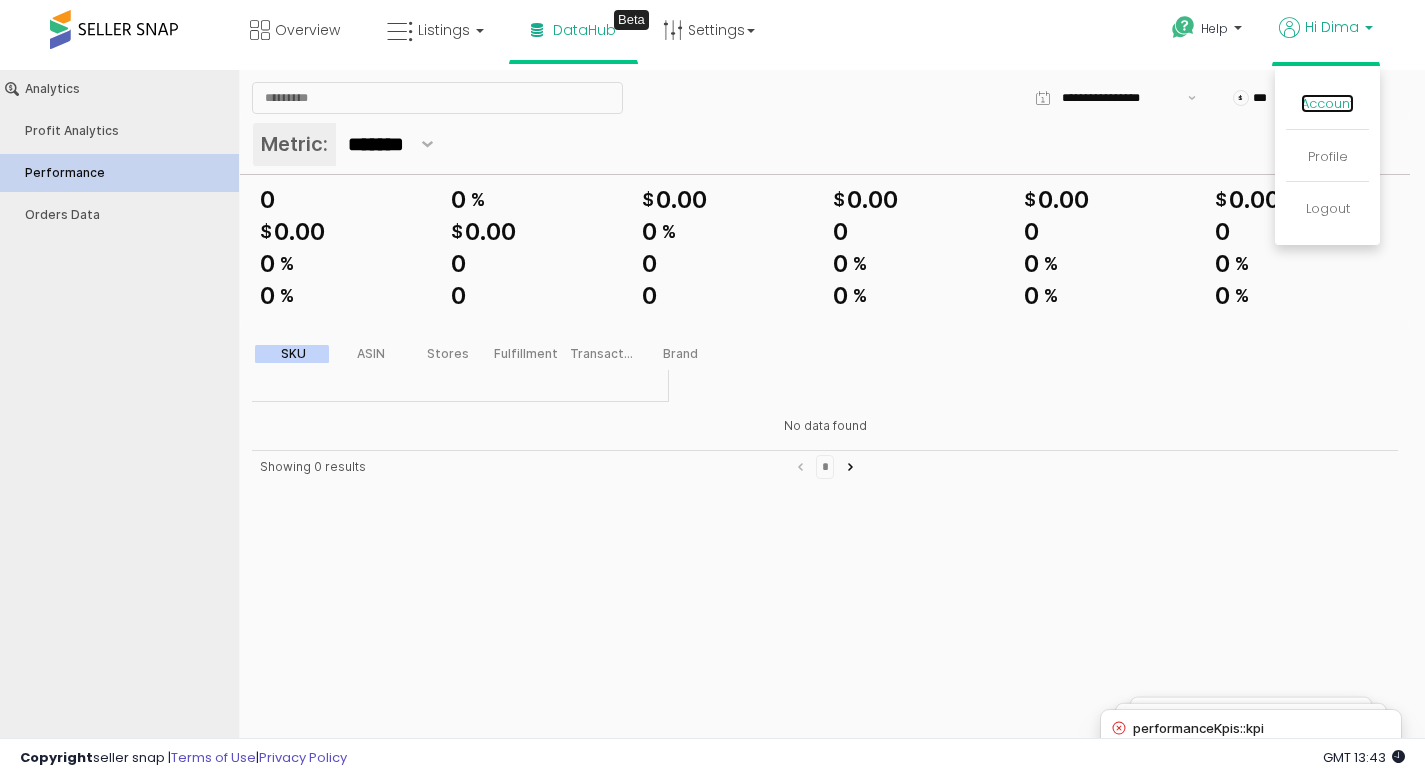 click on "Account" at bounding box center (1327, 103) 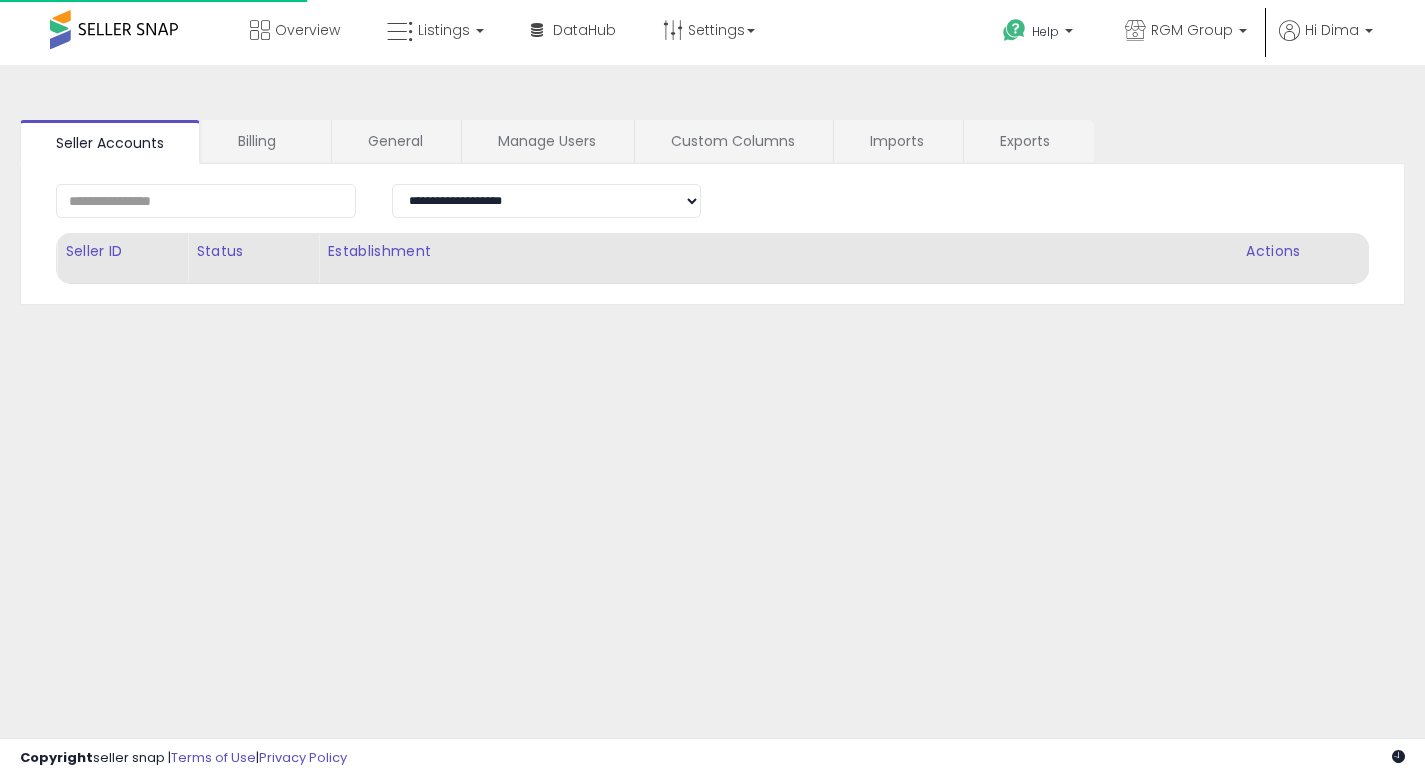 scroll, scrollTop: 0, scrollLeft: 0, axis: both 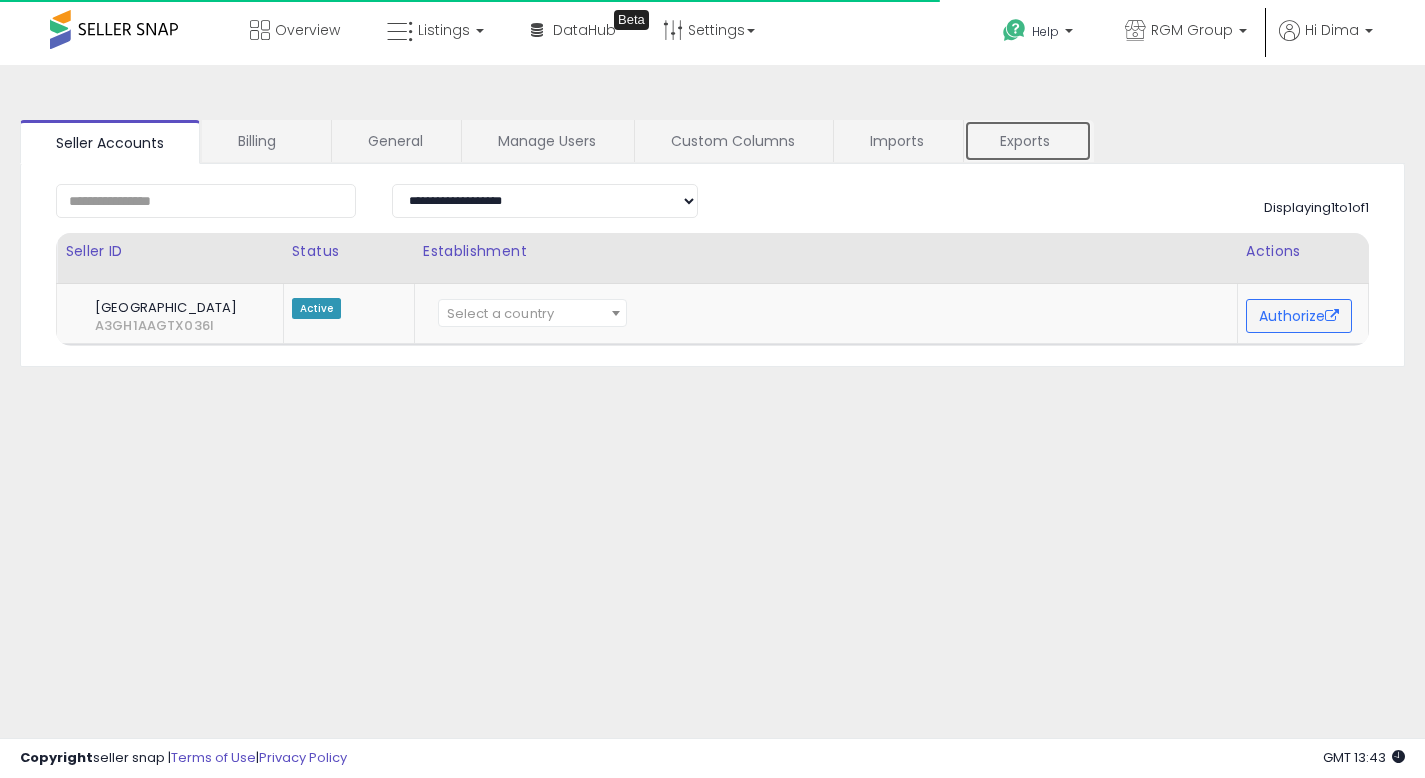 click on "Exports" at bounding box center [1028, 141] 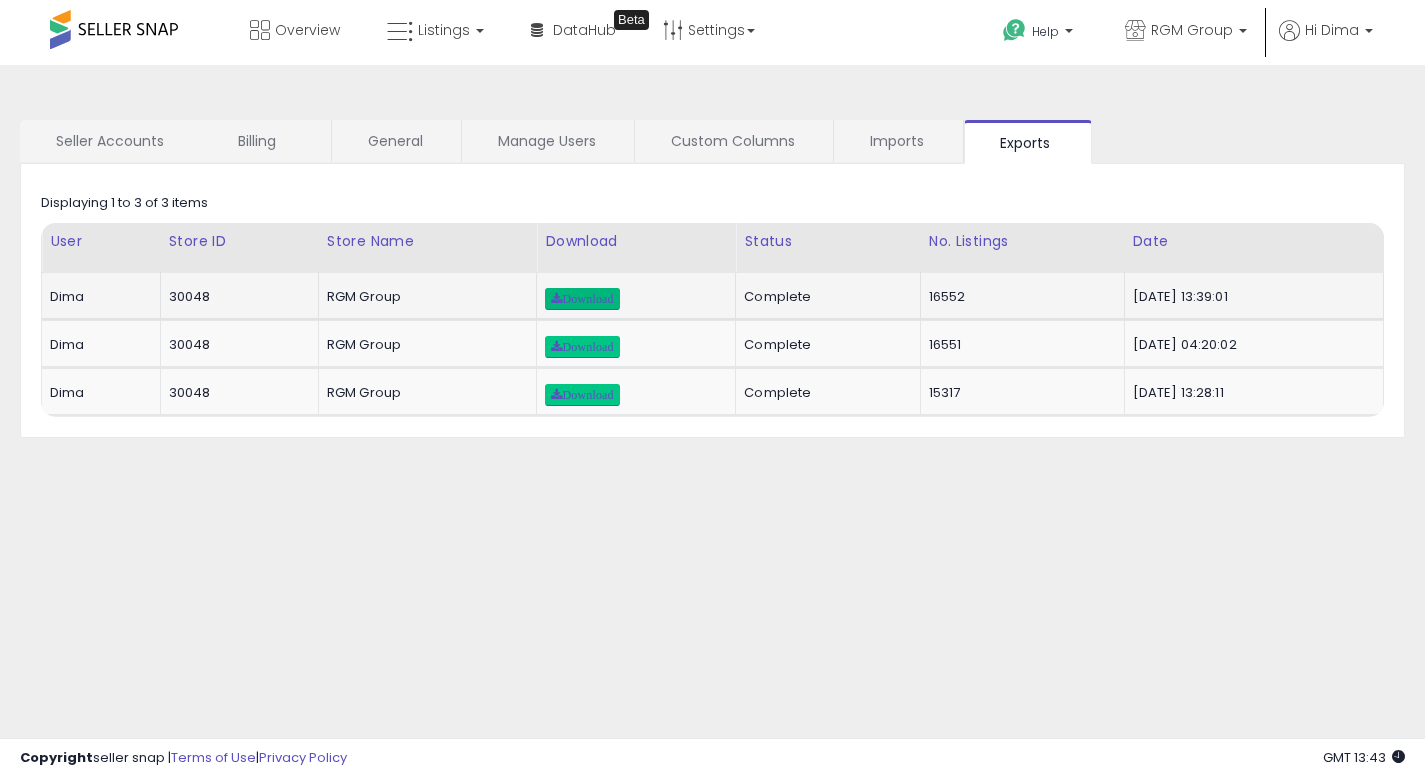 click on "Download" at bounding box center [582, 299] 